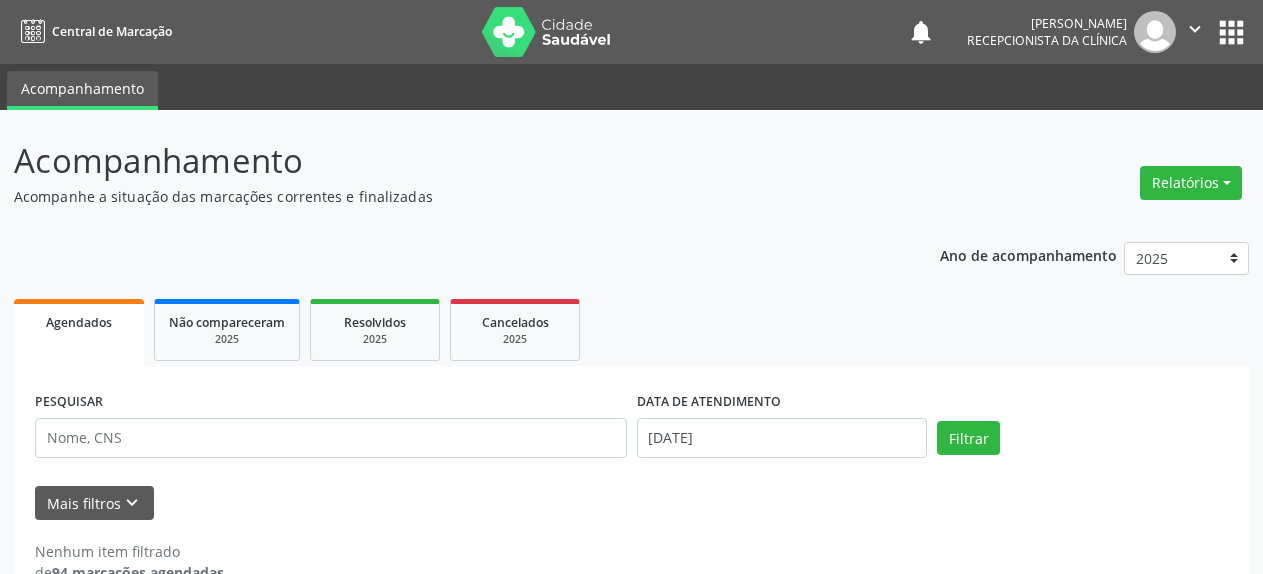 scroll, scrollTop: 0, scrollLeft: 0, axis: both 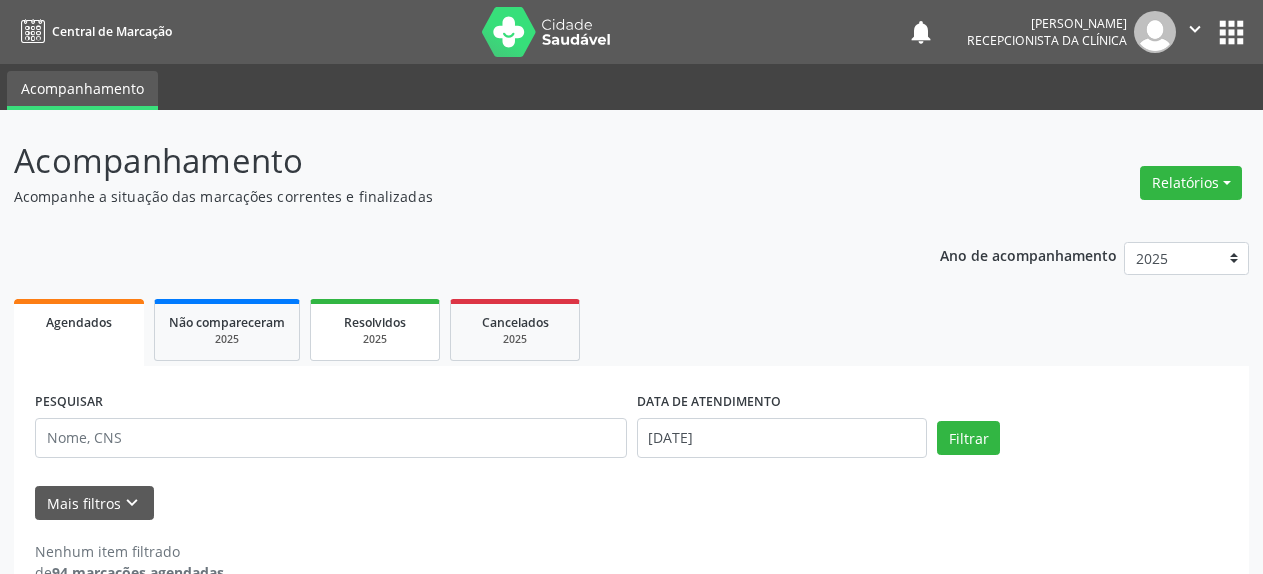 click on "2025" at bounding box center (375, 339) 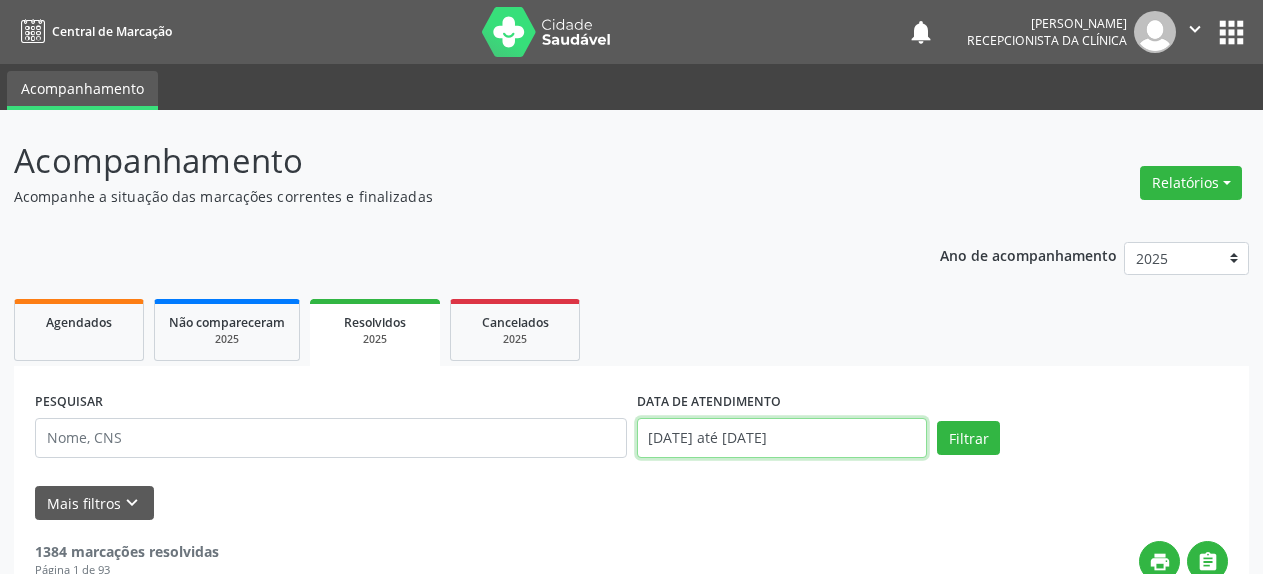 click on "[DATE] até [DATE]" at bounding box center (782, 438) 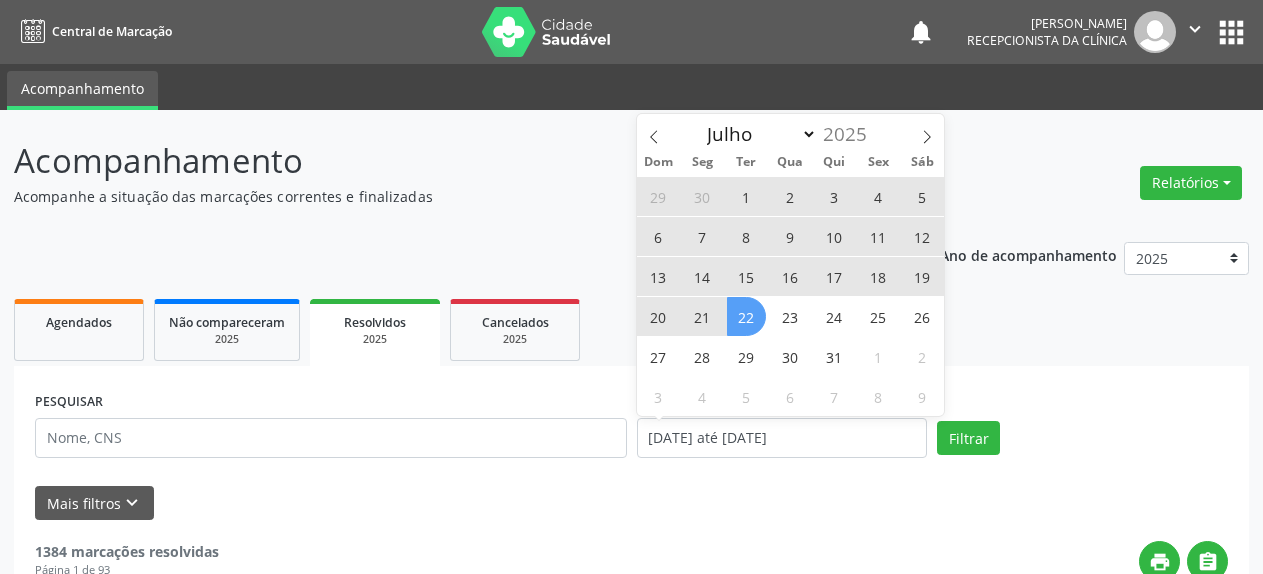 click on "18" at bounding box center [878, 276] 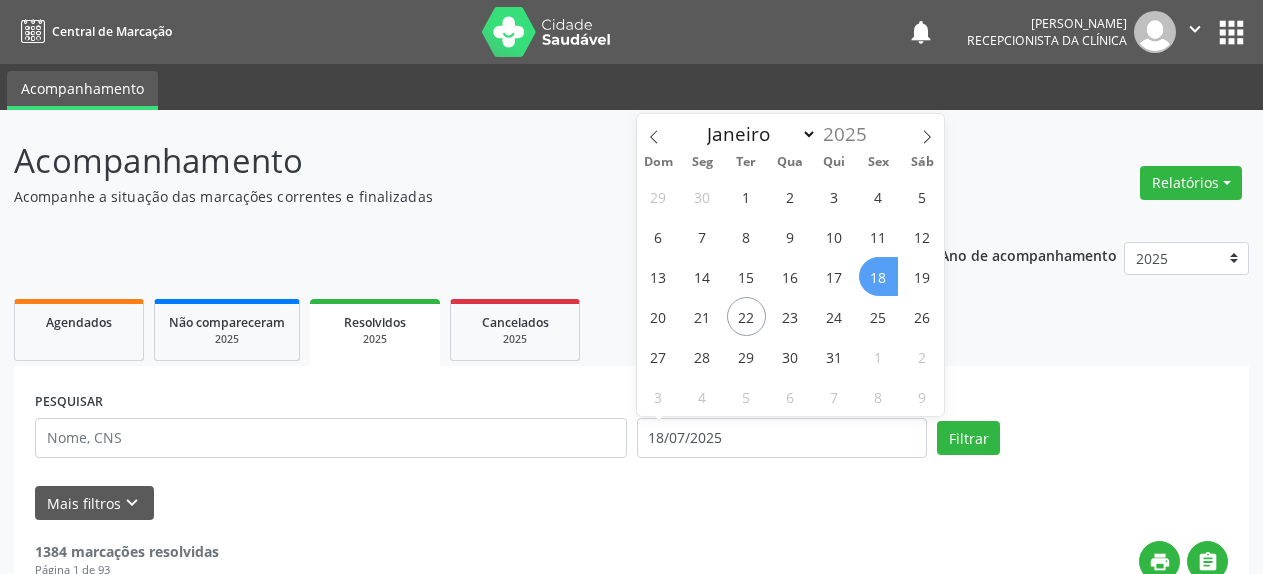 click on "18" at bounding box center [878, 276] 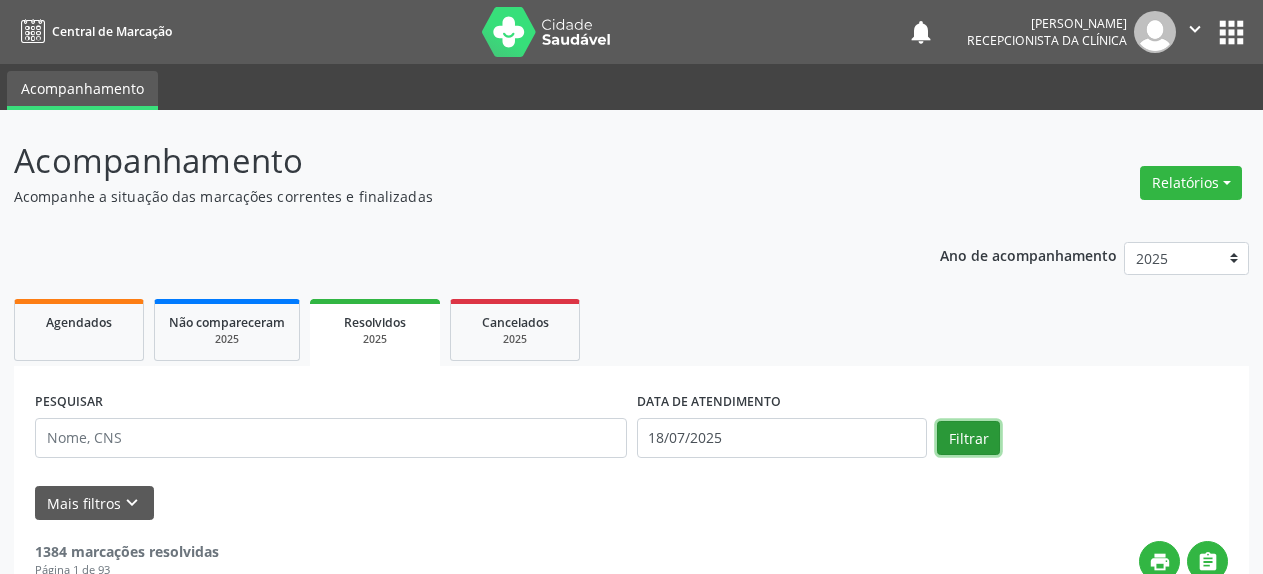 click on "Filtrar" at bounding box center (968, 438) 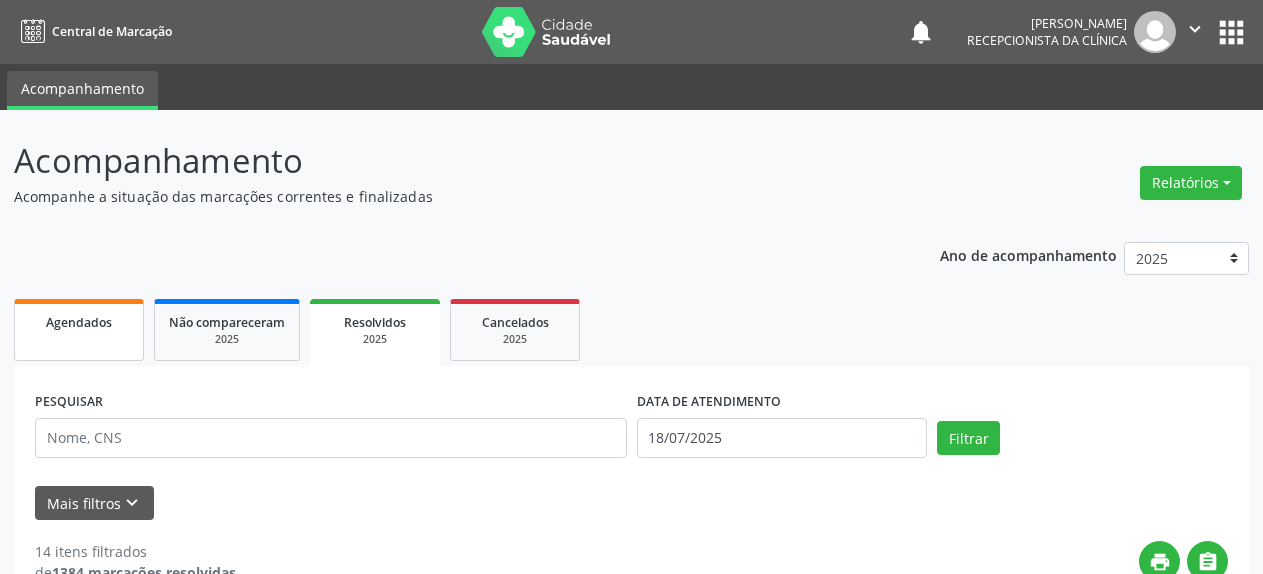 click on "Agendados" at bounding box center (79, 322) 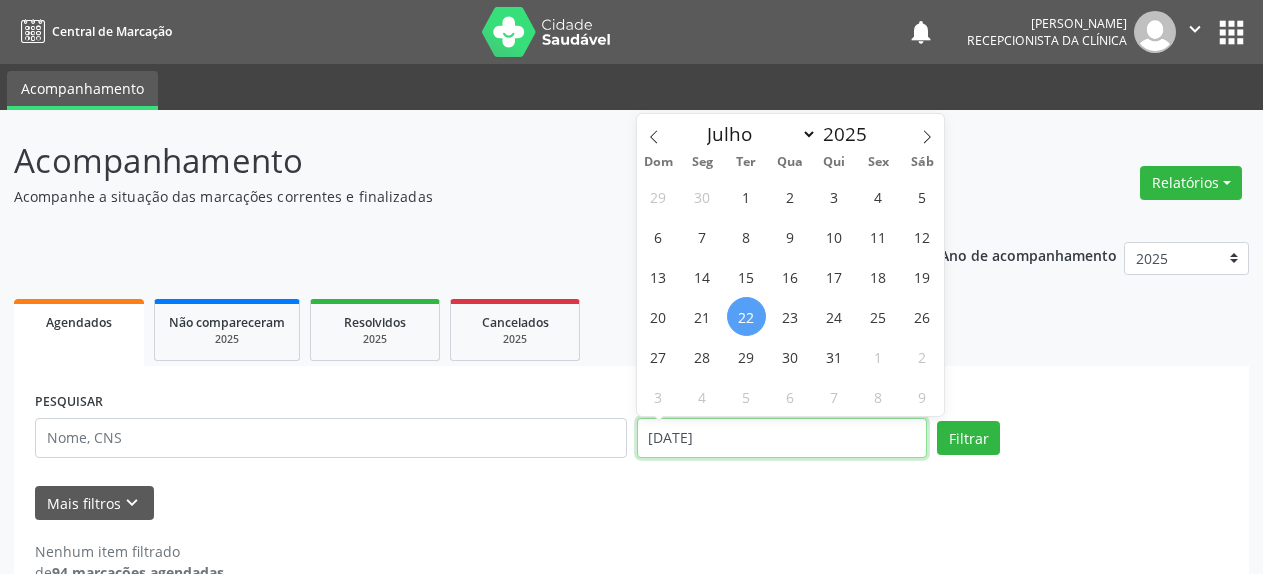 click on "[DATE]" at bounding box center [782, 438] 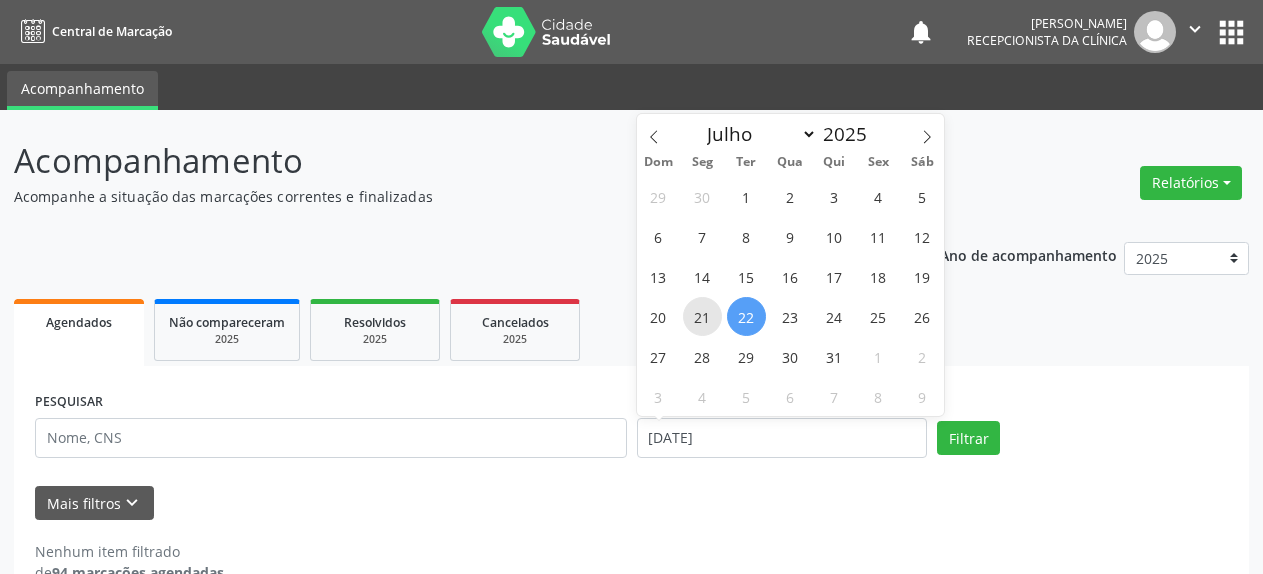 click on "21" at bounding box center (702, 316) 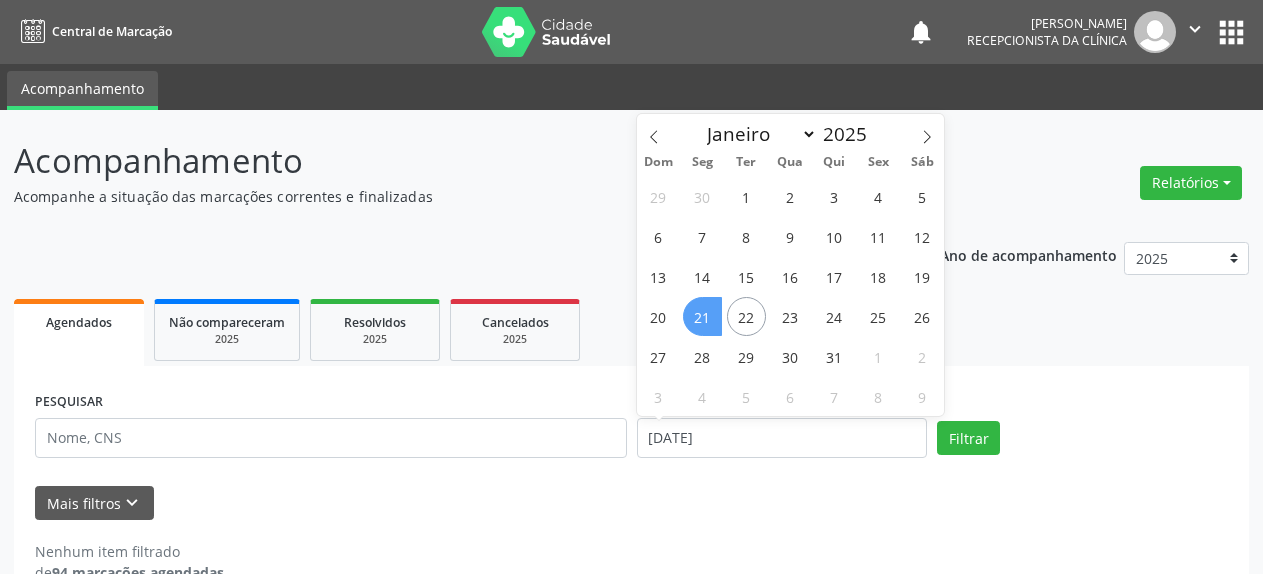 click on "21" at bounding box center [702, 316] 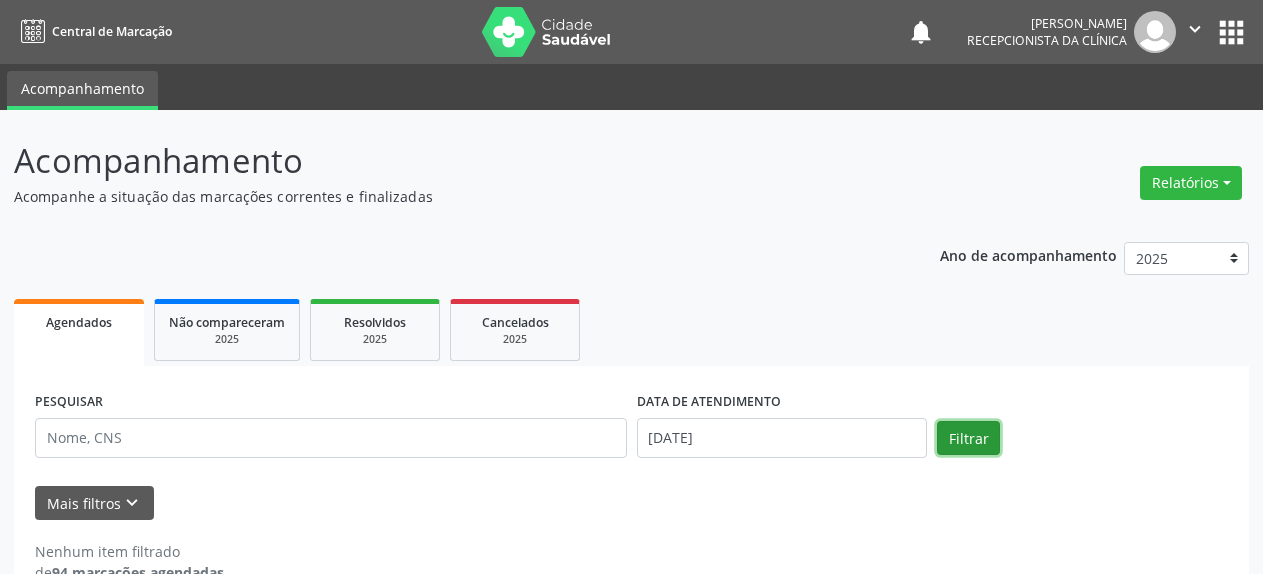 click on "Filtrar" at bounding box center (968, 438) 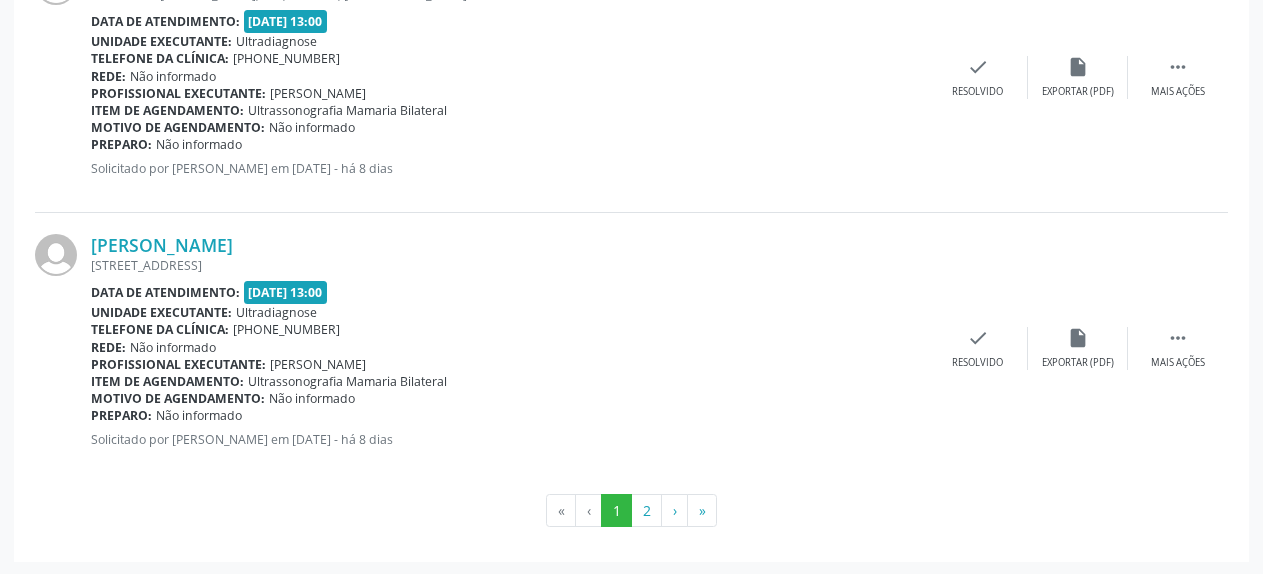 scroll, scrollTop: 4183, scrollLeft: 0, axis: vertical 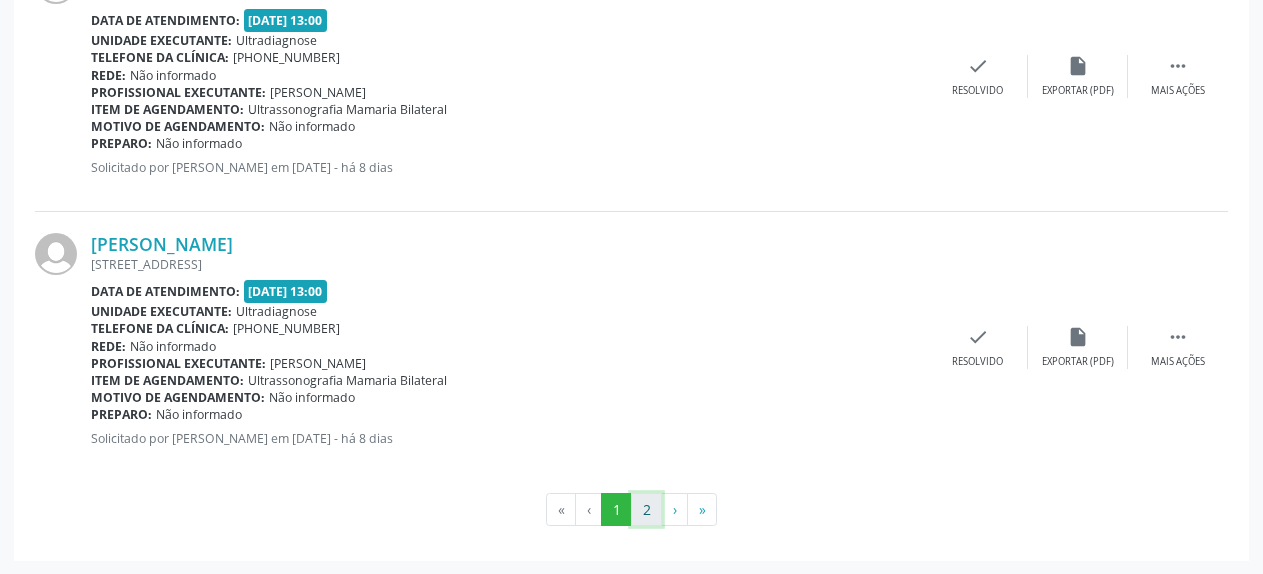 click on "2" at bounding box center (646, 510) 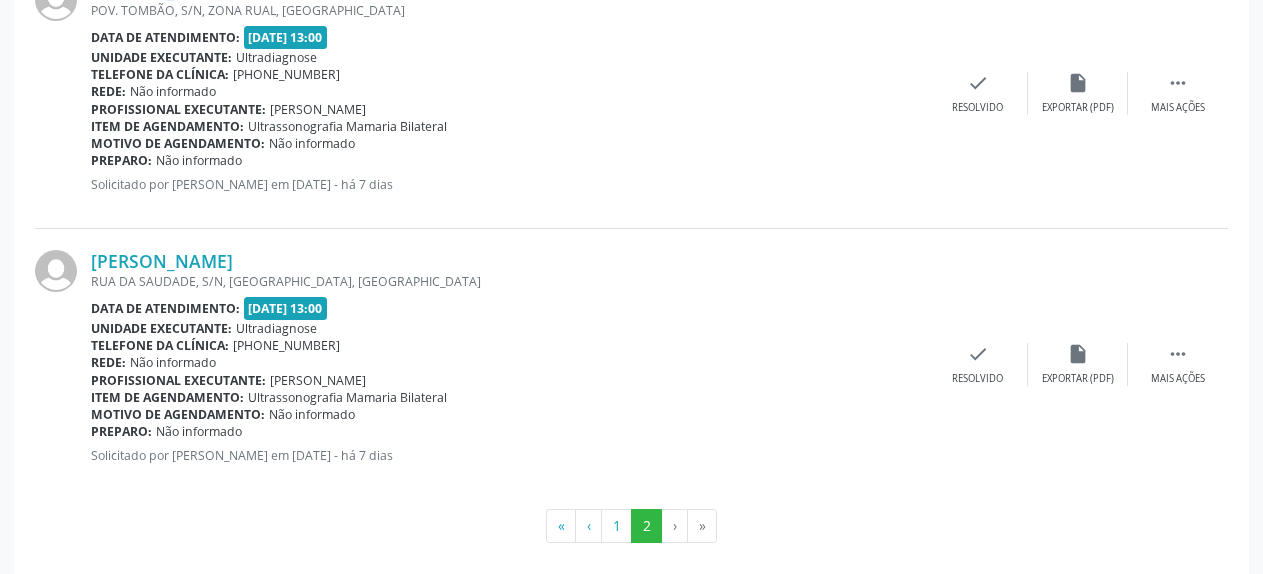 scroll, scrollTop: 3641, scrollLeft: 0, axis: vertical 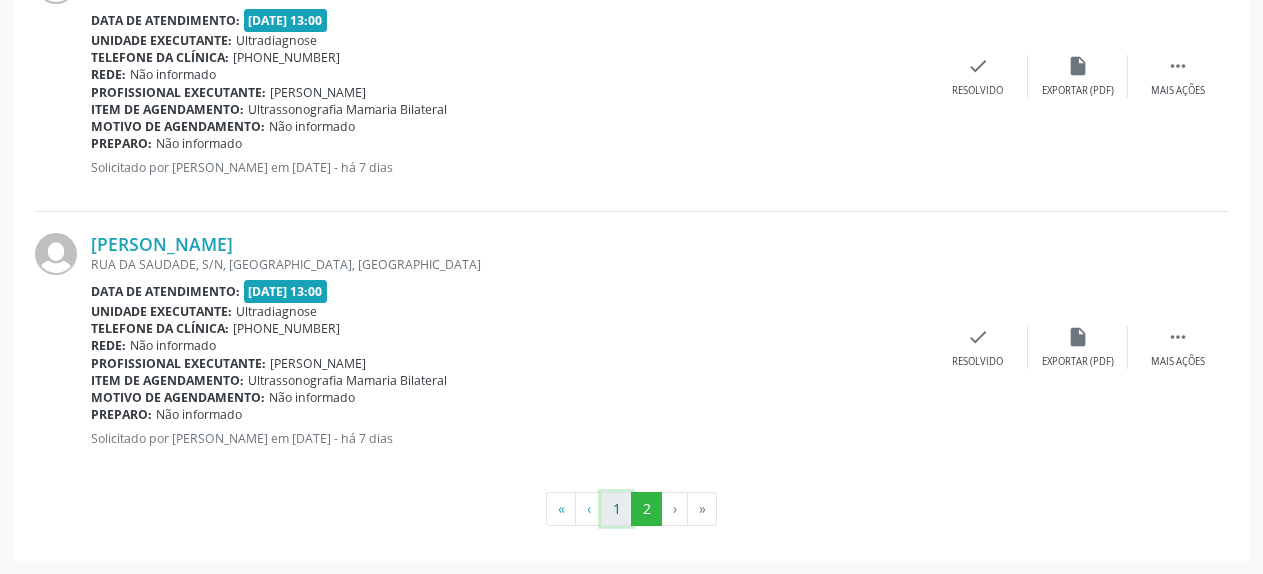 click on "1" at bounding box center (616, 509) 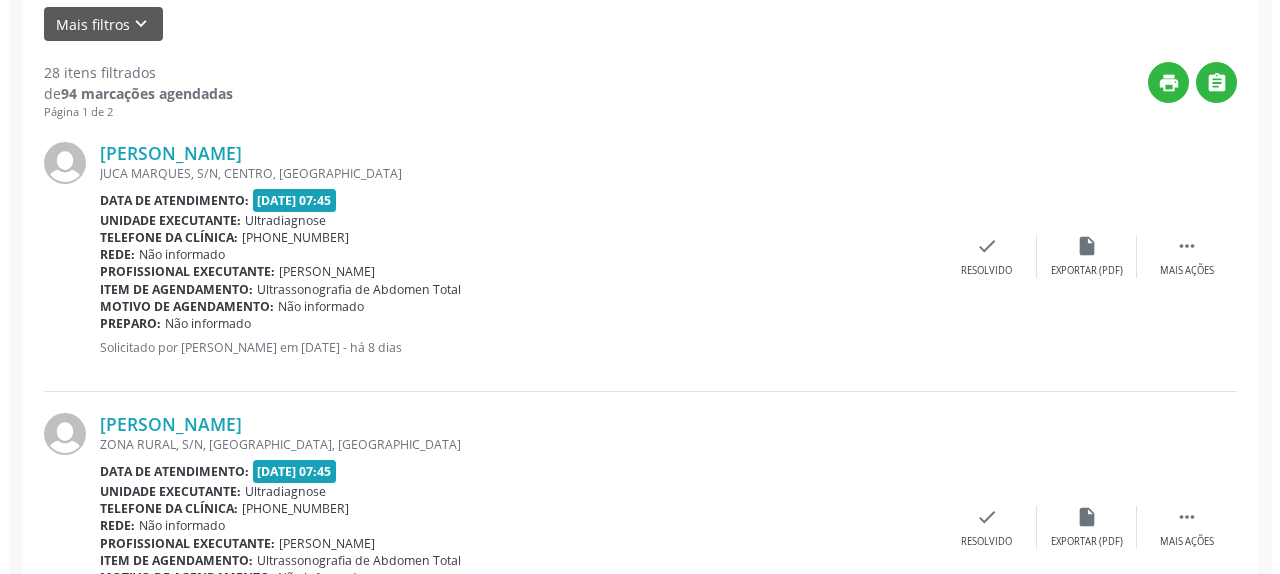 scroll, scrollTop: 517, scrollLeft: 0, axis: vertical 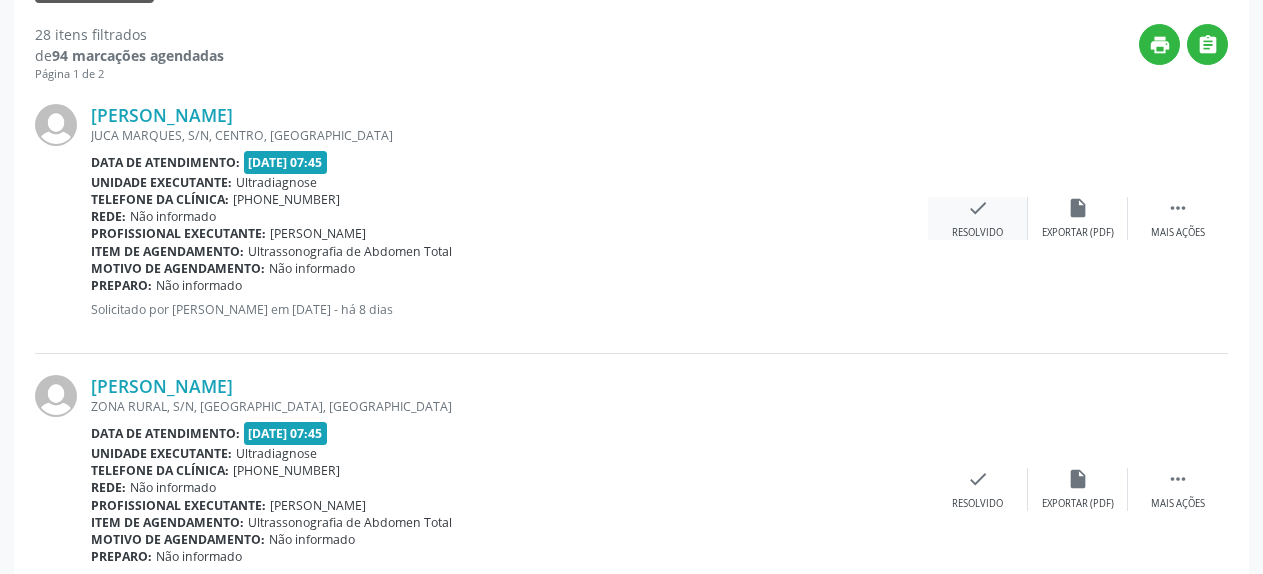 click on "check" at bounding box center (978, 208) 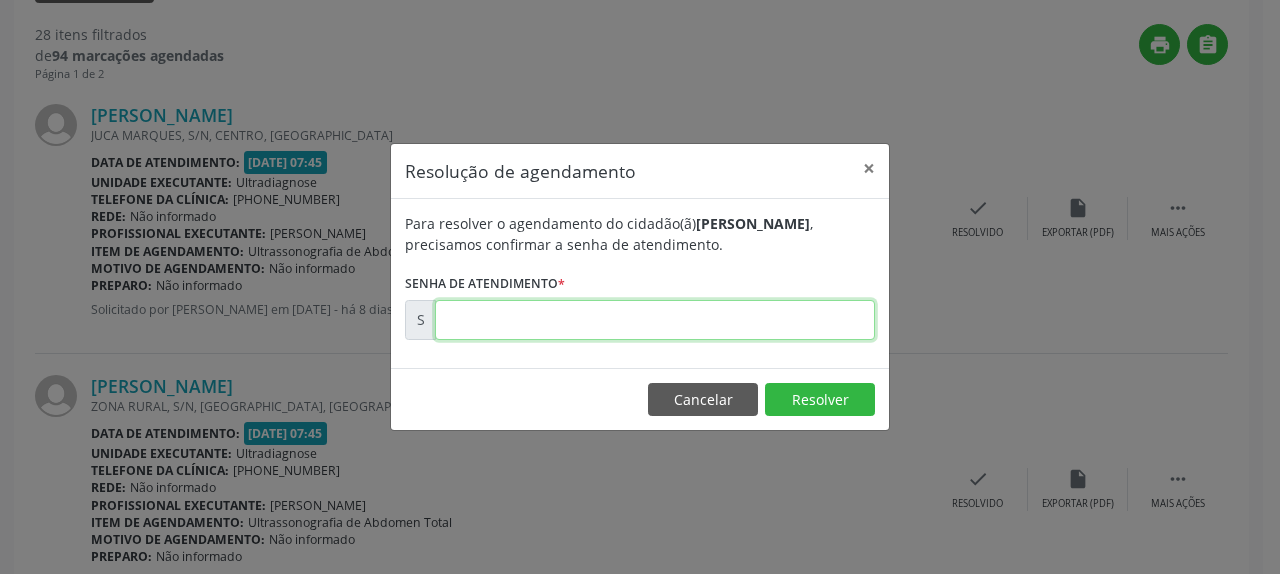 click at bounding box center [655, 320] 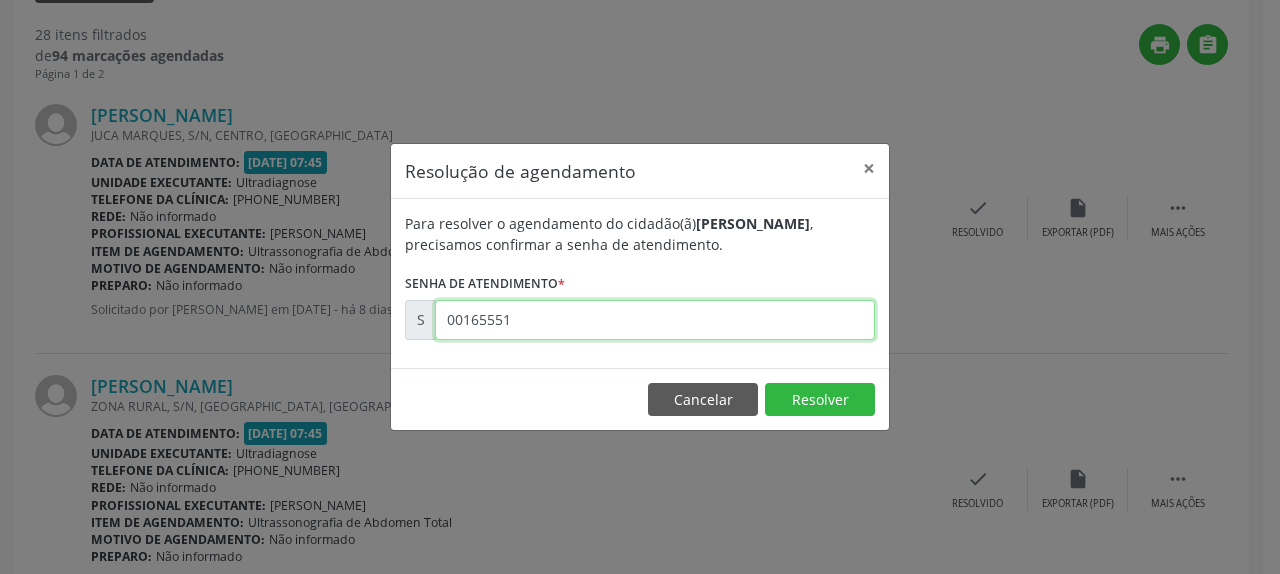 type on "00165551" 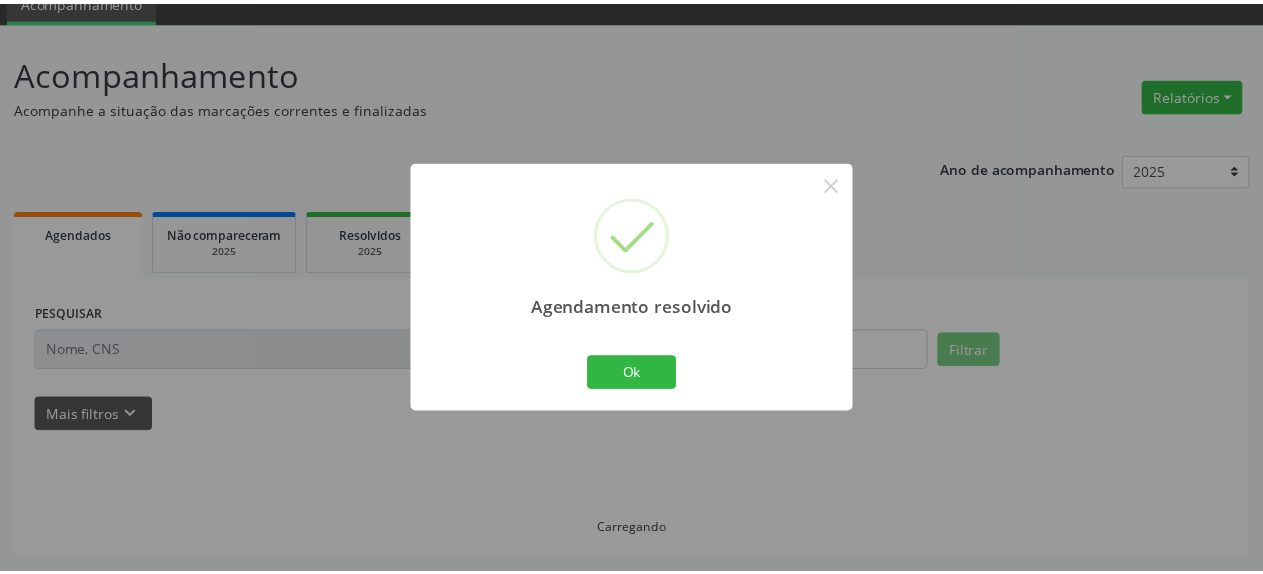 scroll, scrollTop: 88, scrollLeft: 0, axis: vertical 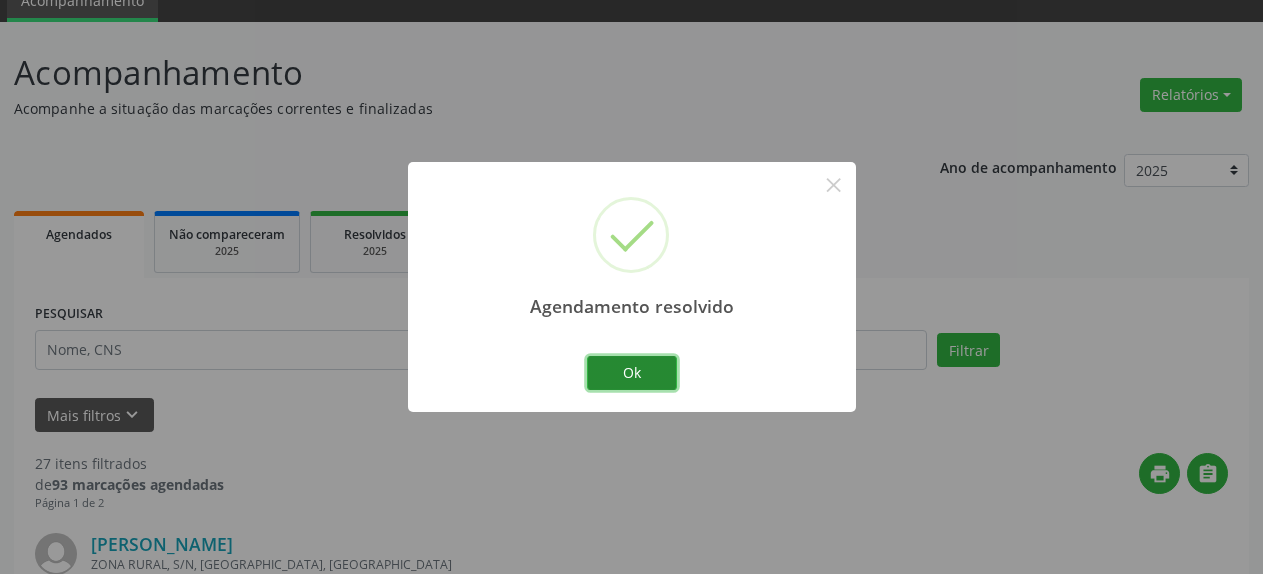 click on "Ok" at bounding box center [632, 373] 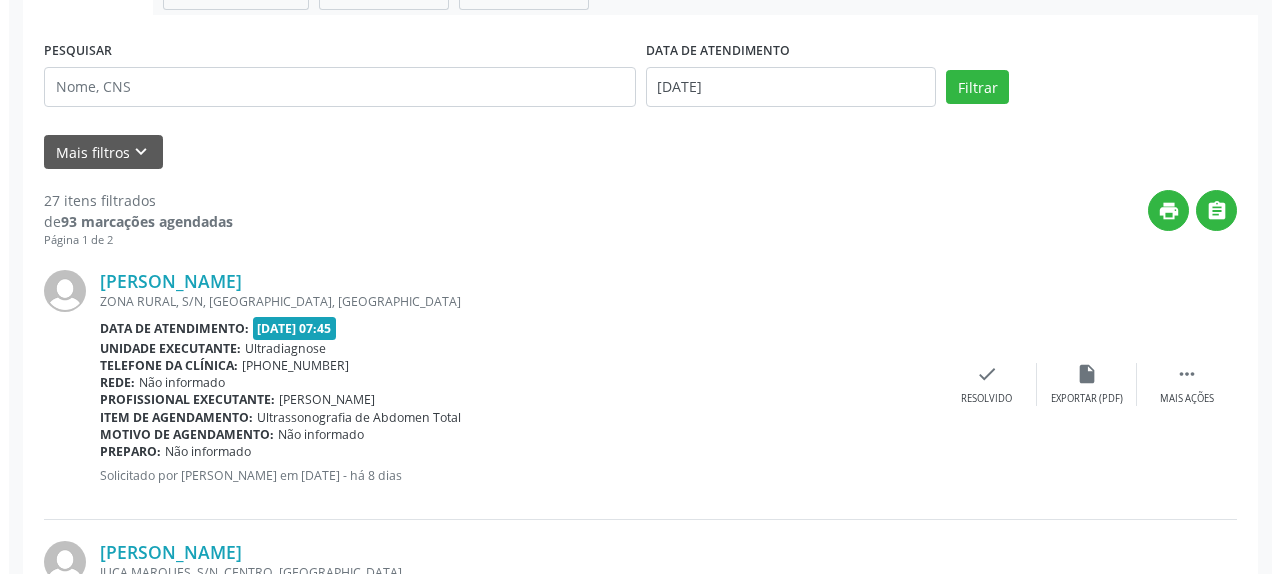 scroll, scrollTop: 394, scrollLeft: 0, axis: vertical 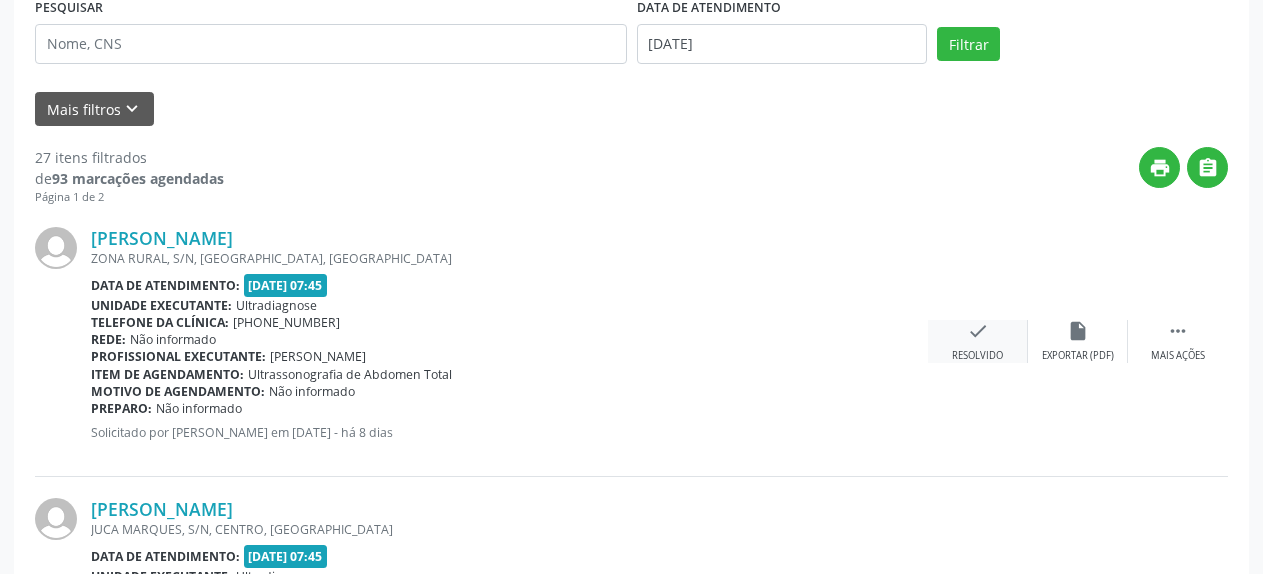 click on "check" at bounding box center (978, 331) 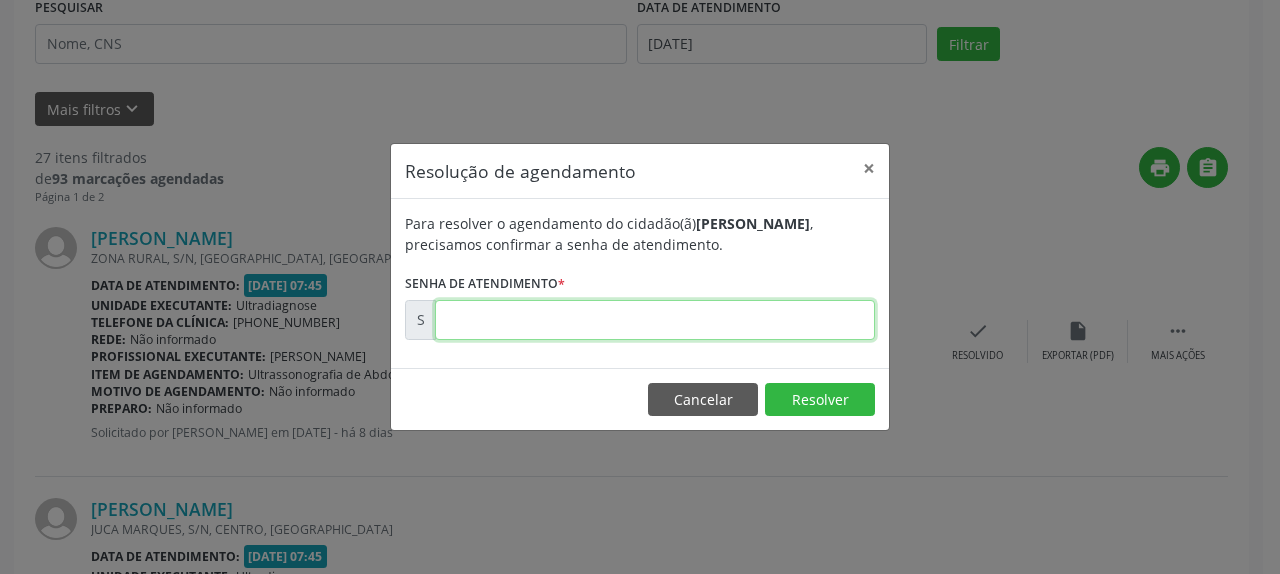 click at bounding box center (655, 320) 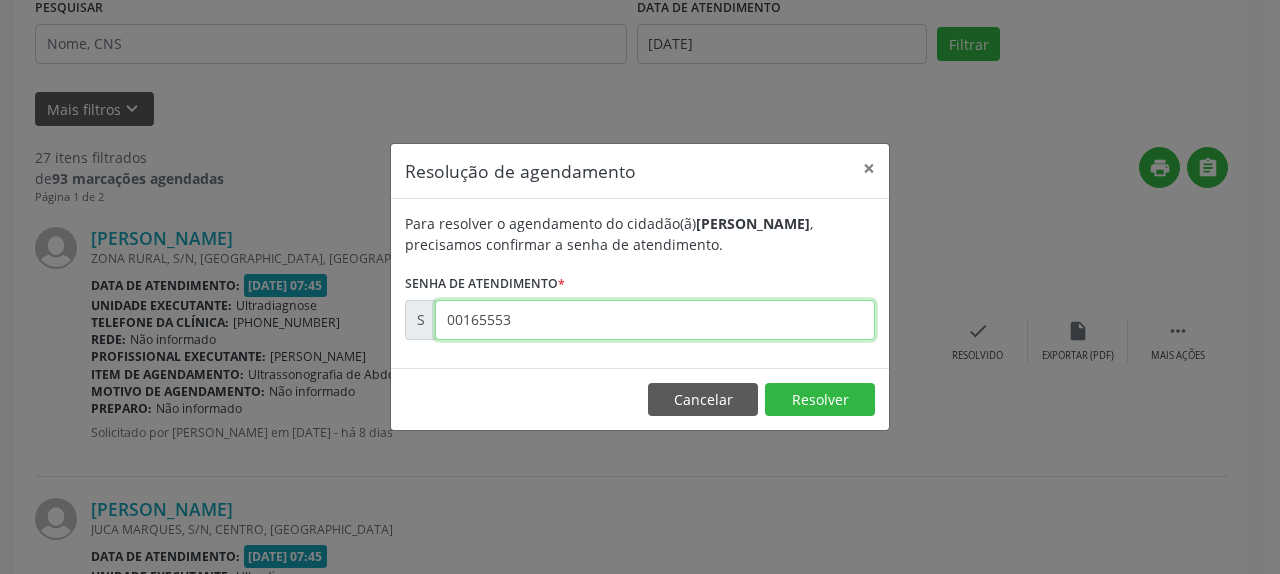 type on "00165553" 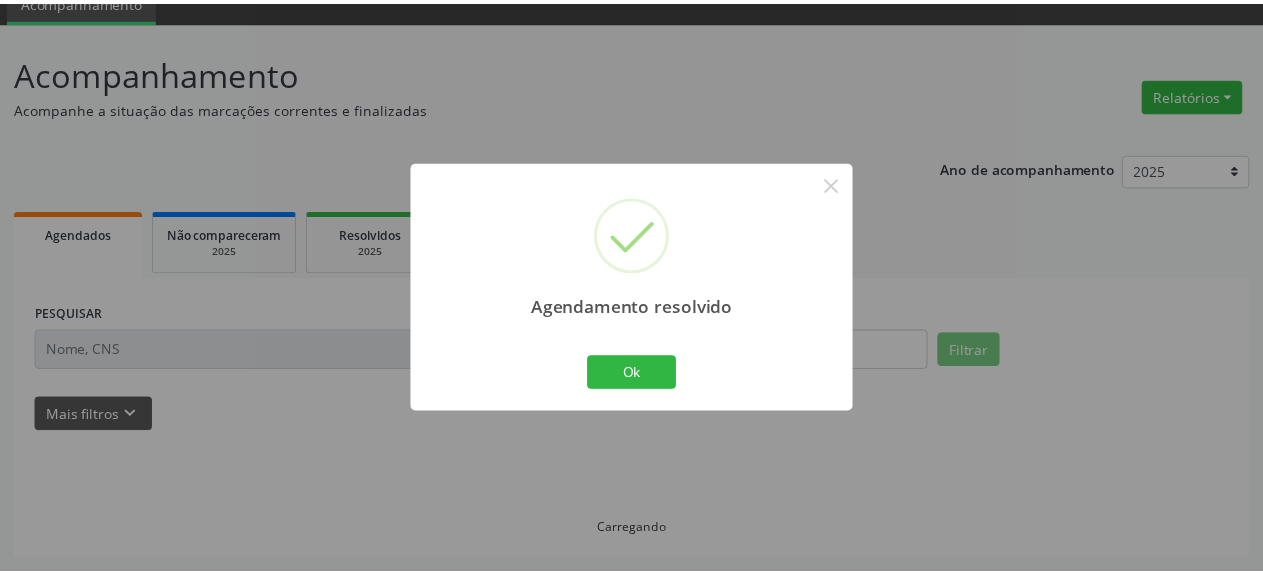 scroll, scrollTop: 88, scrollLeft: 0, axis: vertical 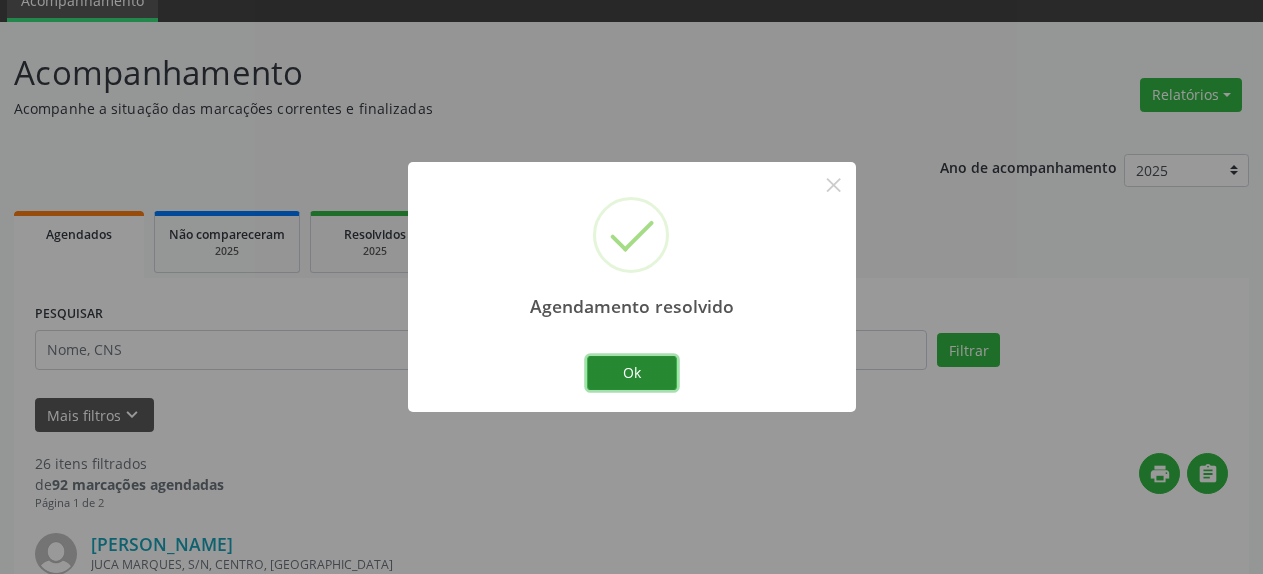 click on "Ok" at bounding box center (632, 373) 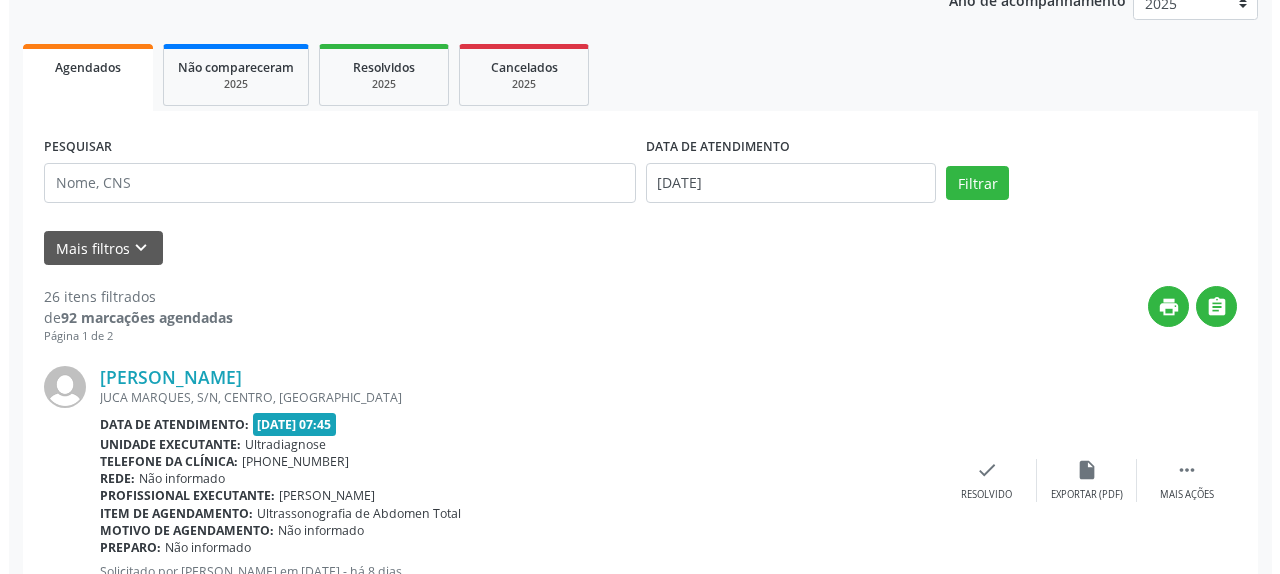 scroll, scrollTop: 496, scrollLeft: 0, axis: vertical 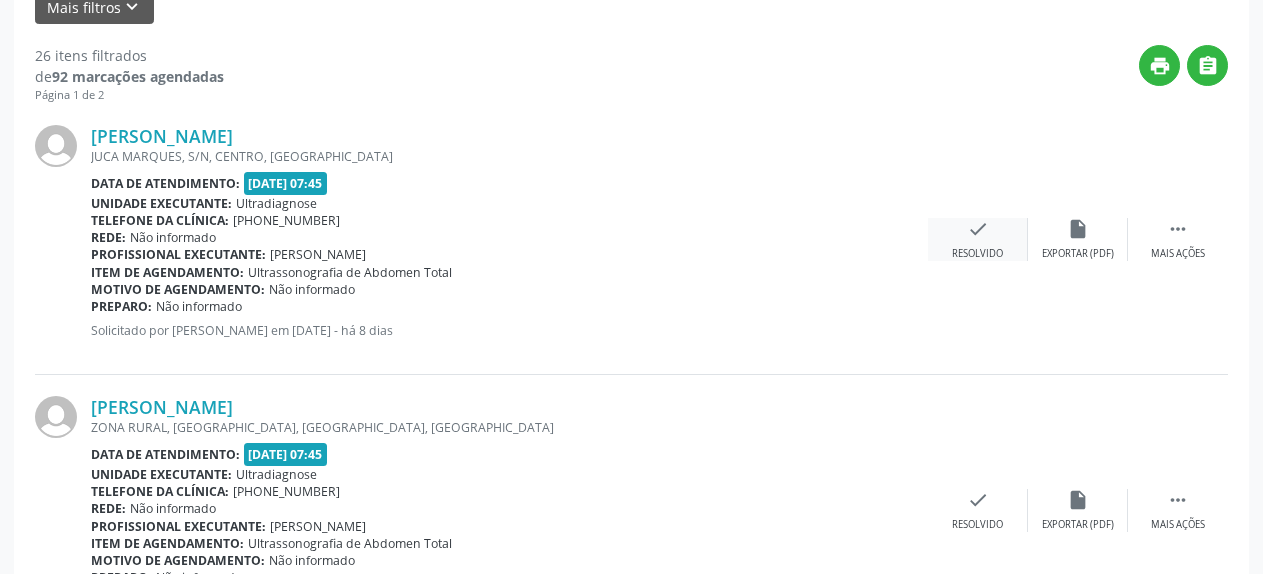 click on "Resolvido" at bounding box center [977, 254] 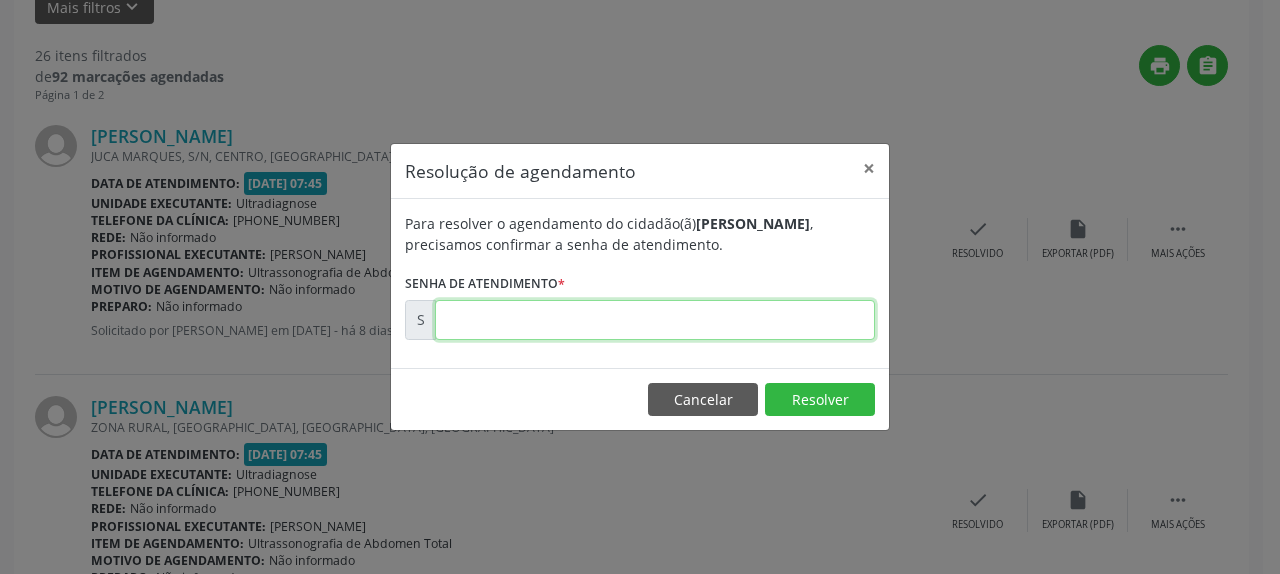 click at bounding box center [655, 320] 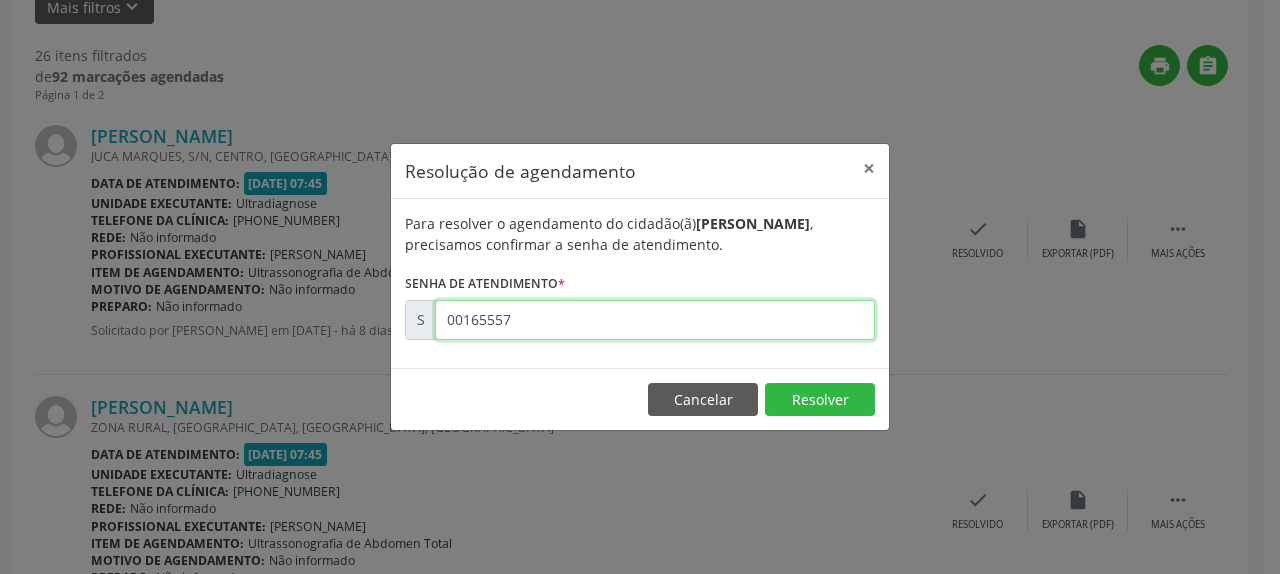 type on "00165557" 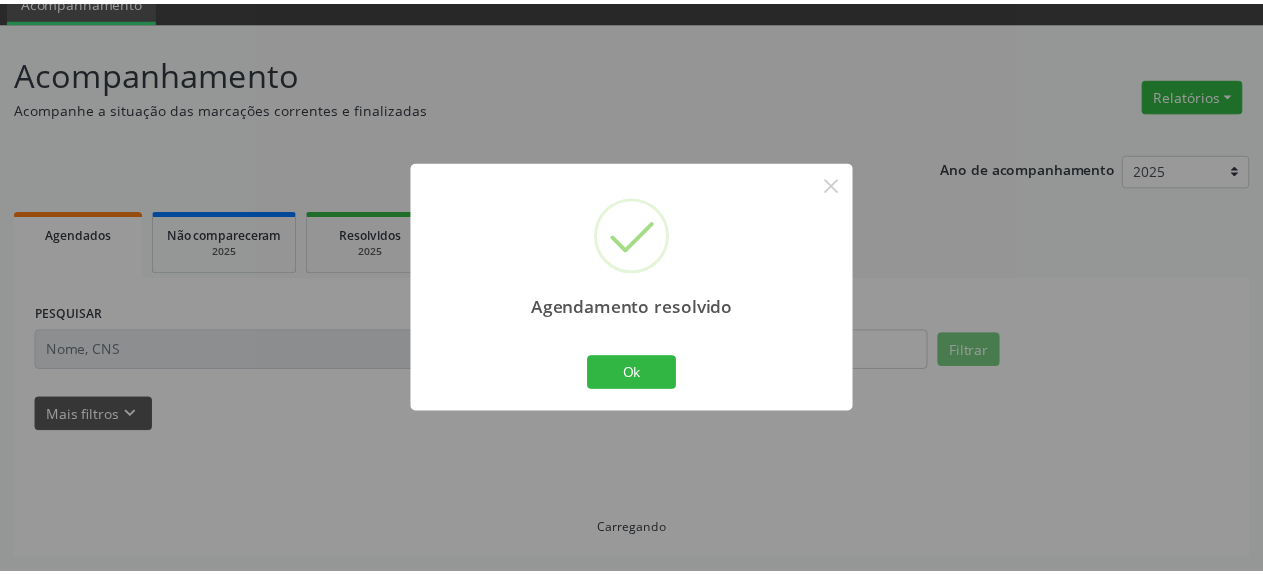 scroll, scrollTop: 88, scrollLeft: 0, axis: vertical 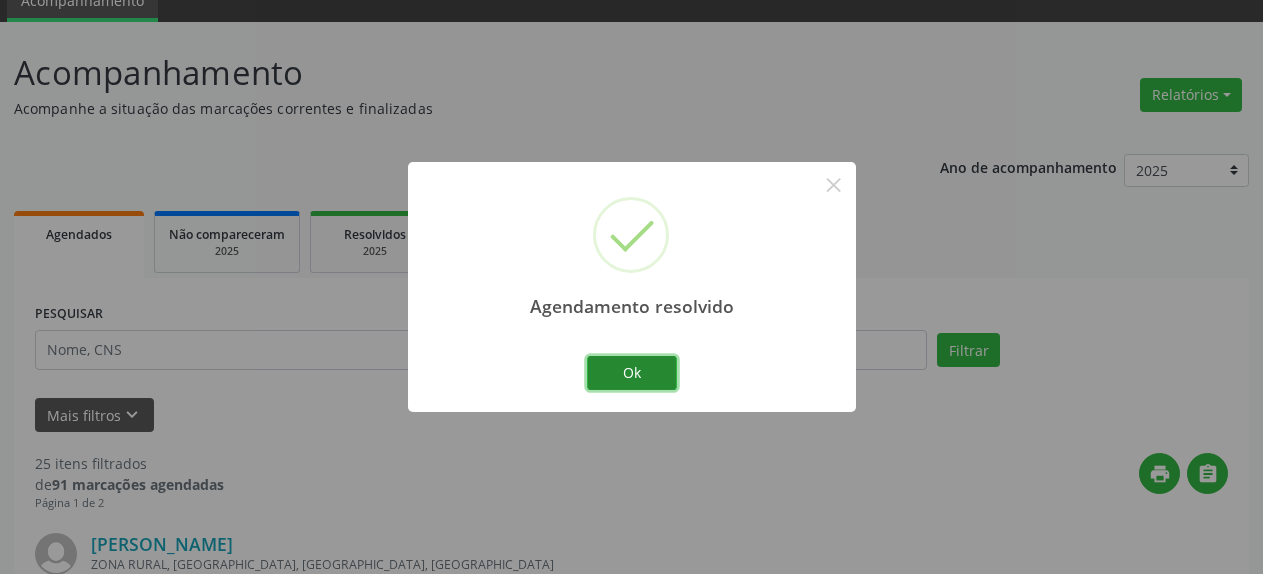 click on "Ok" at bounding box center [632, 373] 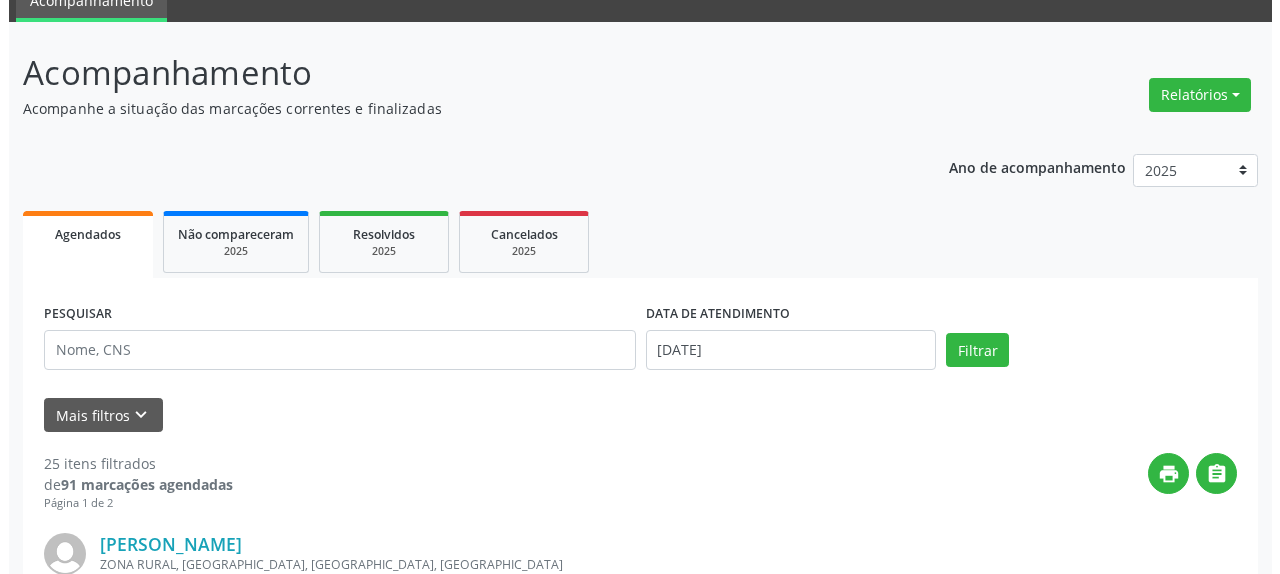 scroll, scrollTop: 394, scrollLeft: 0, axis: vertical 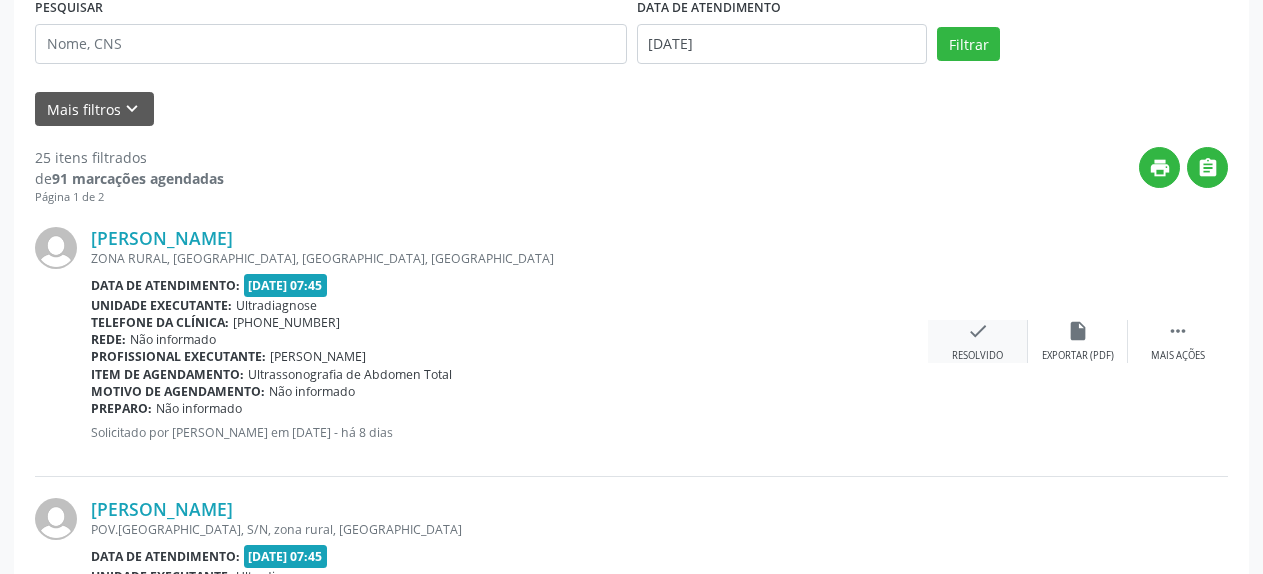 click on "check" at bounding box center (978, 331) 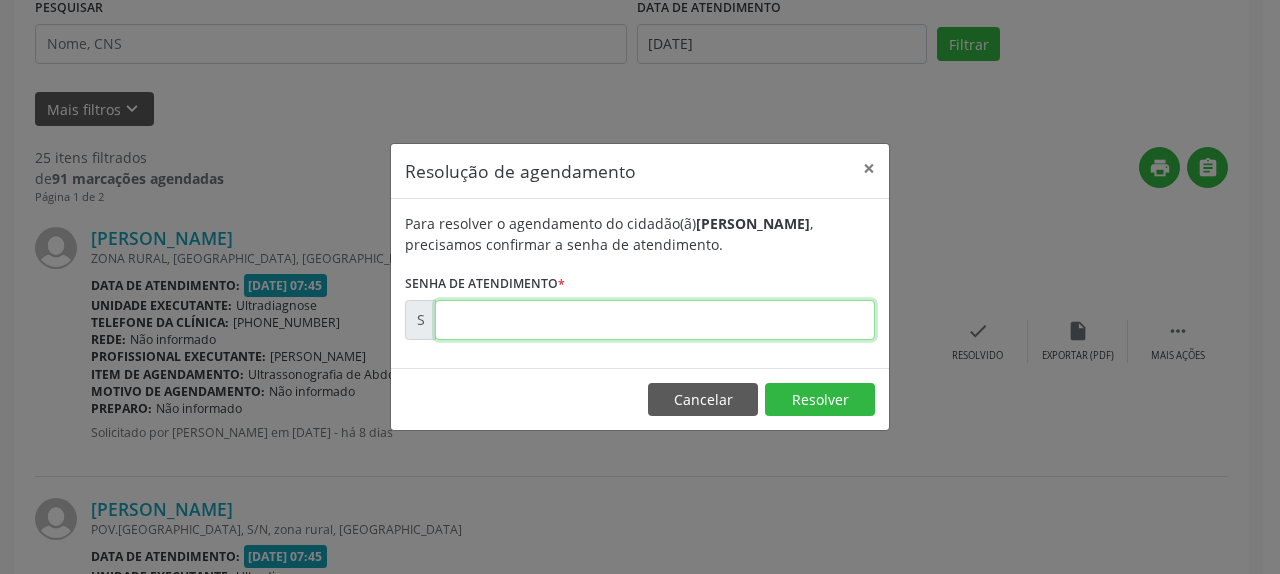 click at bounding box center (655, 320) 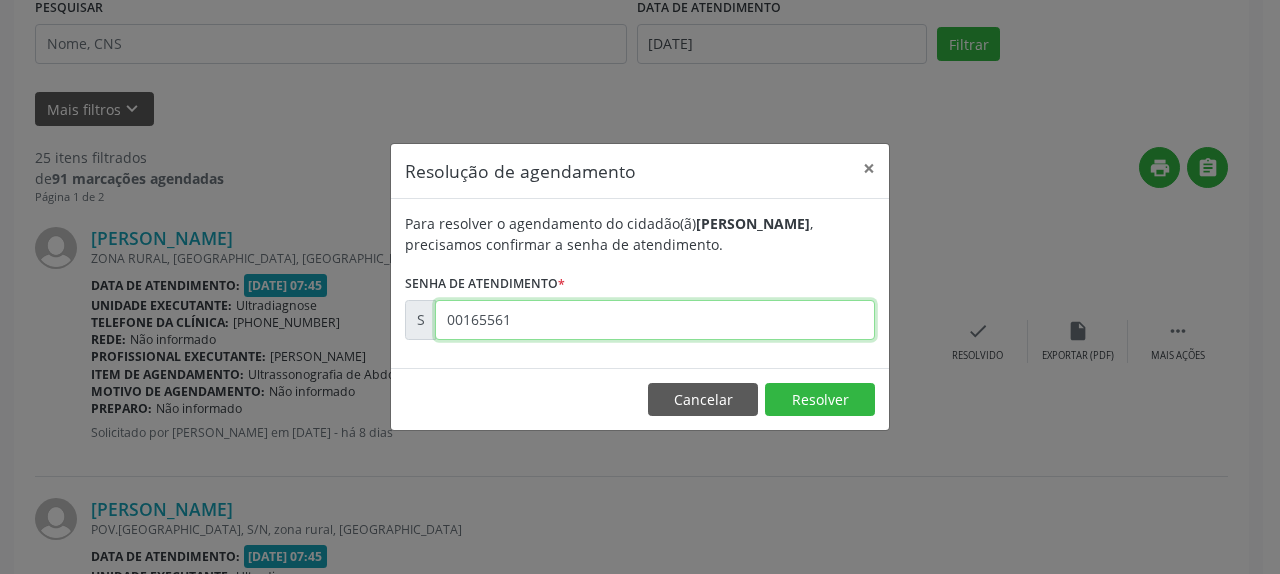 type on "00165561" 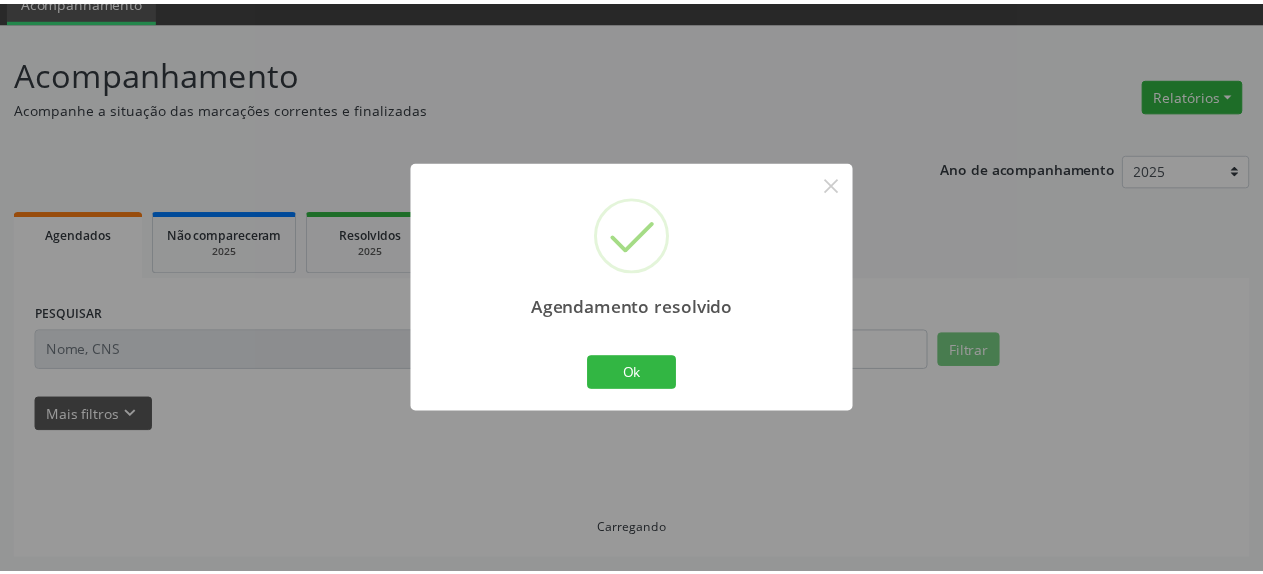 scroll, scrollTop: 88, scrollLeft: 0, axis: vertical 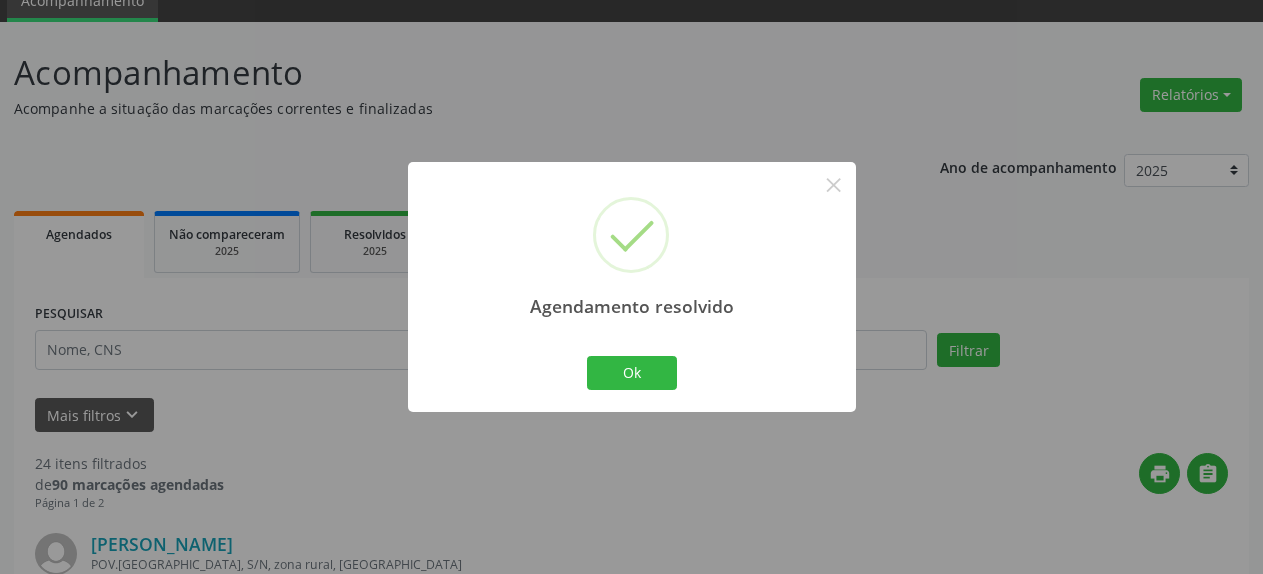 click on "Ok Cancel" at bounding box center (631, 373) 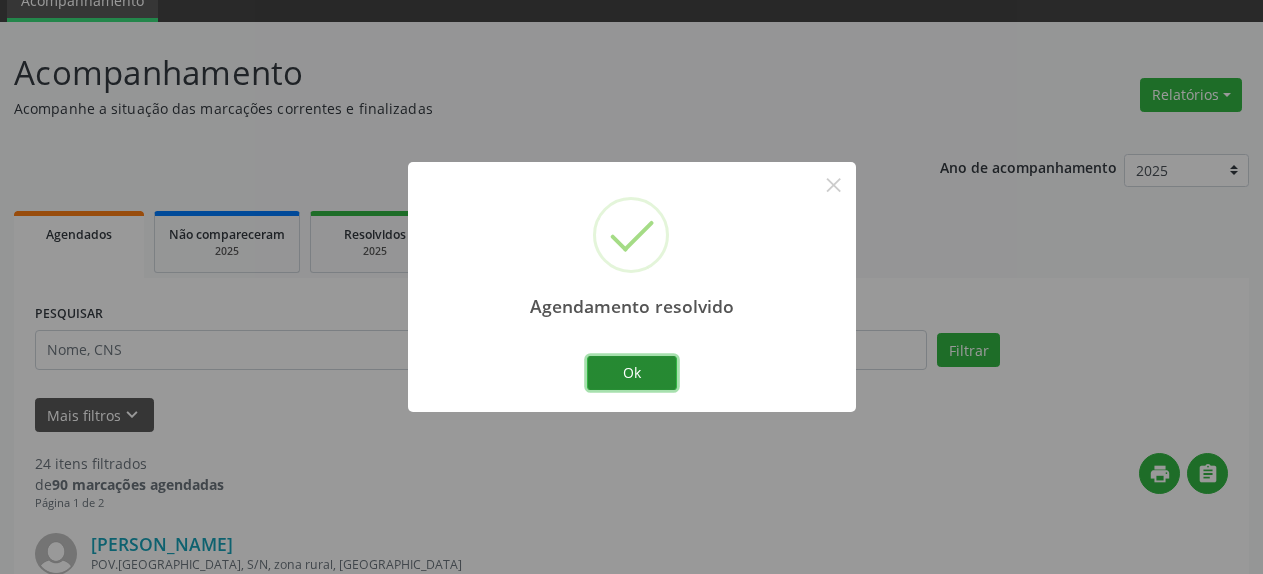 click on "Ok" at bounding box center (632, 373) 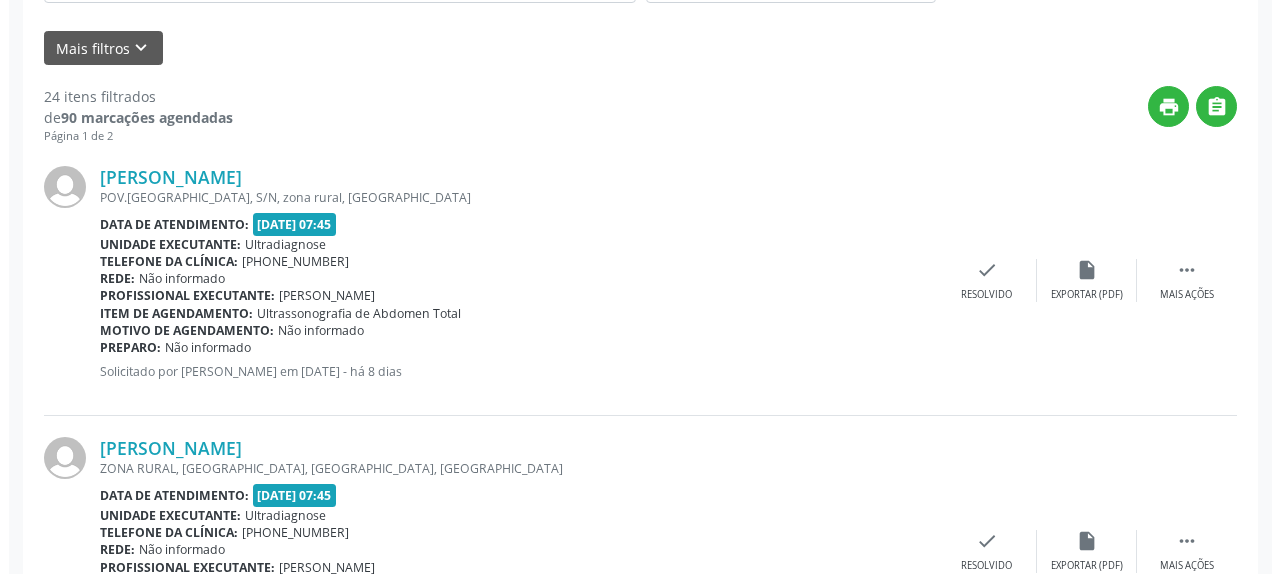 scroll, scrollTop: 496, scrollLeft: 0, axis: vertical 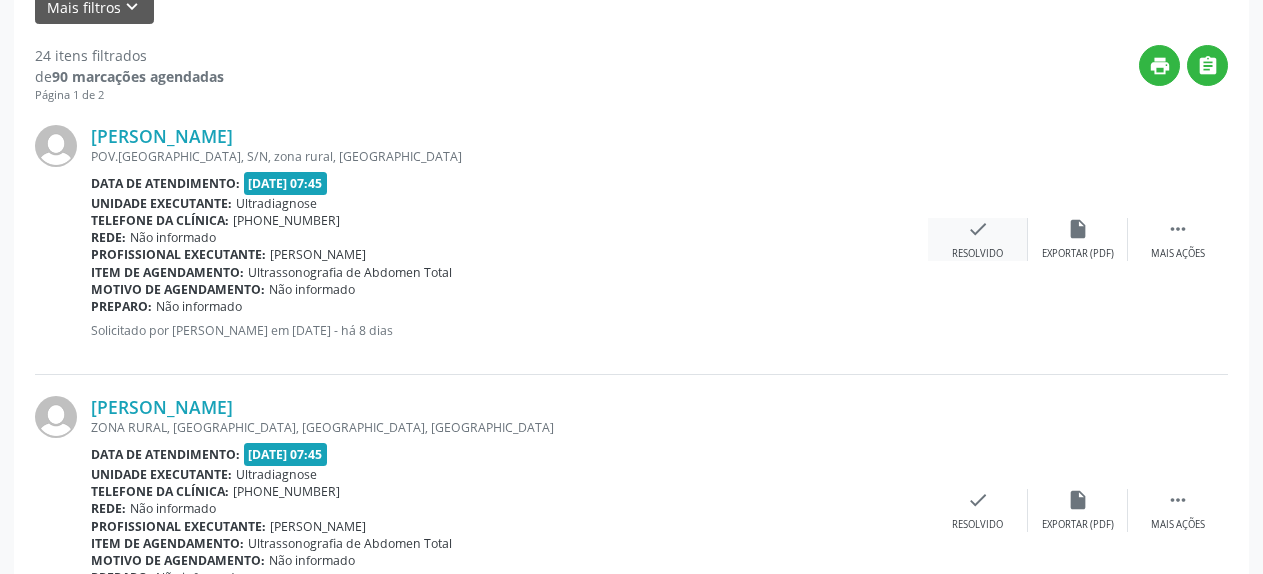 click on "check
Resolvido" at bounding box center (978, 239) 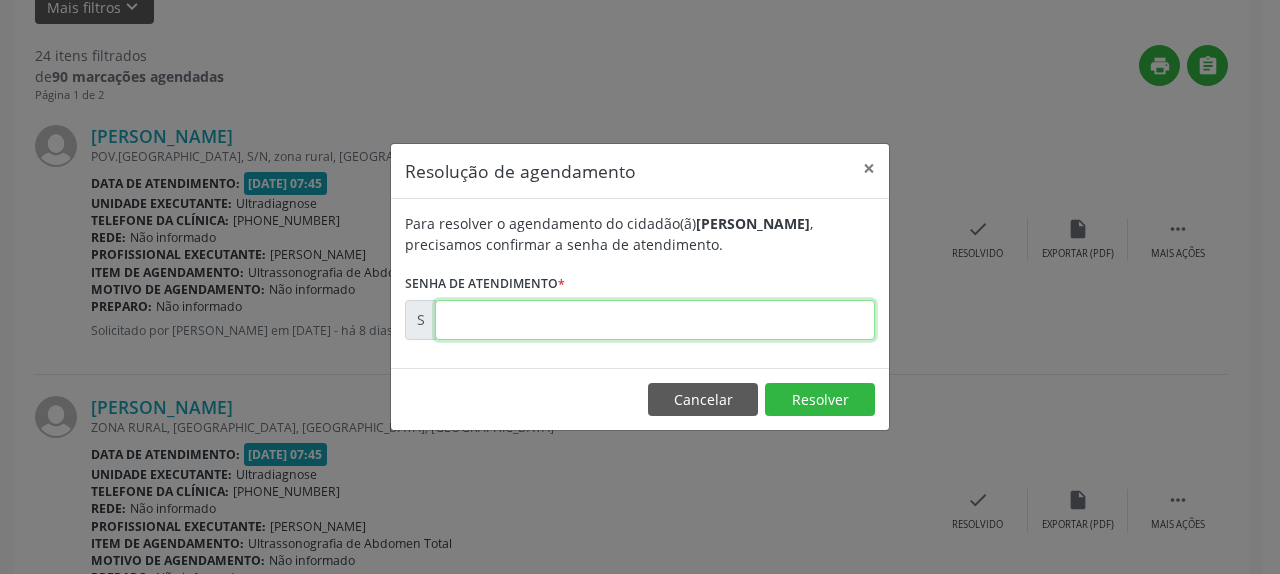 click at bounding box center [655, 320] 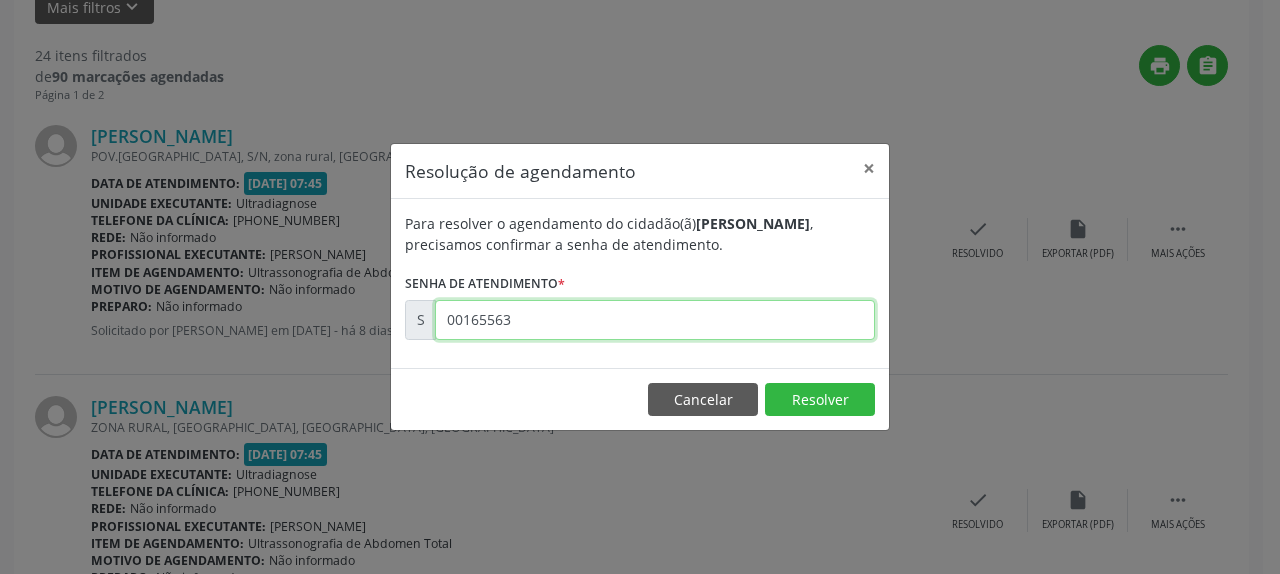 type on "00165563" 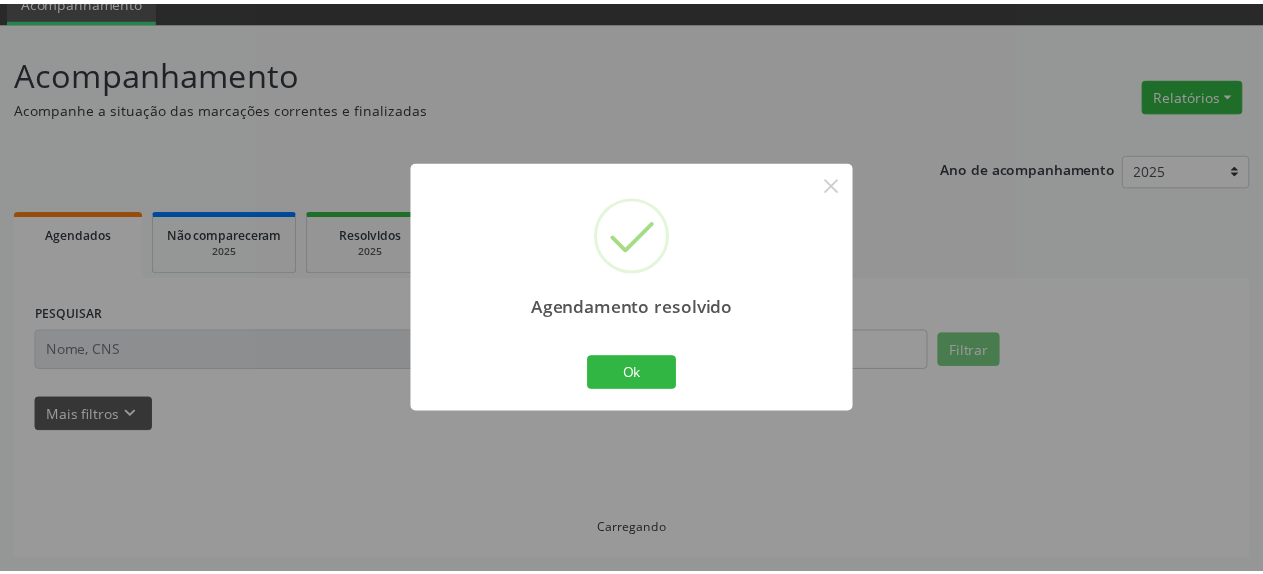 scroll, scrollTop: 88, scrollLeft: 0, axis: vertical 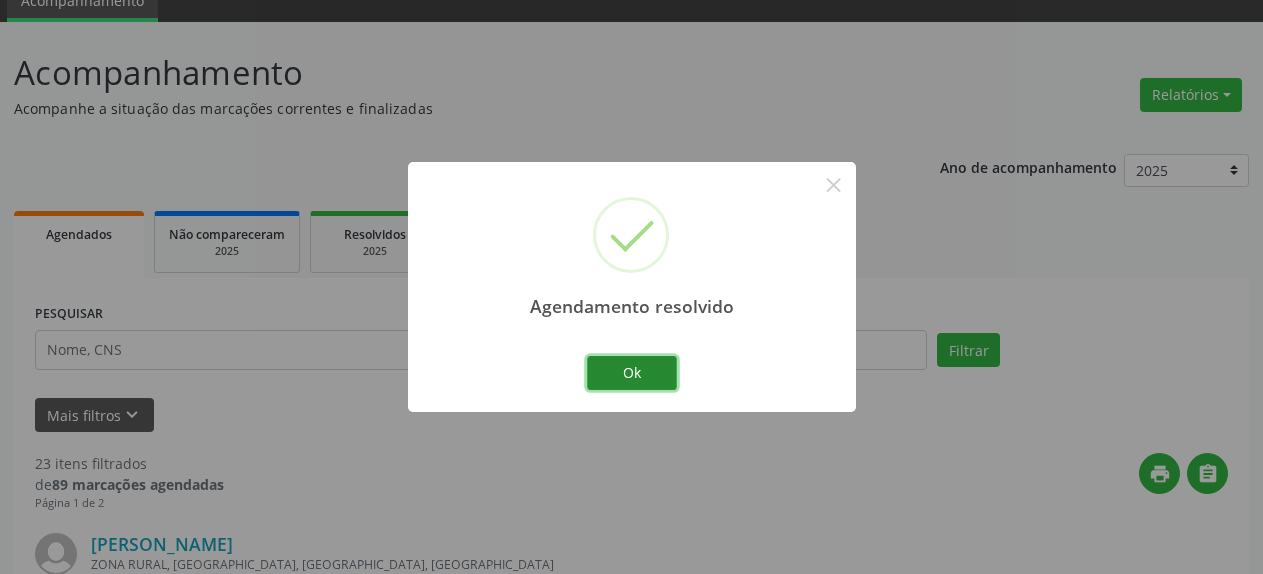 click on "Ok" at bounding box center [632, 373] 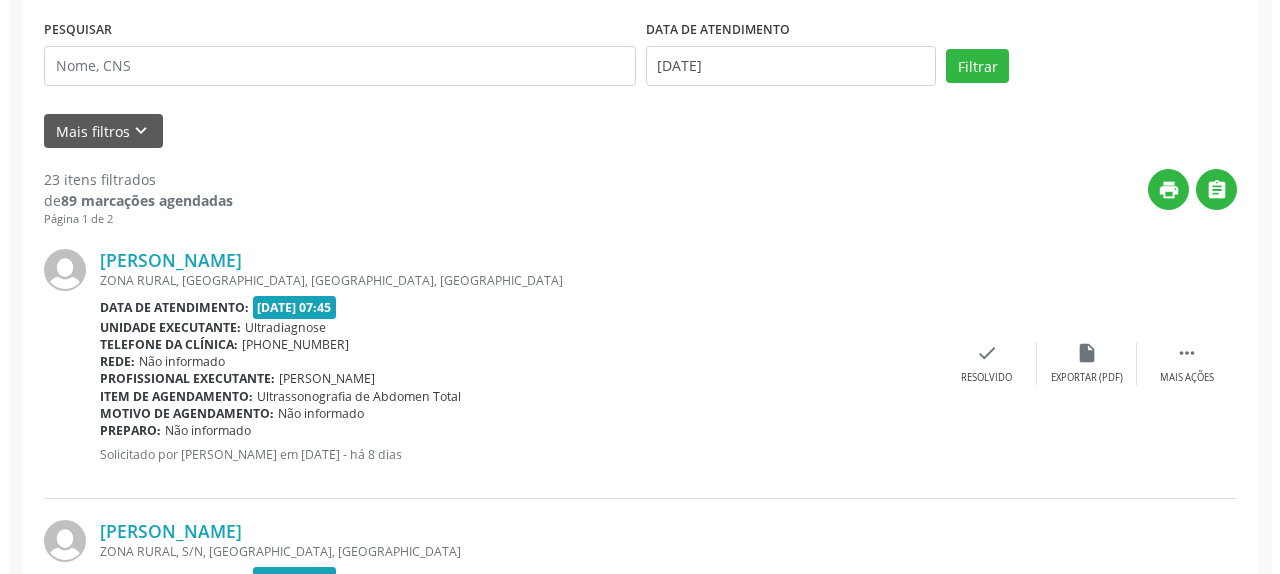 scroll, scrollTop: 394, scrollLeft: 0, axis: vertical 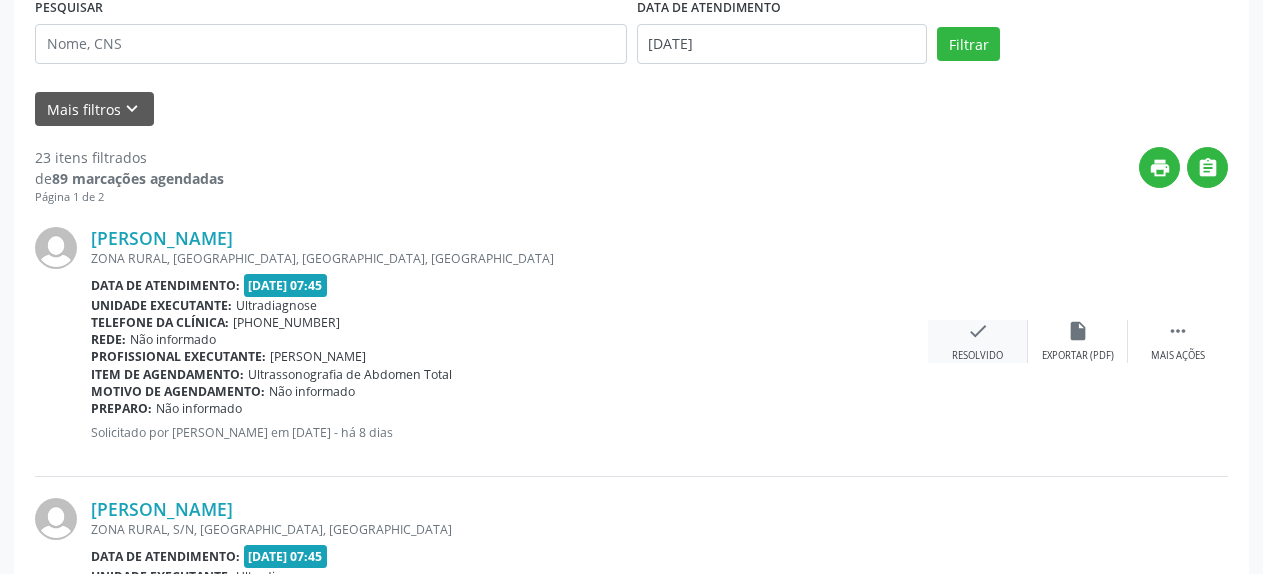 click on "check
Resolvido" at bounding box center [978, 341] 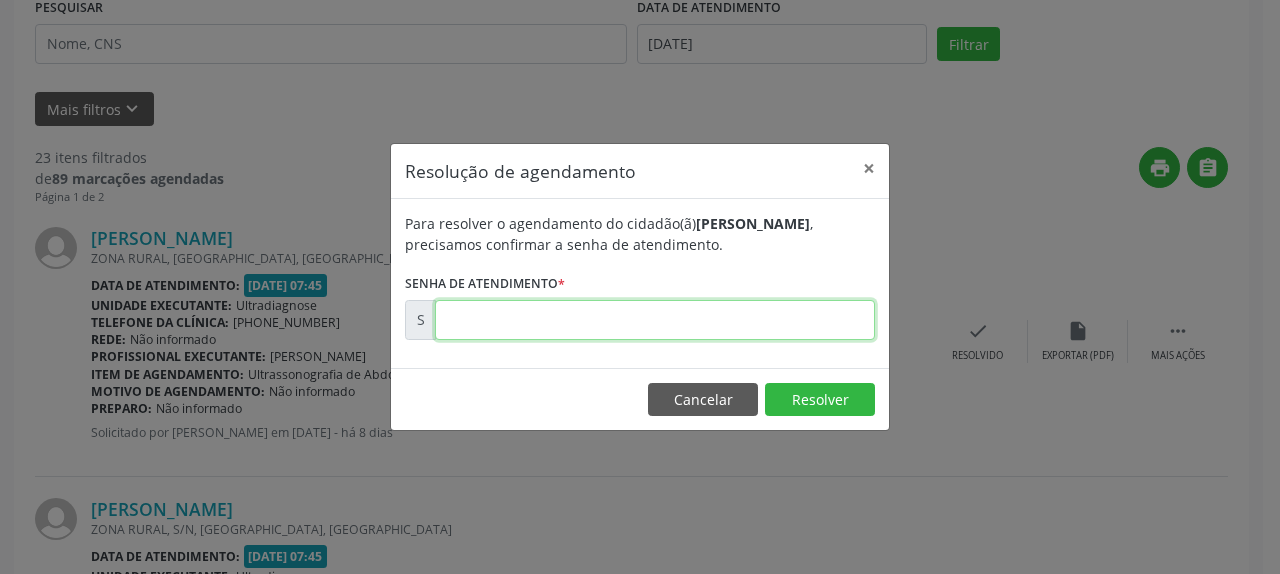 click at bounding box center (655, 320) 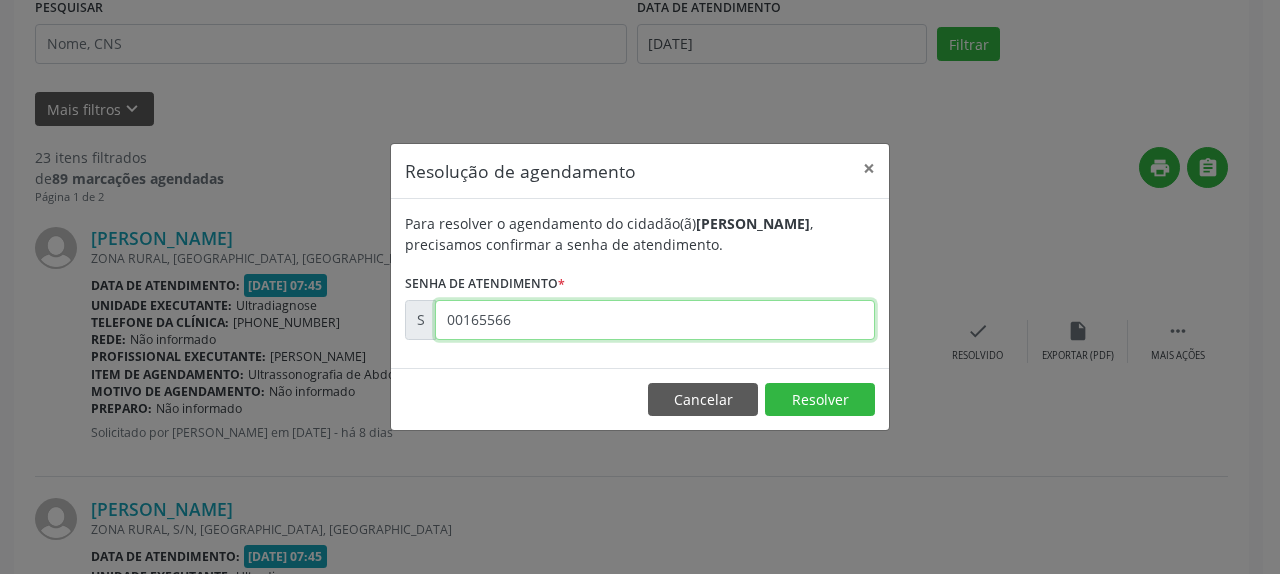 type on "00165566" 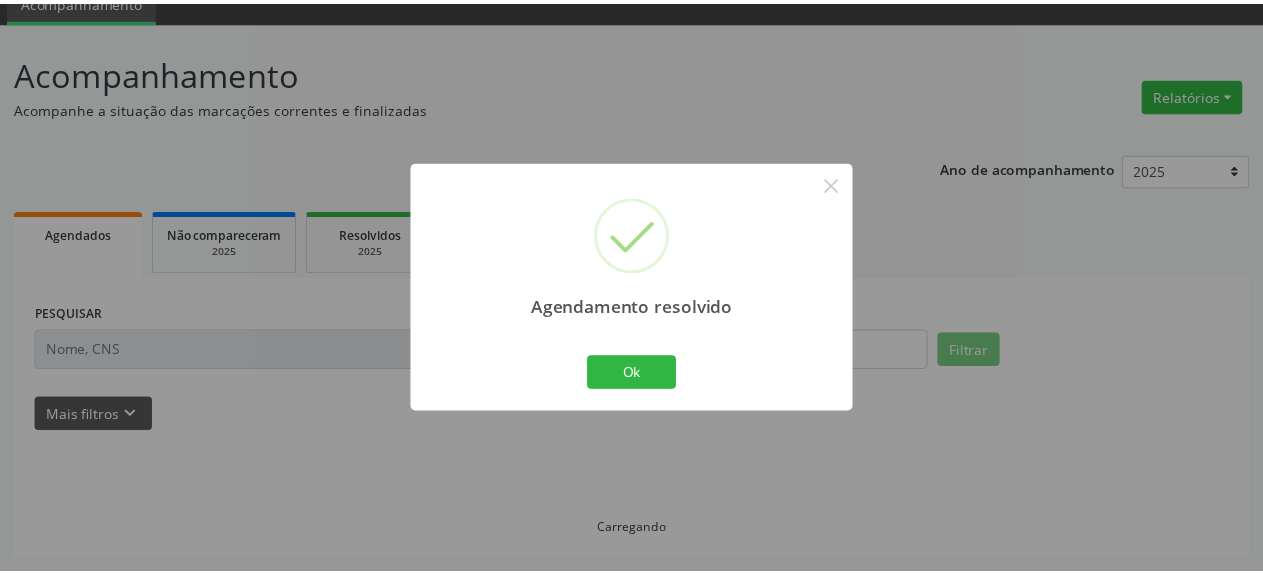 scroll, scrollTop: 88, scrollLeft: 0, axis: vertical 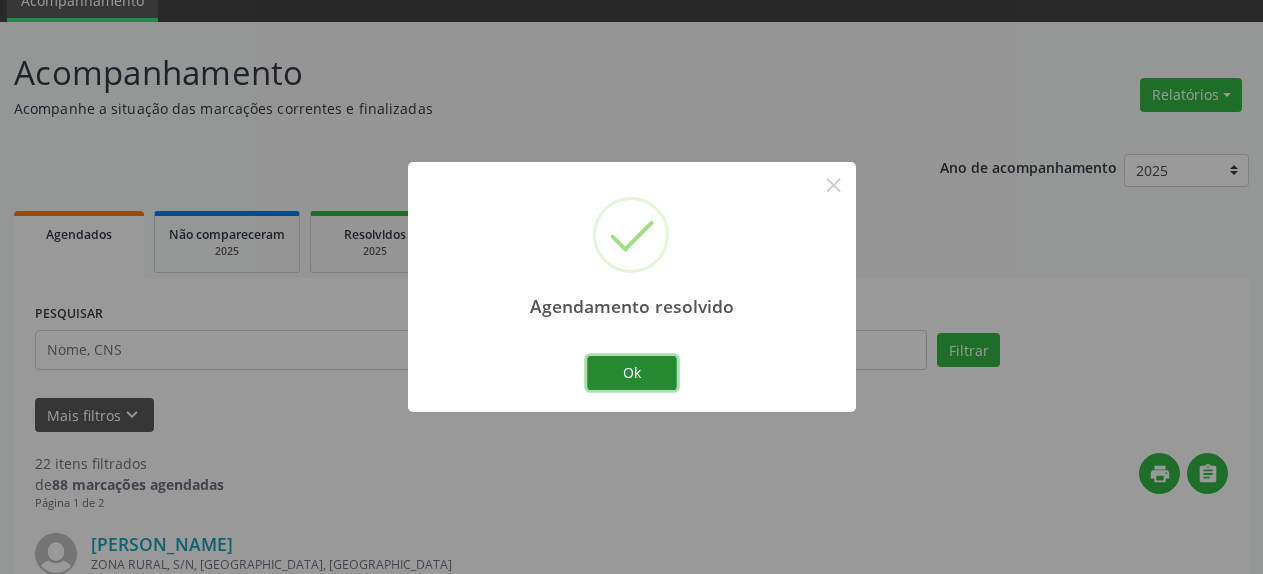 click on "Ok" at bounding box center [632, 373] 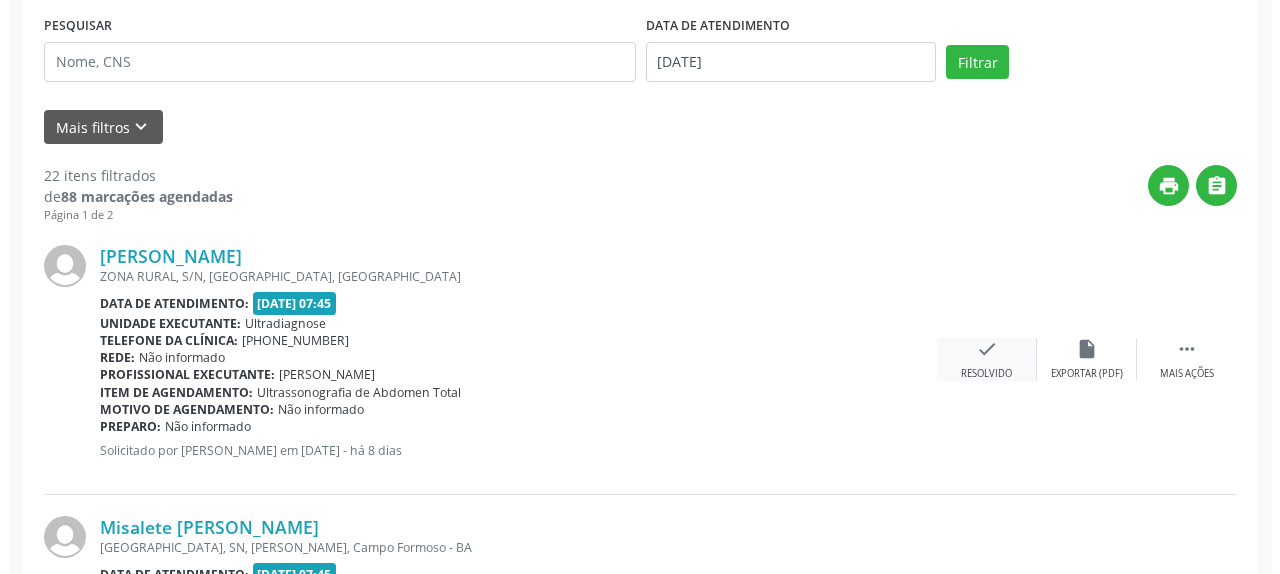 scroll, scrollTop: 394, scrollLeft: 0, axis: vertical 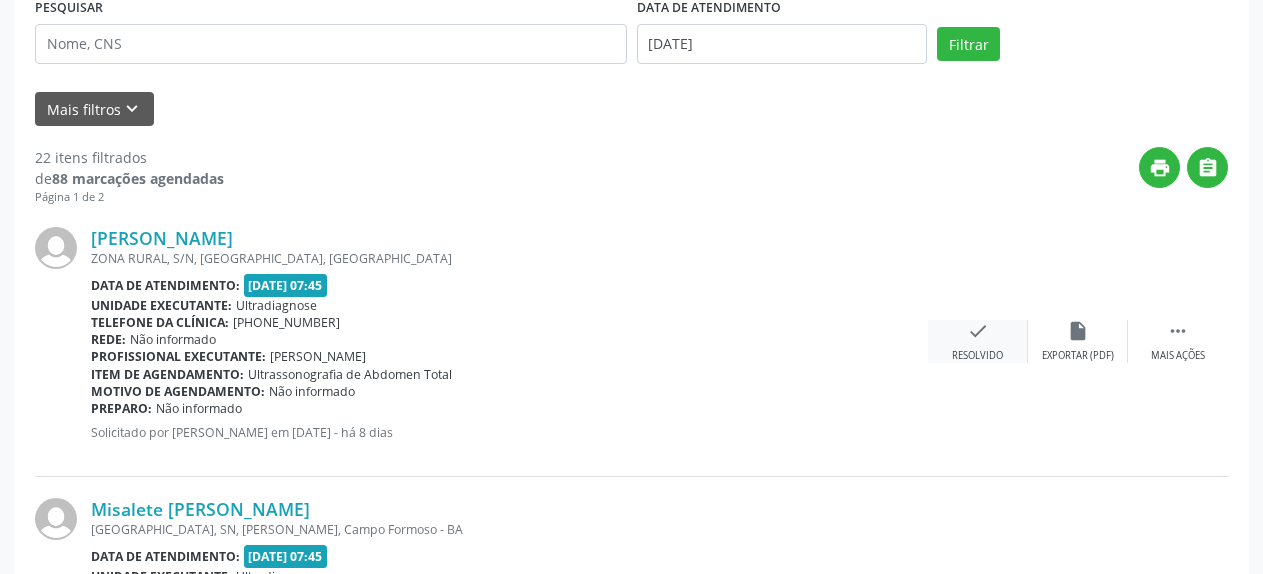 click on "check
Resolvido" at bounding box center [978, 341] 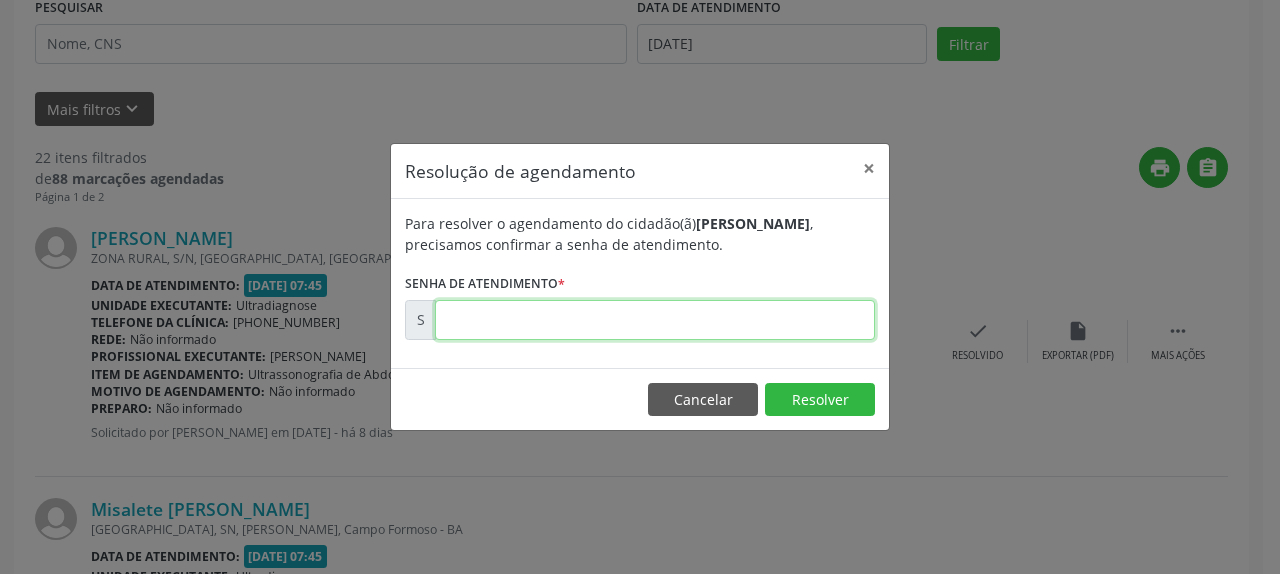 click at bounding box center [655, 320] 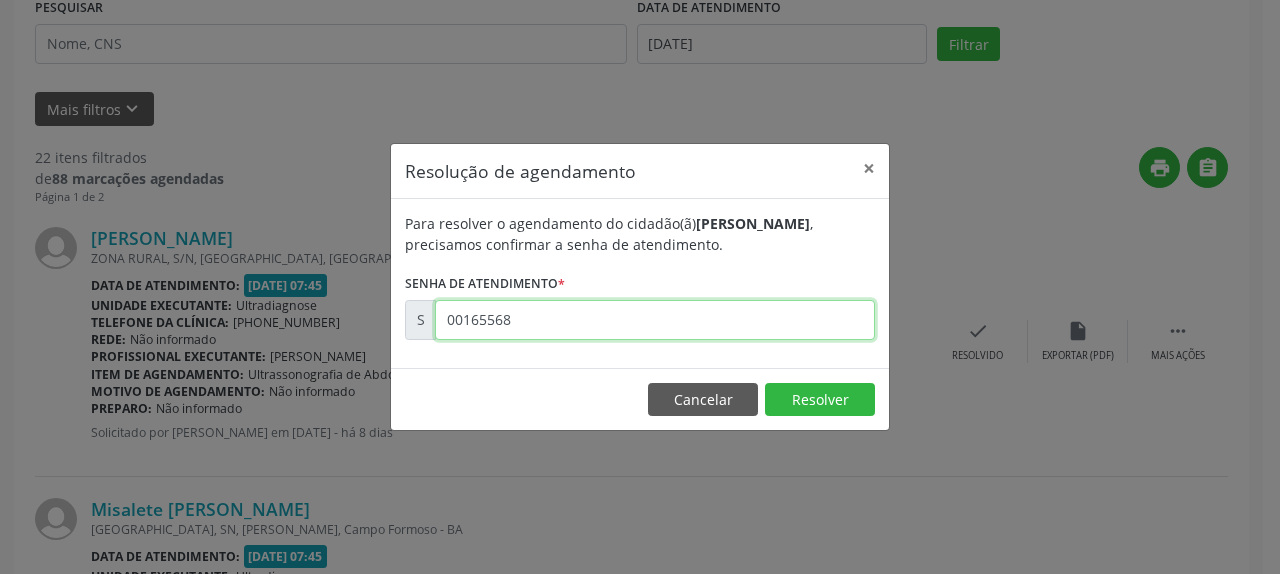 type on "00165568" 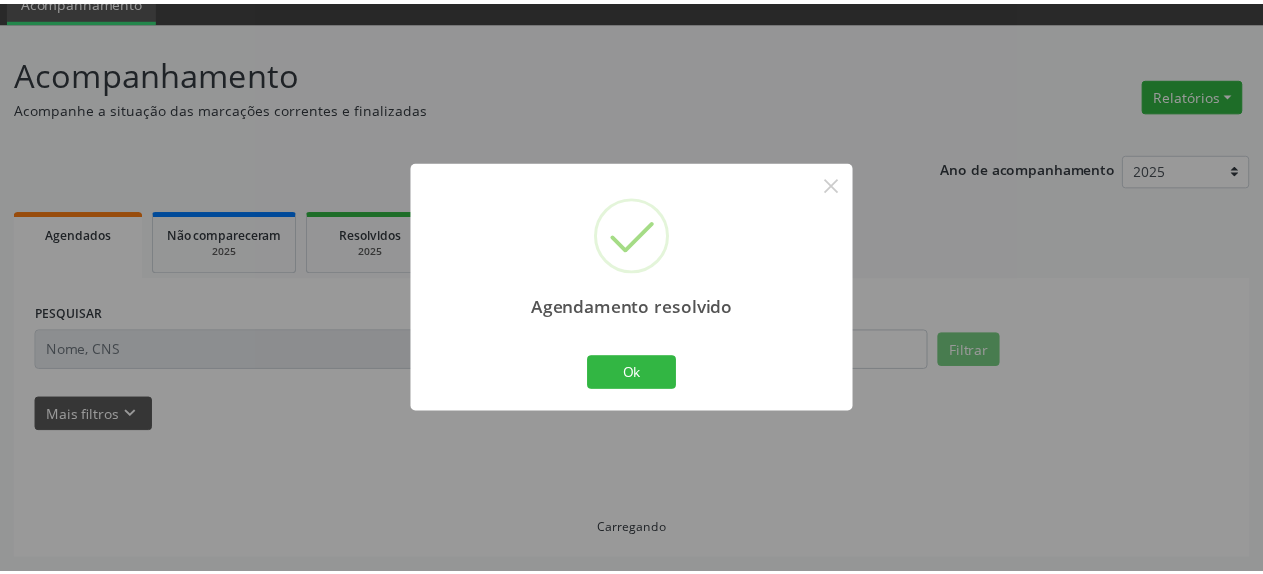 scroll, scrollTop: 88, scrollLeft: 0, axis: vertical 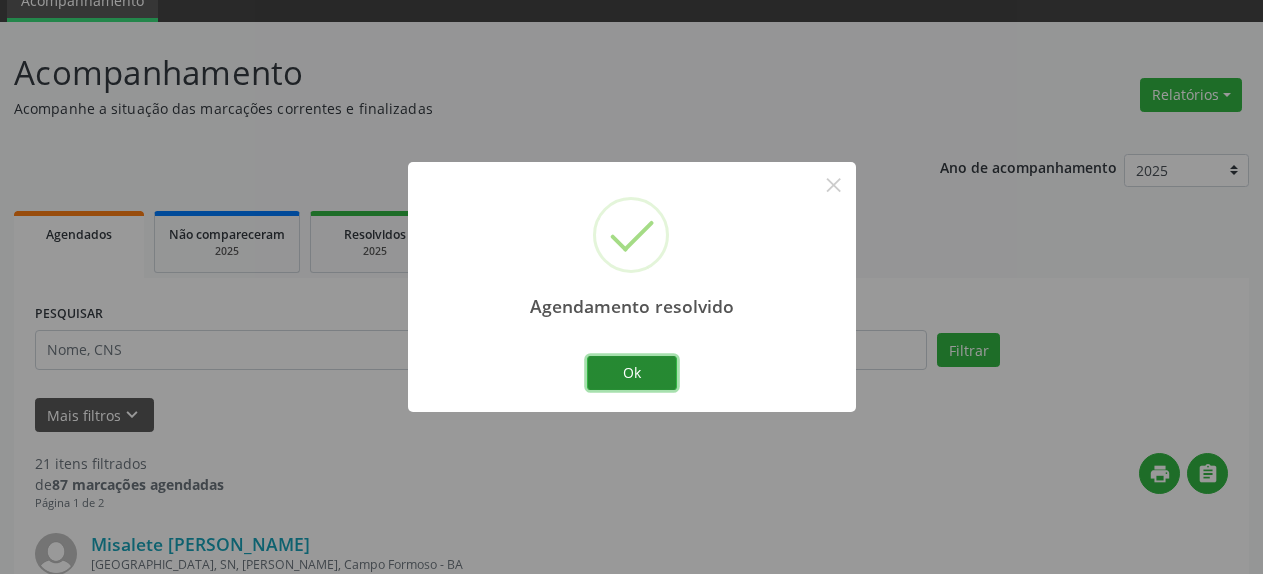 click on "Ok" at bounding box center (632, 373) 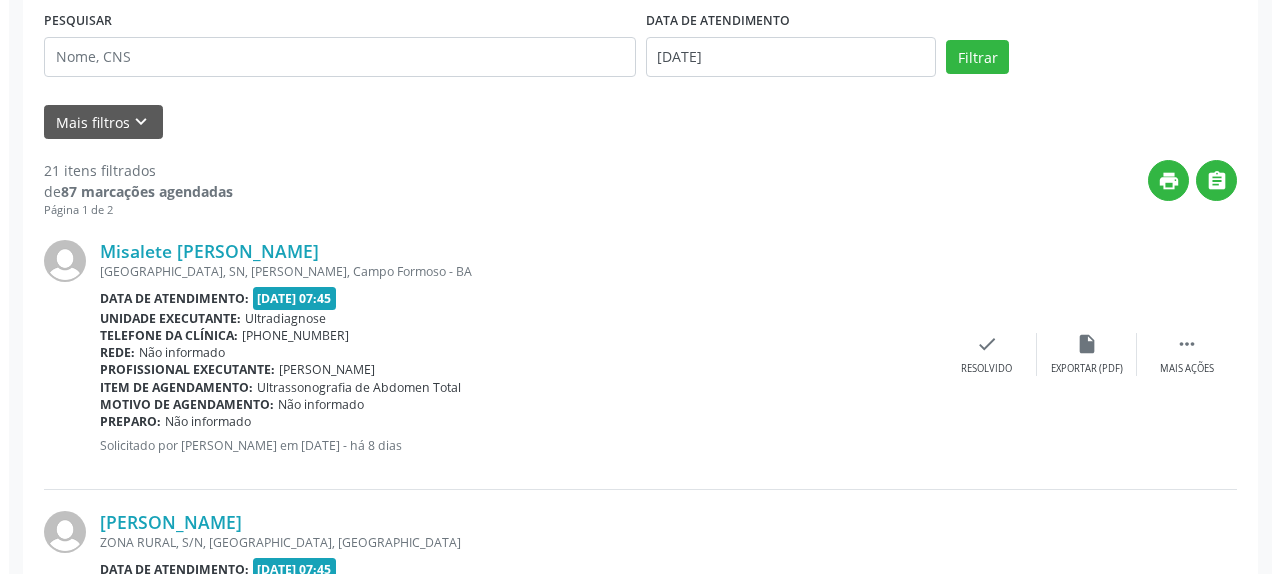scroll, scrollTop: 394, scrollLeft: 0, axis: vertical 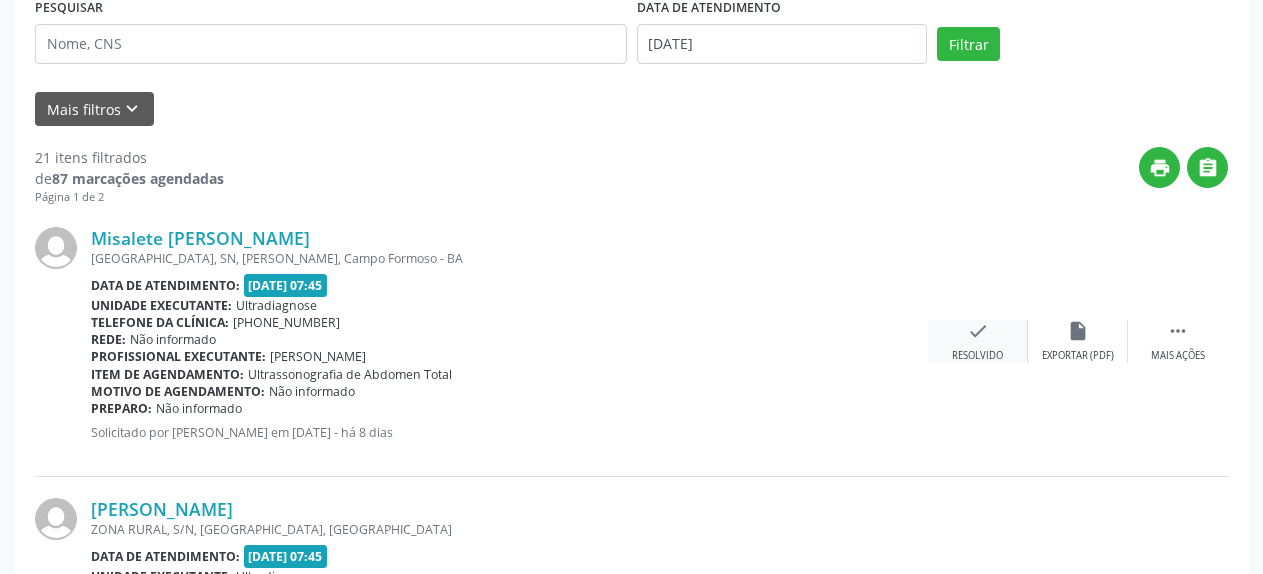click on "check
Resolvido" at bounding box center (978, 341) 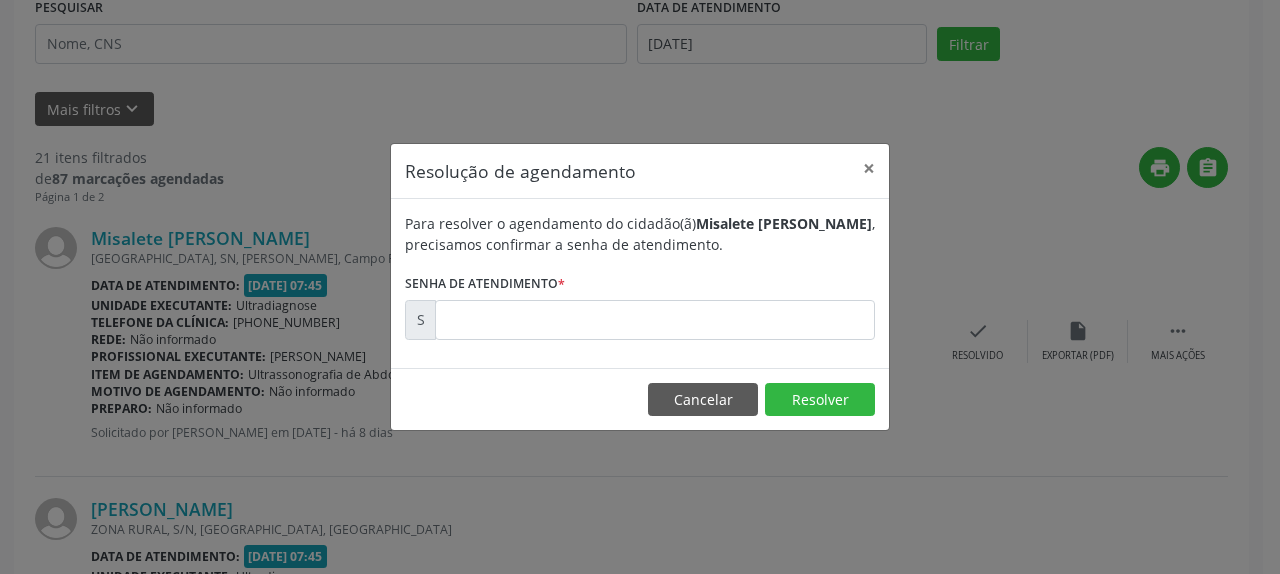 click on "Resolução de agendamento ×
Para resolver o agendamento do cidadão(ã)  Misalete Sales da [PERSON_NAME] ,
precisamos confirmar a senha de atendimento.
Senha de atendimento
*
S     Cancelar Resolver" at bounding box center (640, 287) 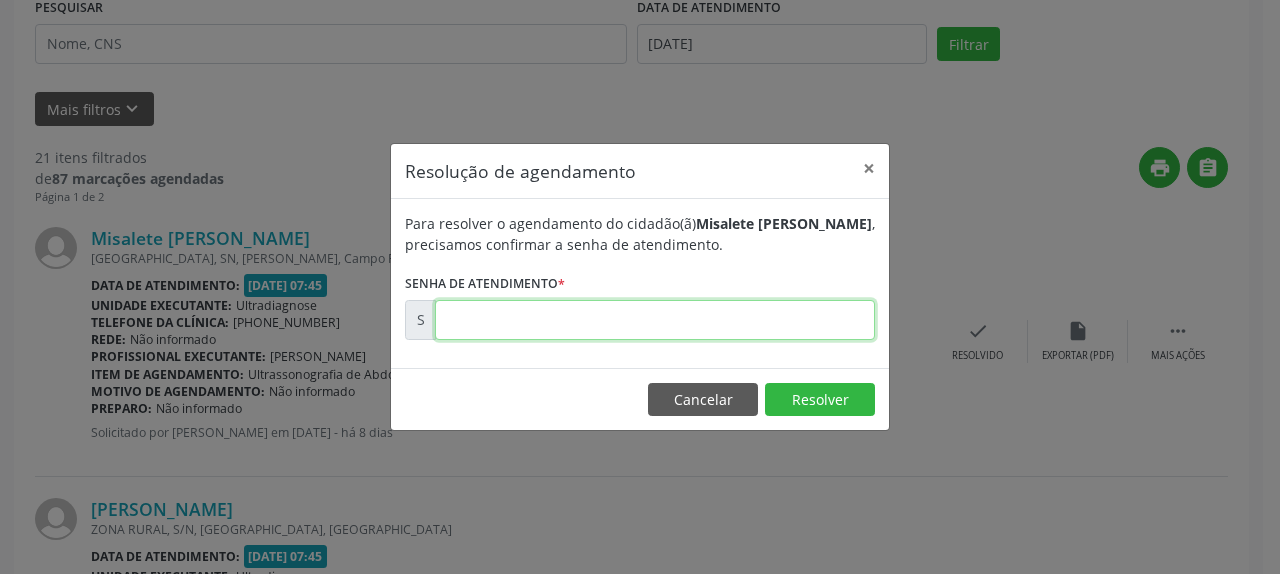 click at bounding box center (655, 320) 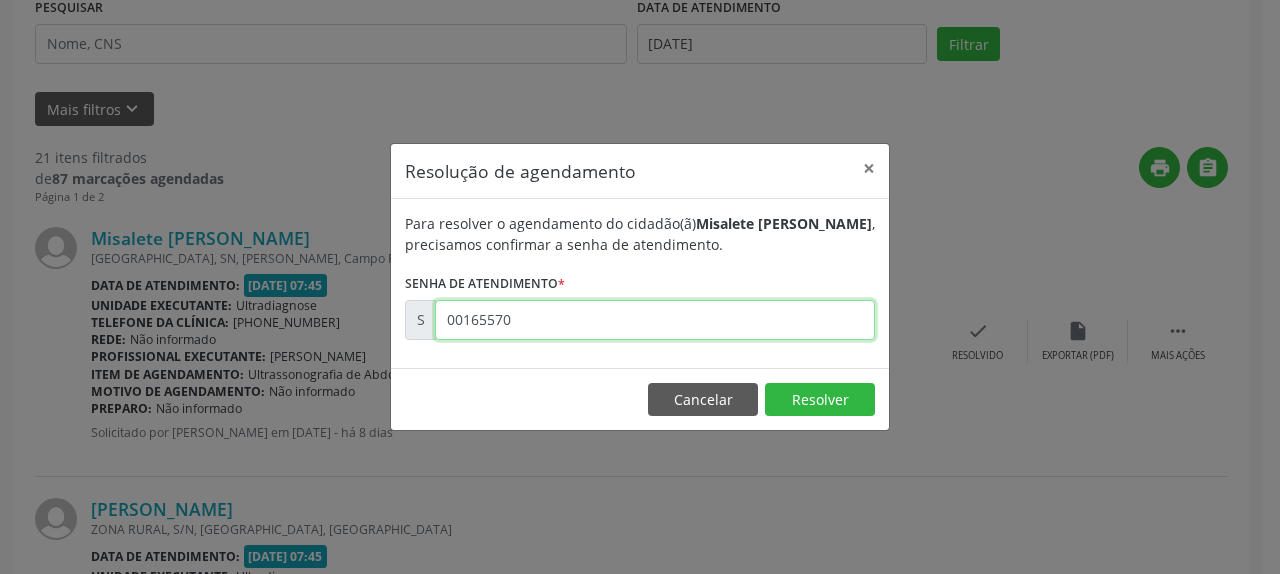 type on "00165570" 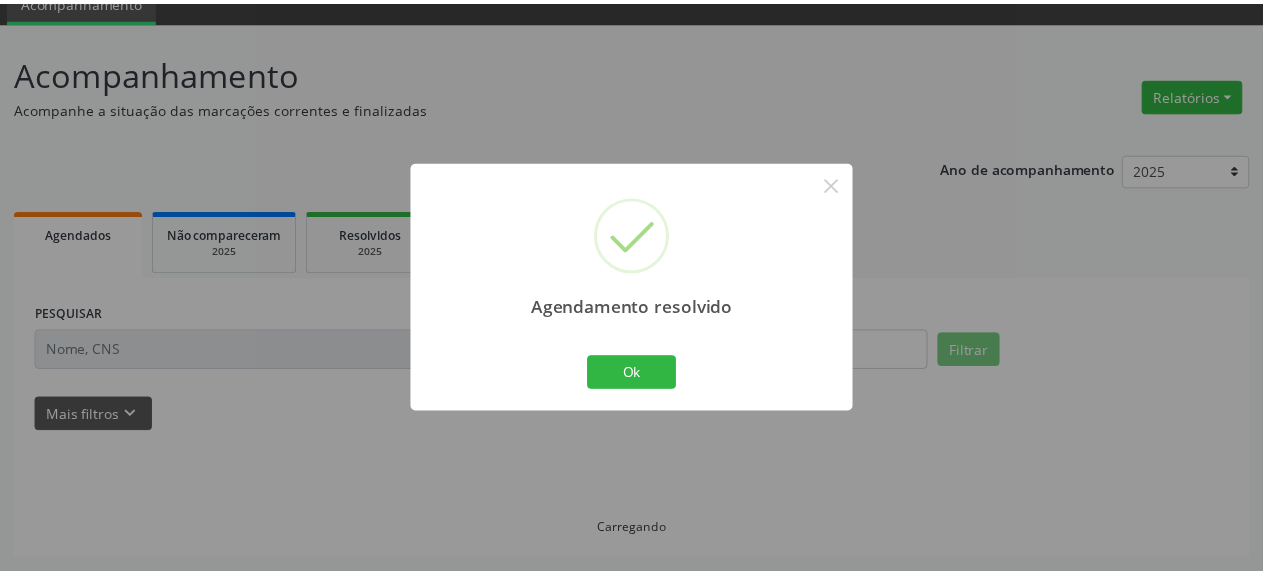 scroll, scrollTop: 88, scrollLeft: 0, axis: vertical 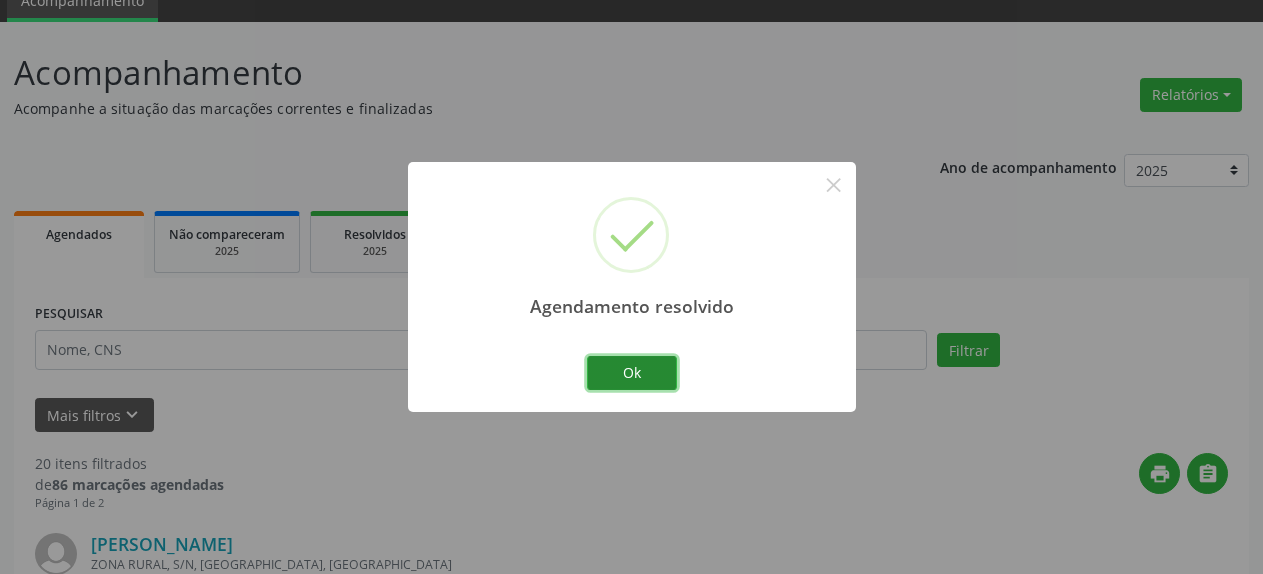 click on "Ok" at bounding box center (632, 373) 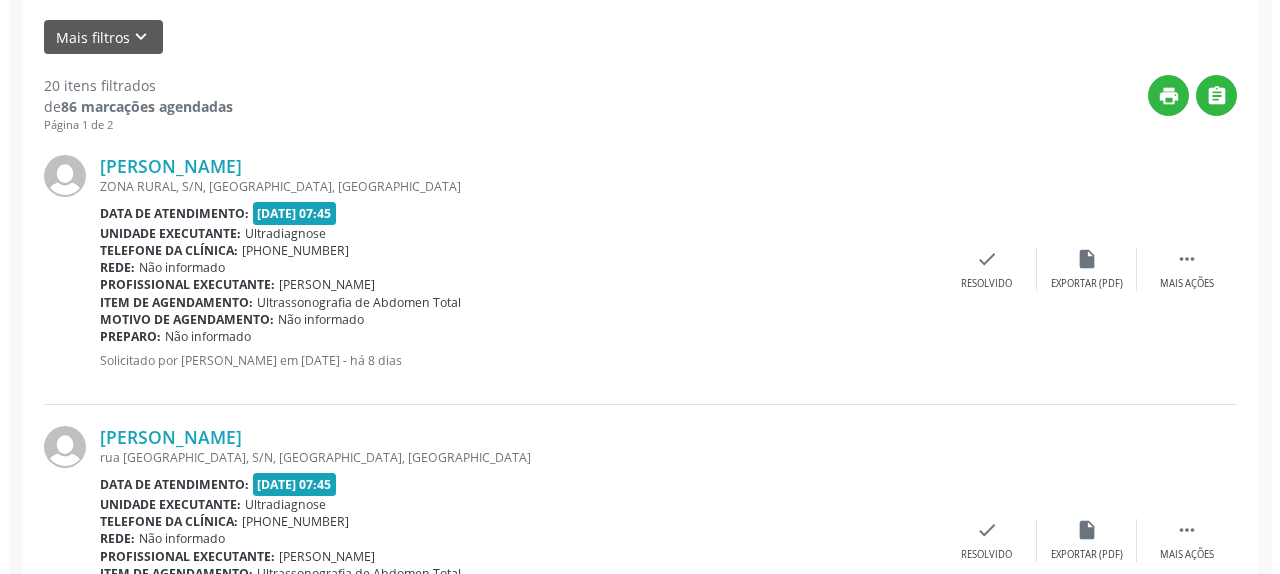 scroll, scrollTop: 496, scrollLeft: 0, axis: vertical 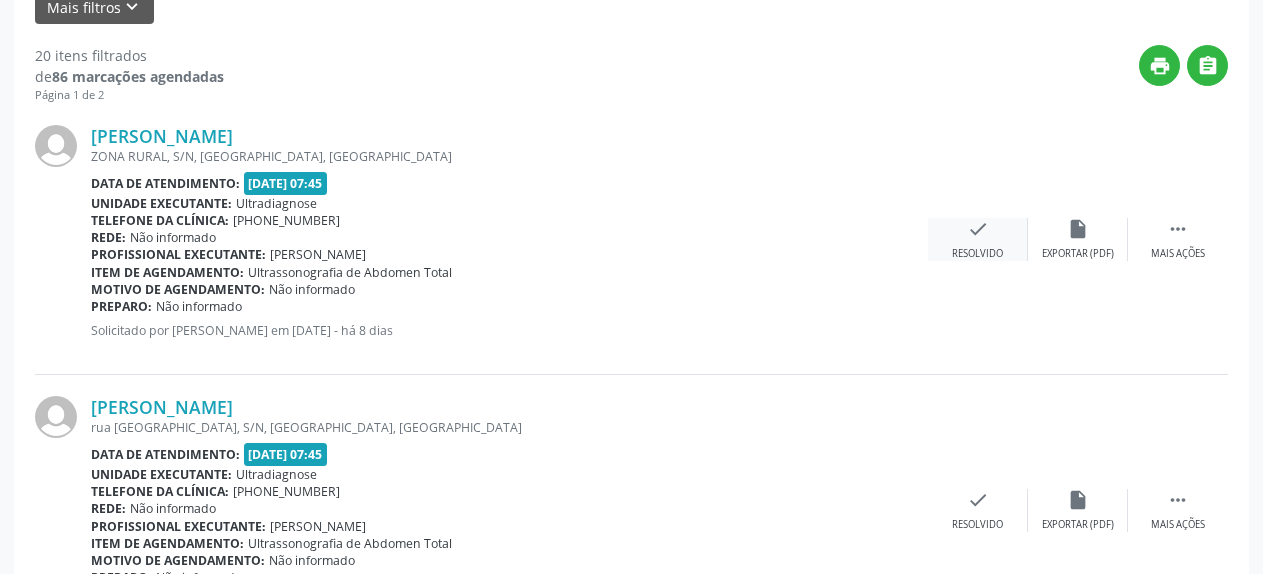 click on "check
Resolvido" at bounding box center [978, 239] 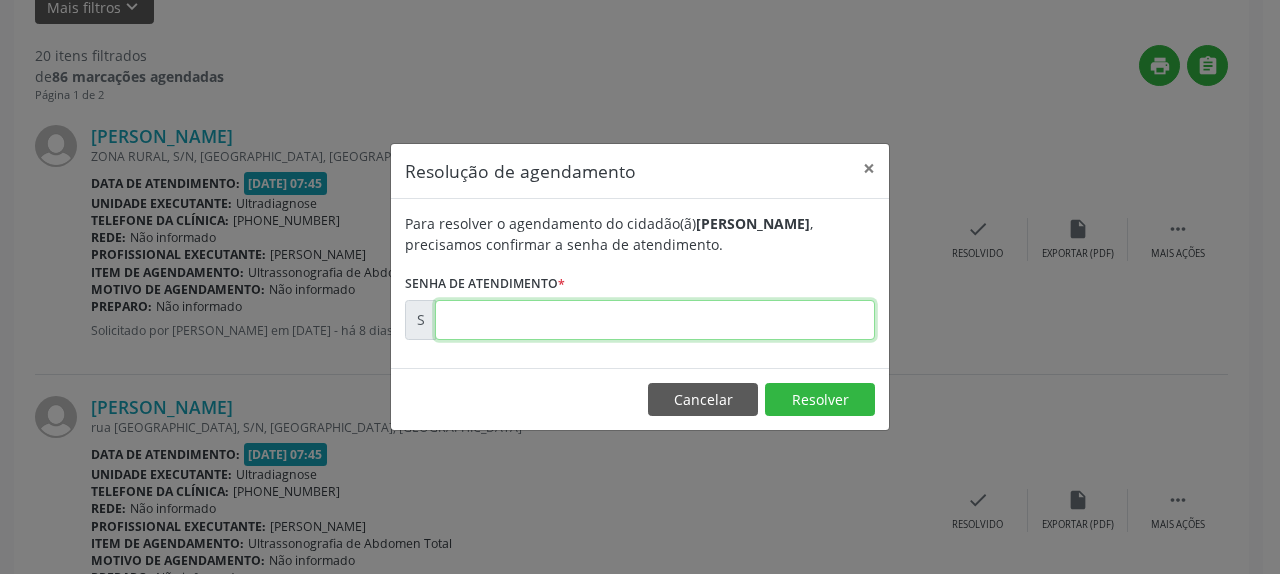 click at bounding box center [655, 320] 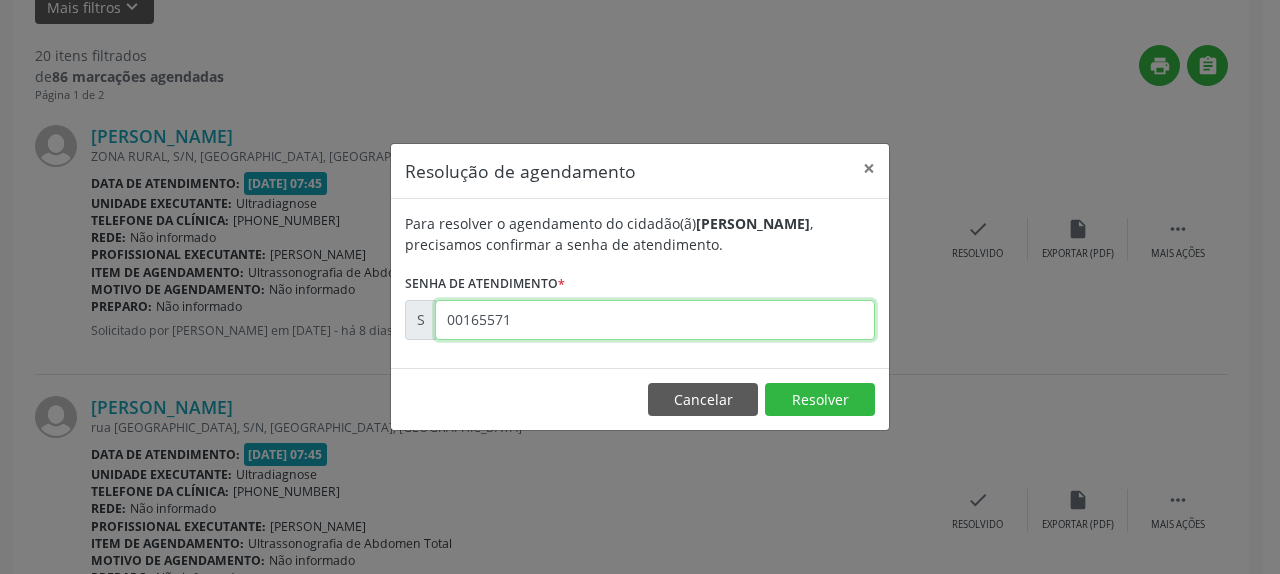 type on "00165571" 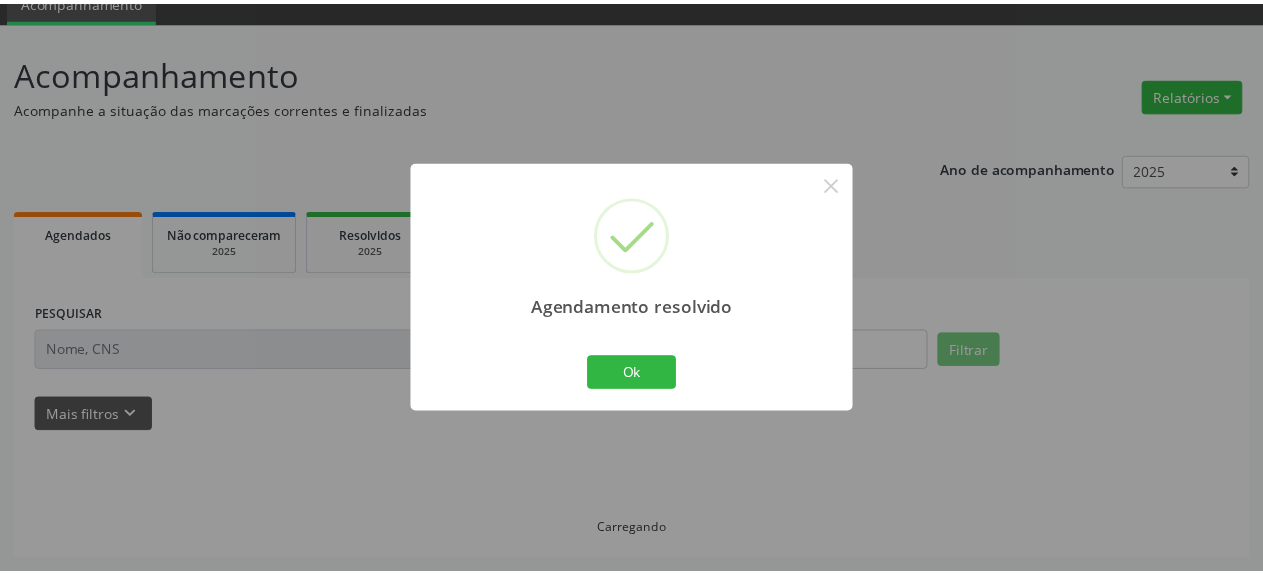 scroll, scrollTop: 88, scrollLeft: 0, axis: vertical 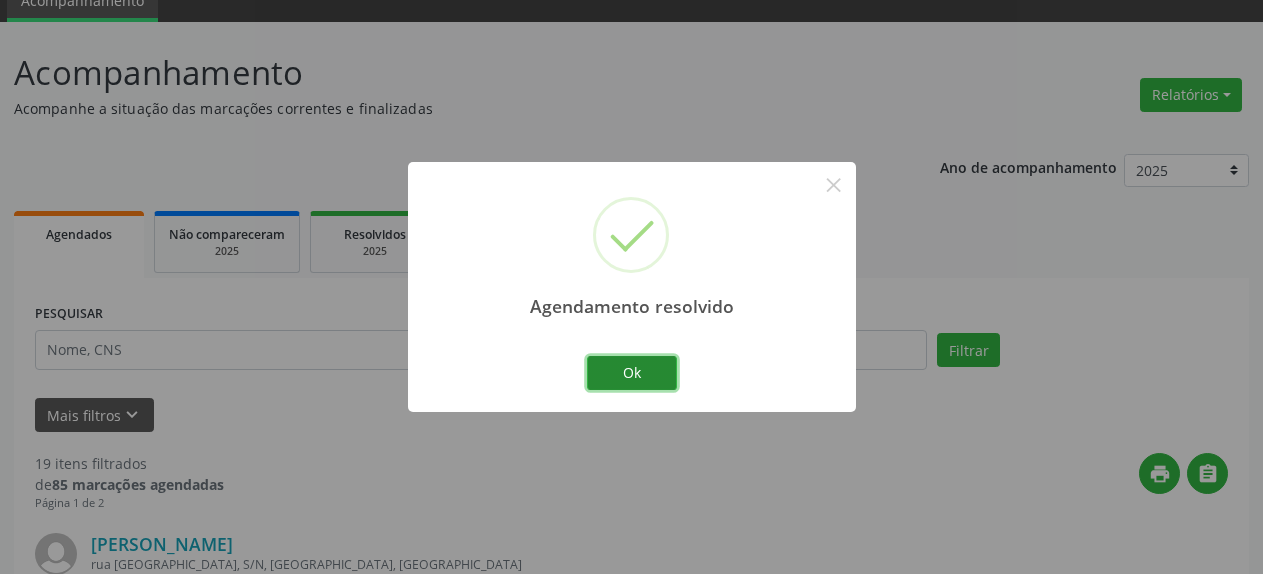 click on "Ok" at bounding box center (632, 373) 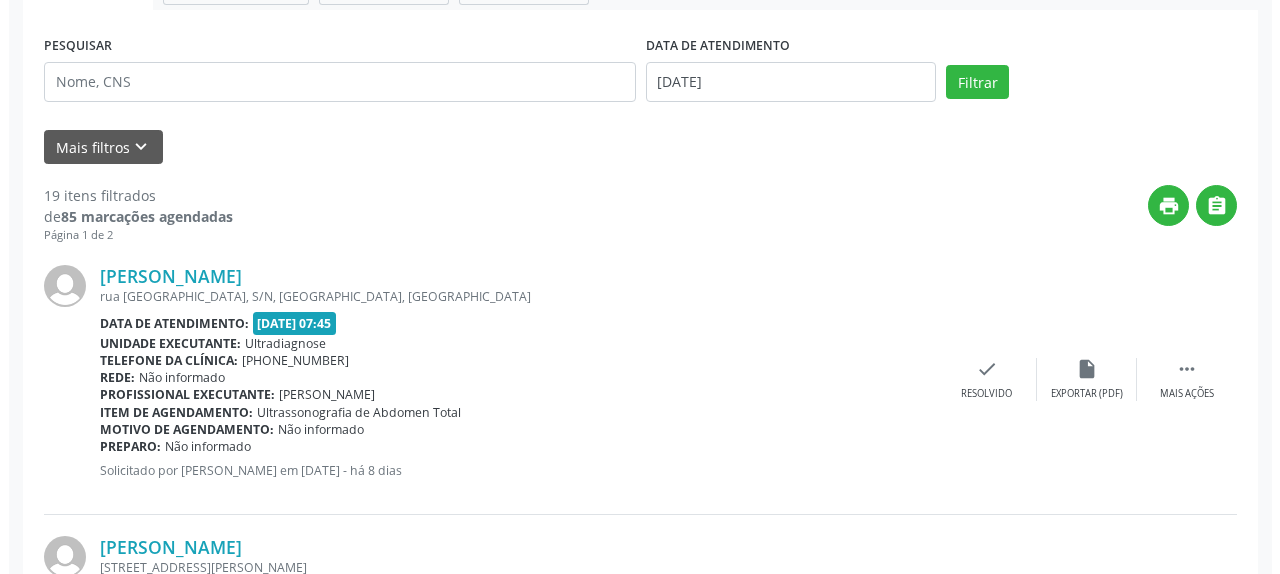 scroll, scrollTop: 394, scrollLeft: 0, axis: vertical 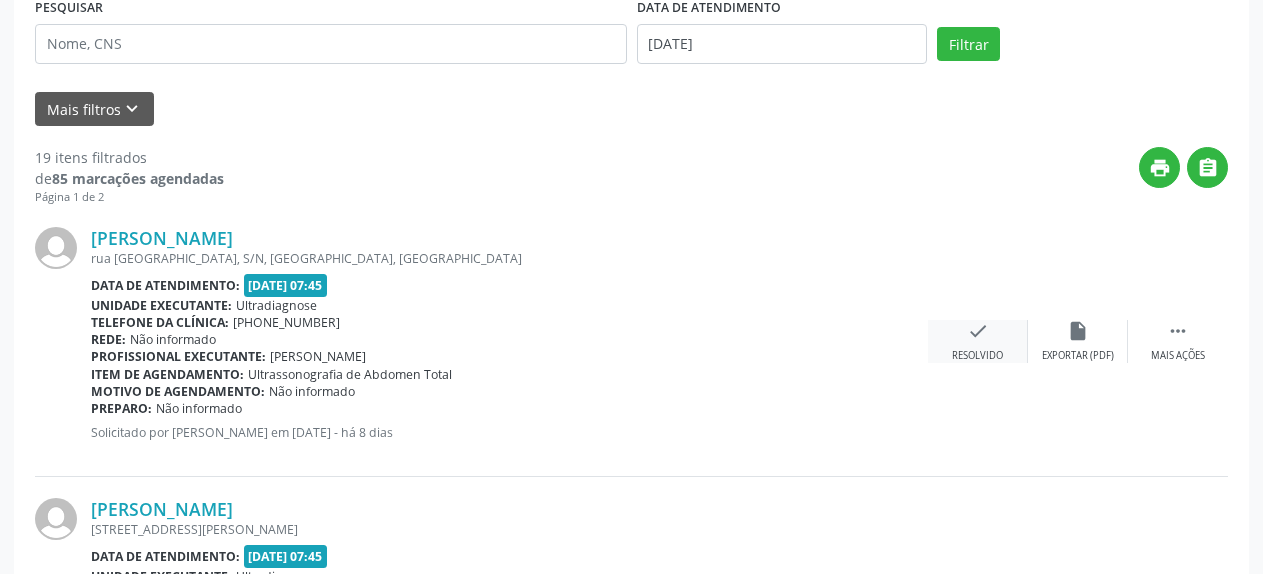 click on "check" at bounding box center (978, 331) 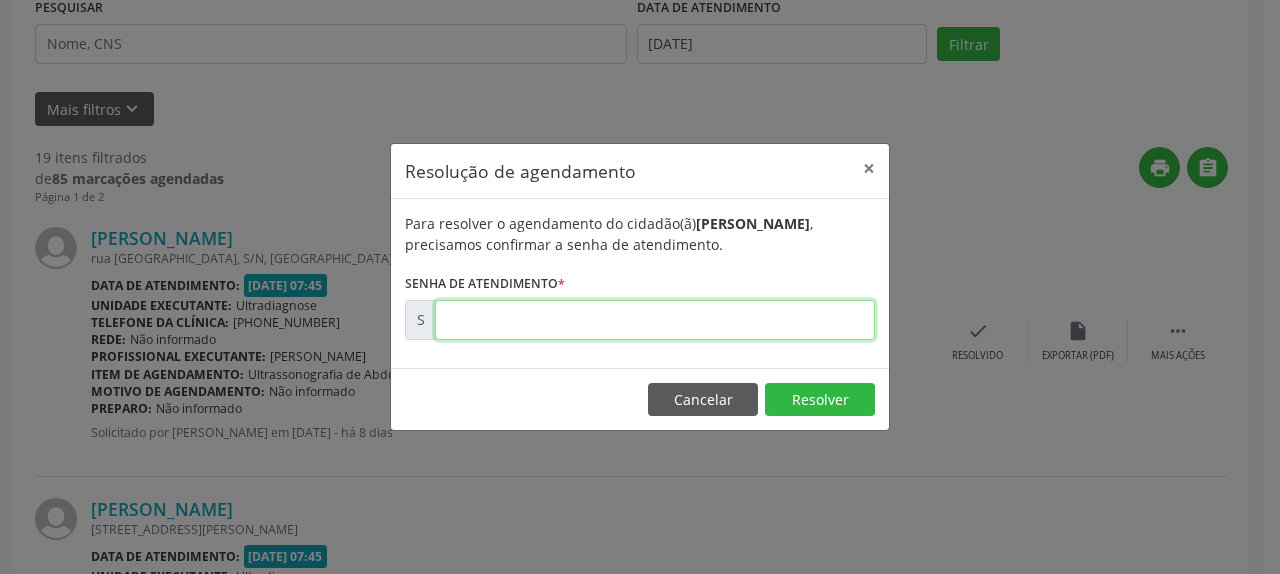 click at bounding box center [655, 320] 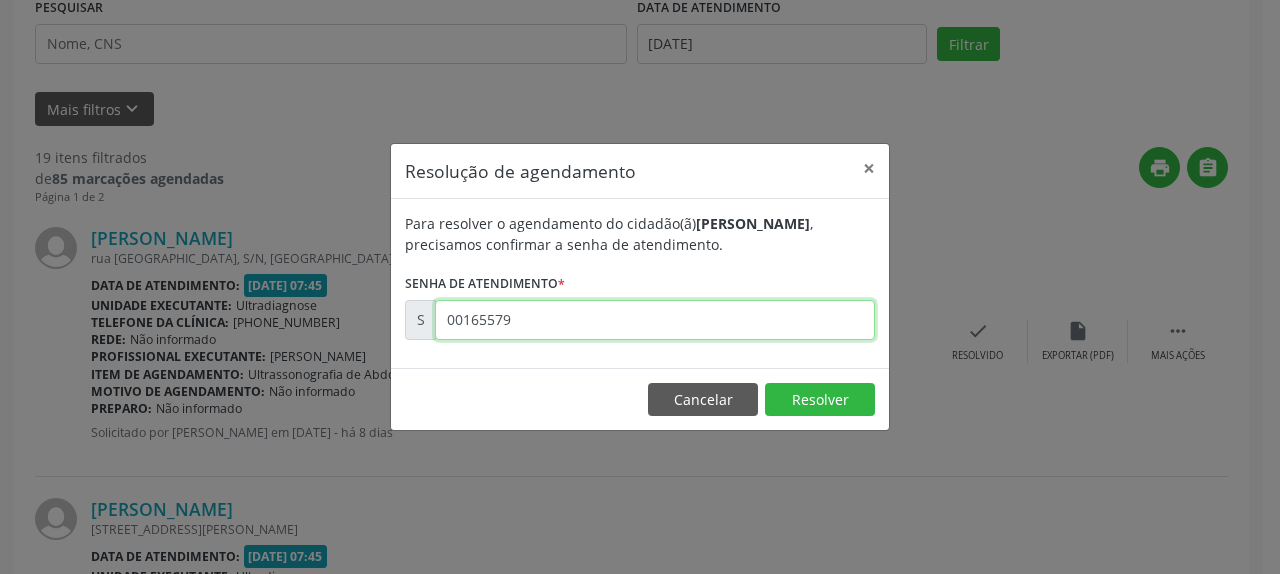 type on "00165579" 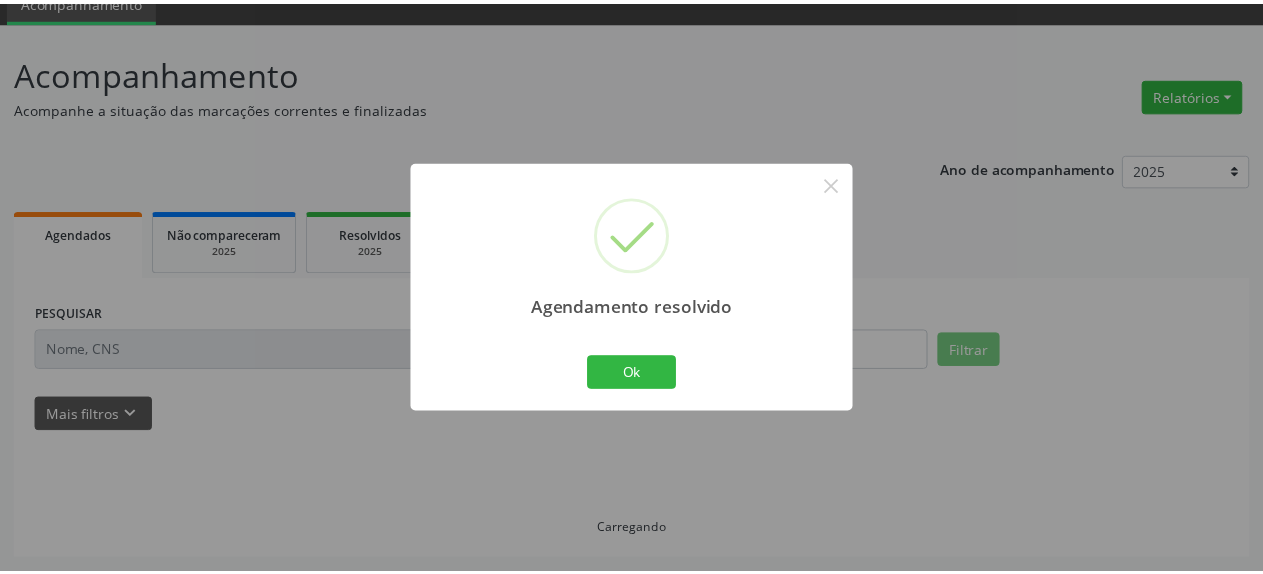 scroll, scrollTop: 88, scrollLeft: 0, axis: vertical 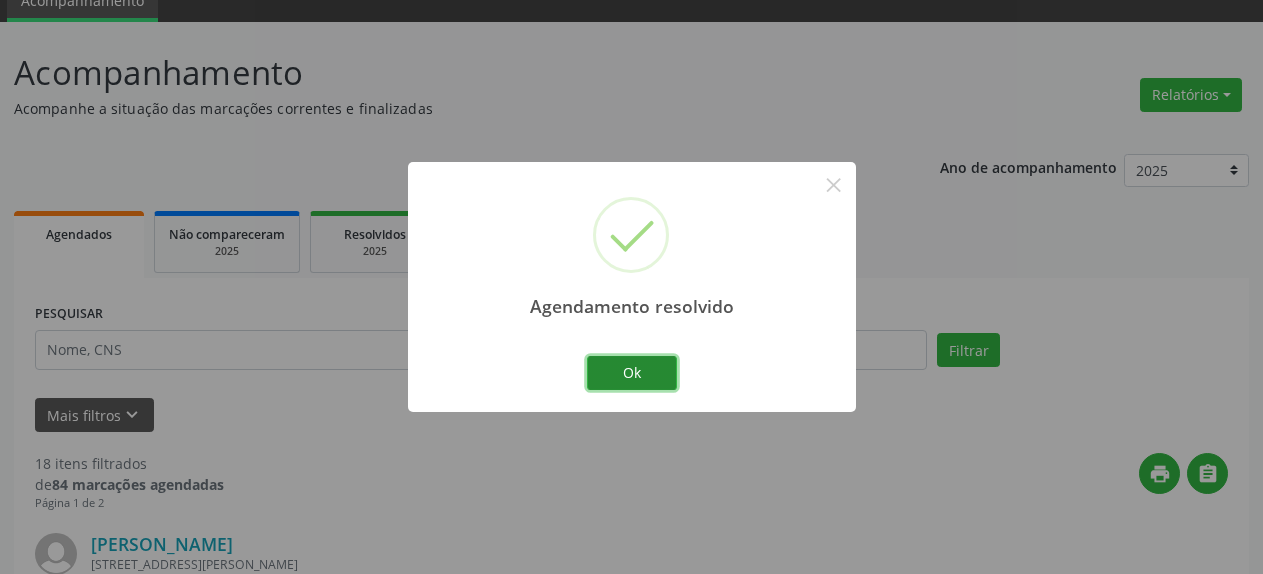 click on "Ok" at bounding box center [632, 373] 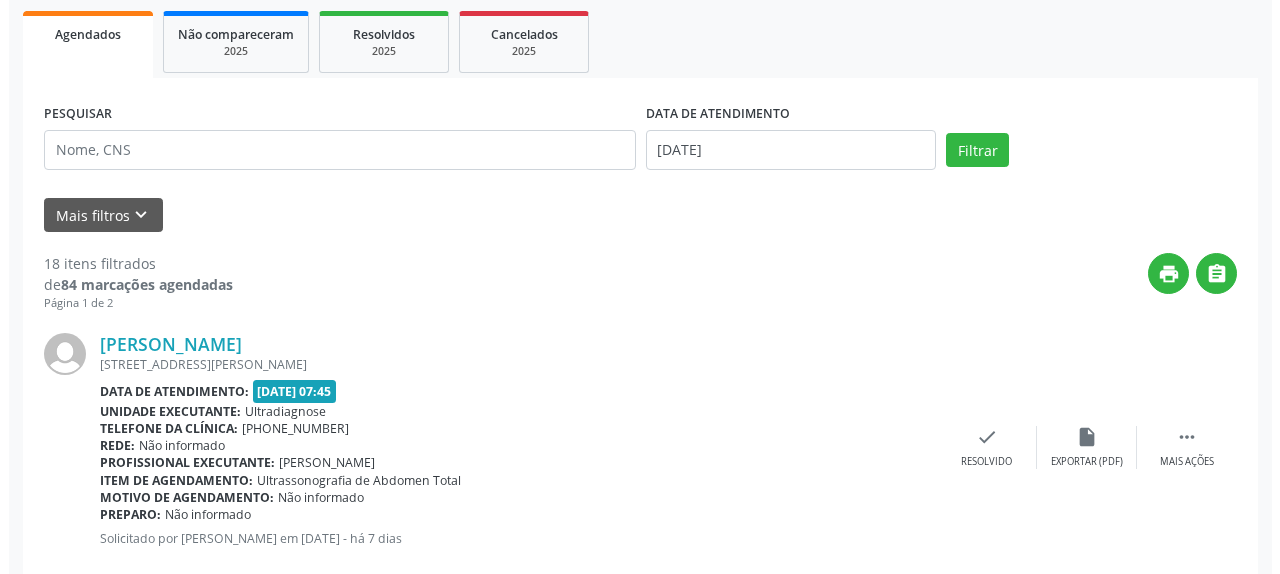 scroll, scrollTop: 292, scrollLeft: 0, axis: vertical 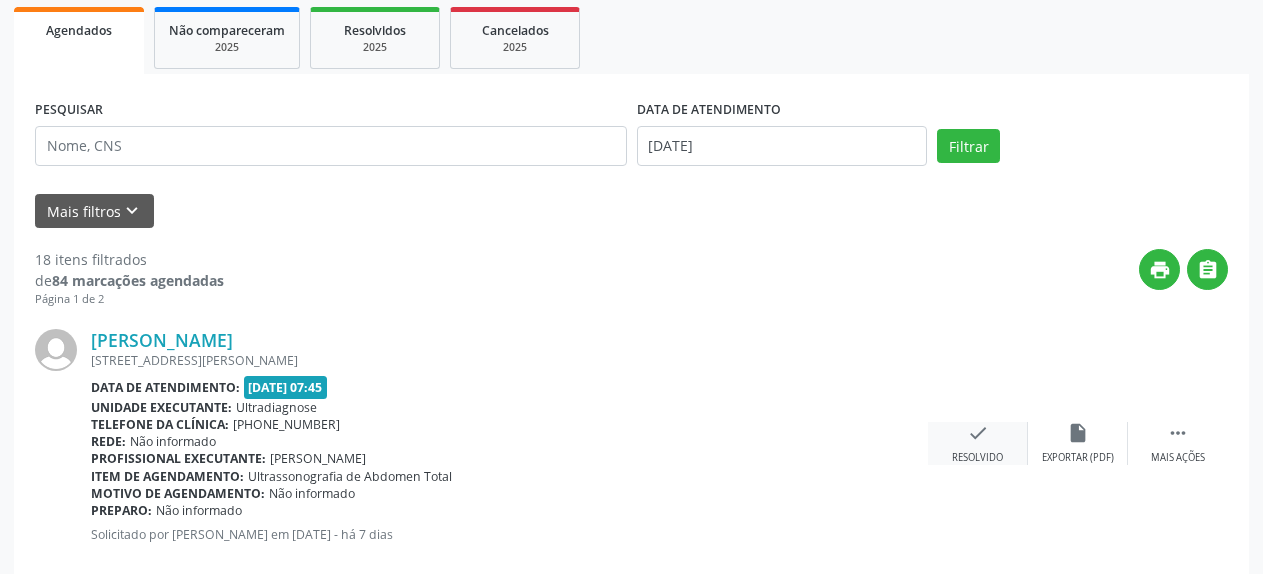 click on "check" at bounding box center (978, 433) 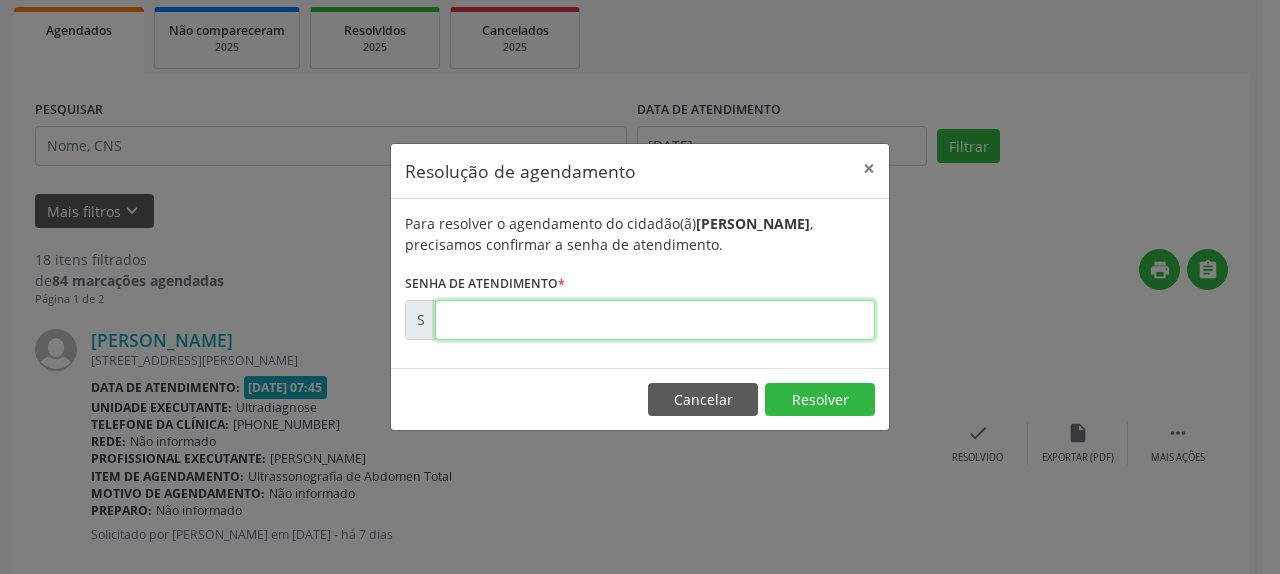 click at bounding box center (655, 320) 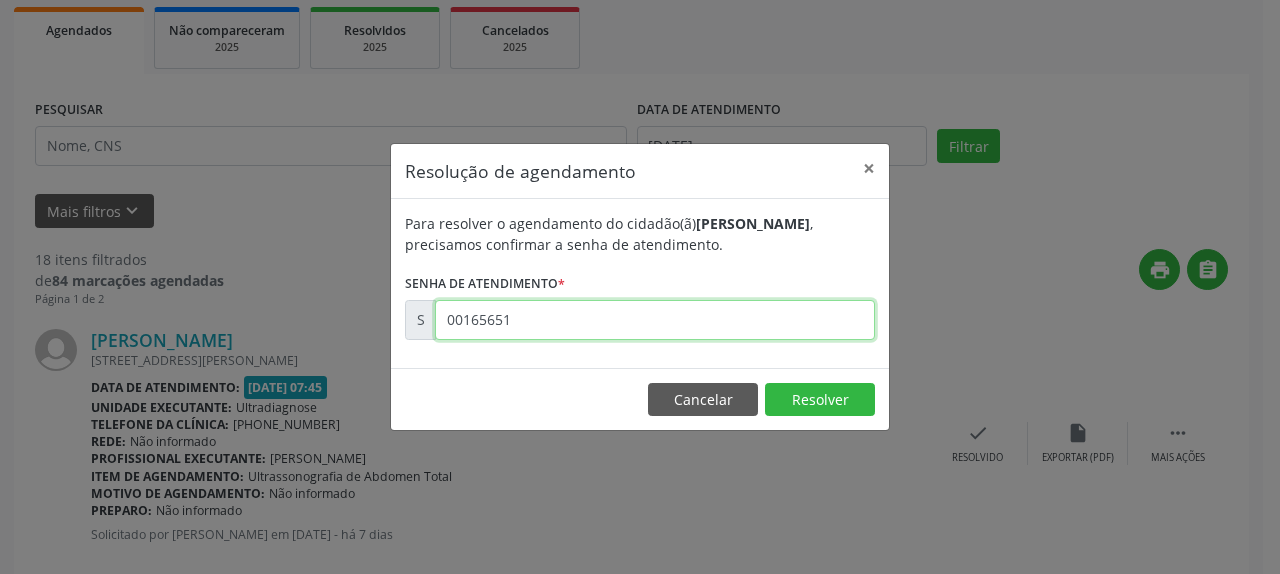 type on "00165651" 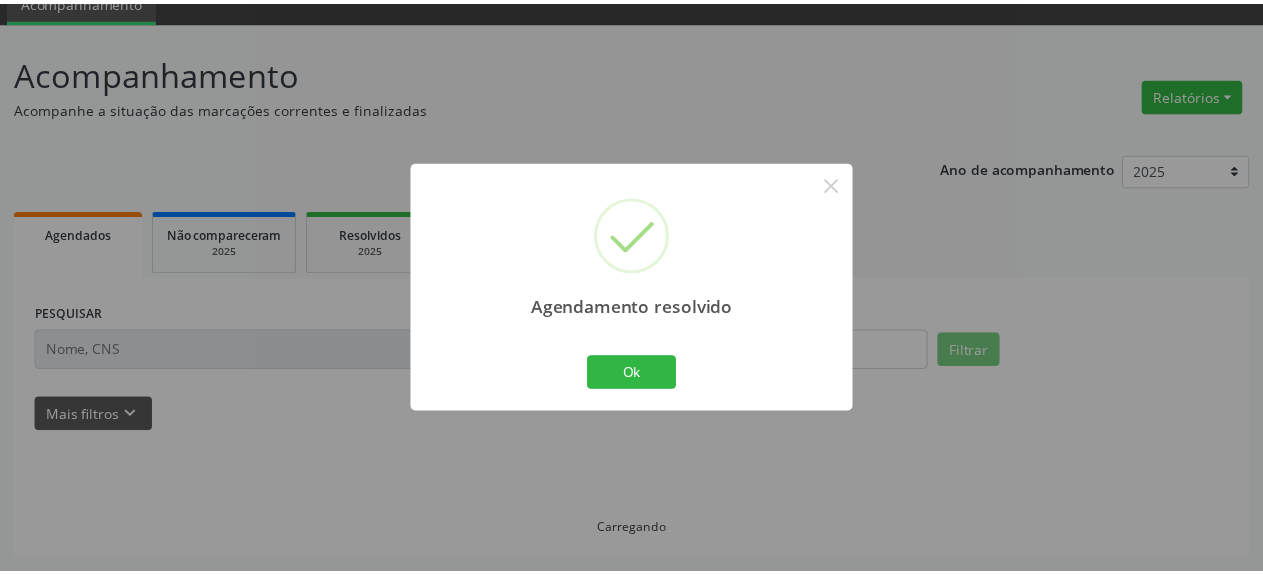 scroll, scrollTop: 88, scrollLeft: 0, axis: vertical 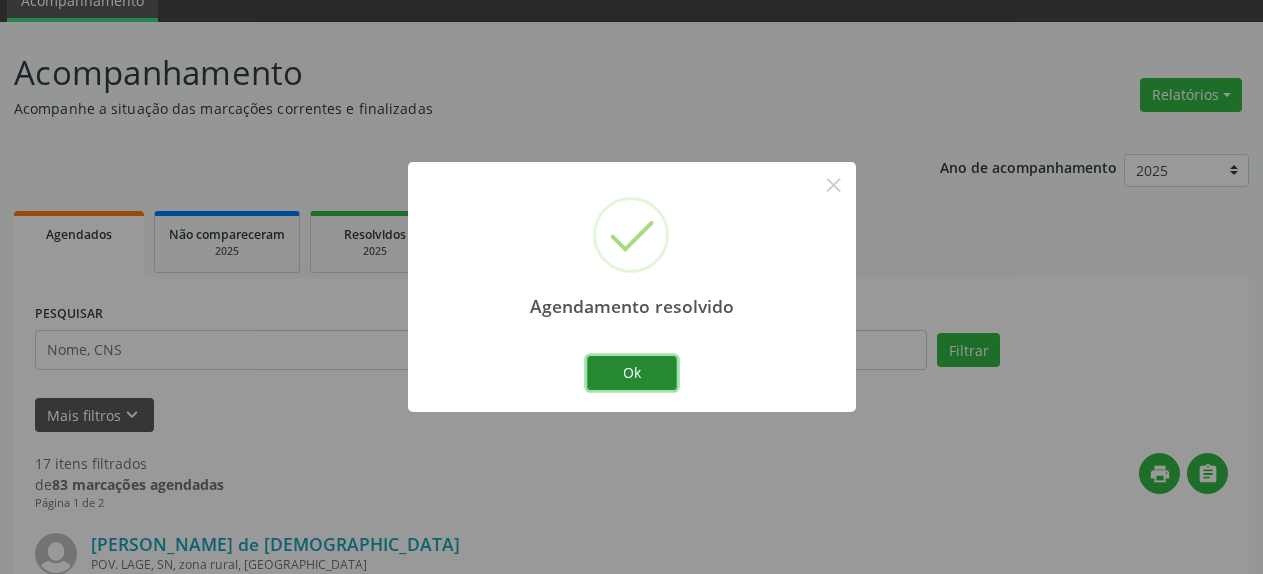 click on "Ok" at bounding box center [632, 373] 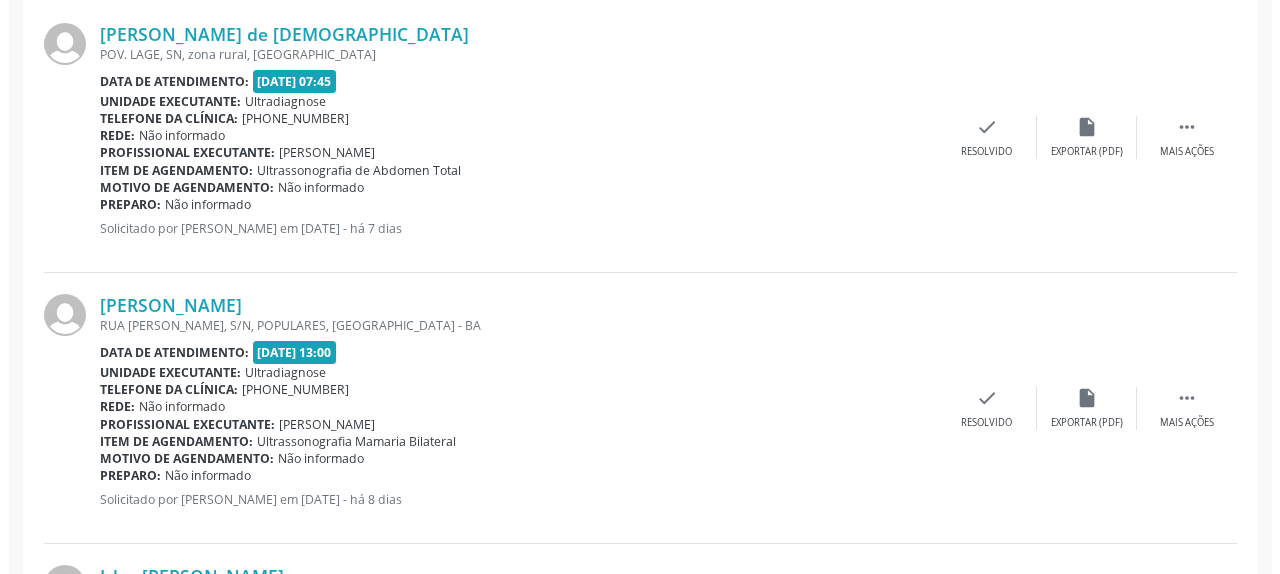 scroll, scrollTop: 700, scrollLeft: 0, axis: vertical 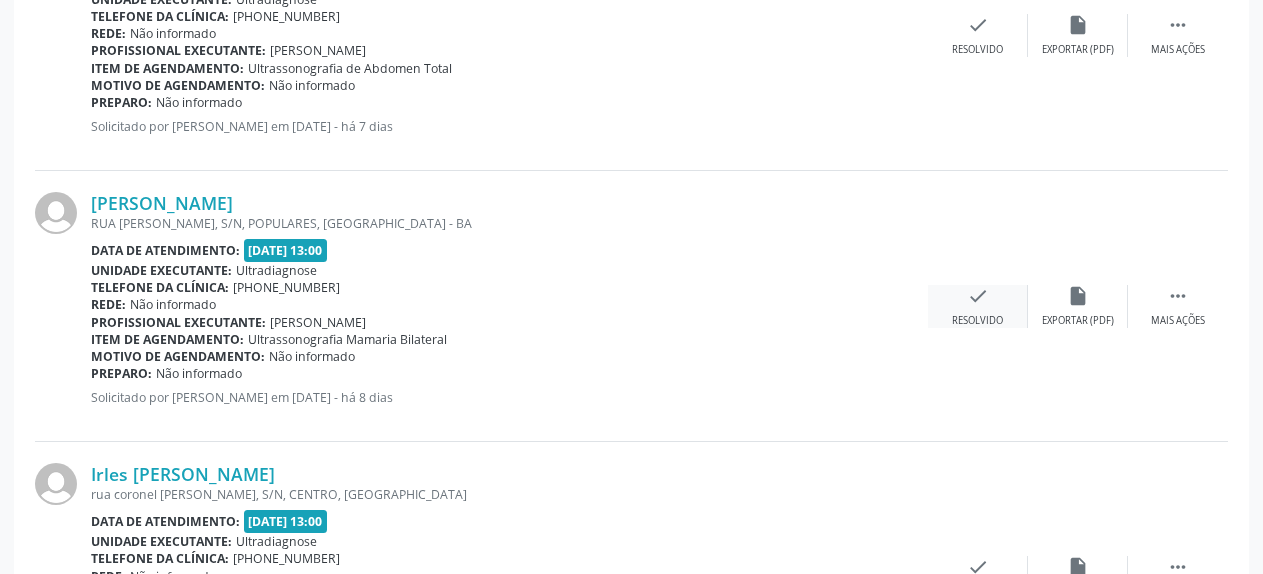 click on "check" at bounding box center (978, 296) 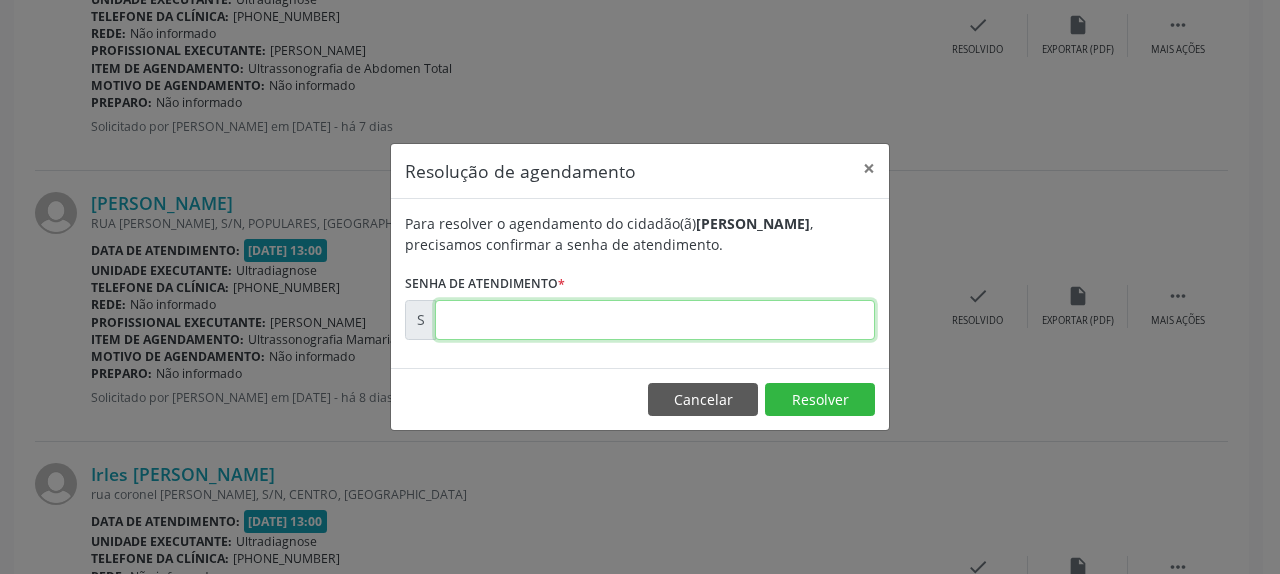 click at bounding box center [655, 320] 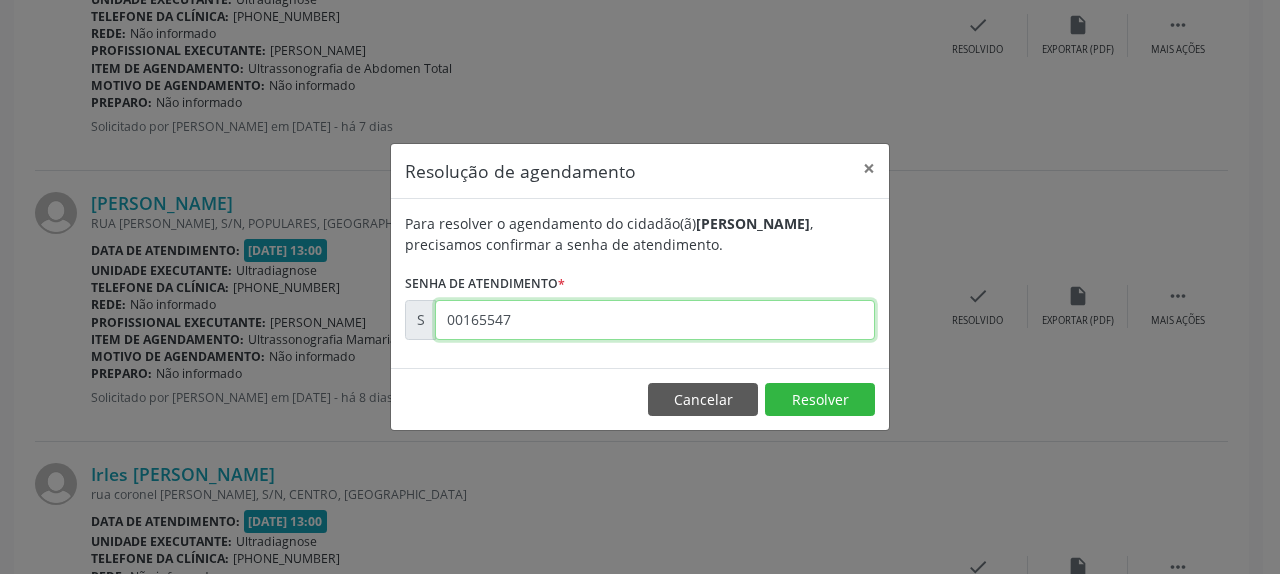 type on "00165547" 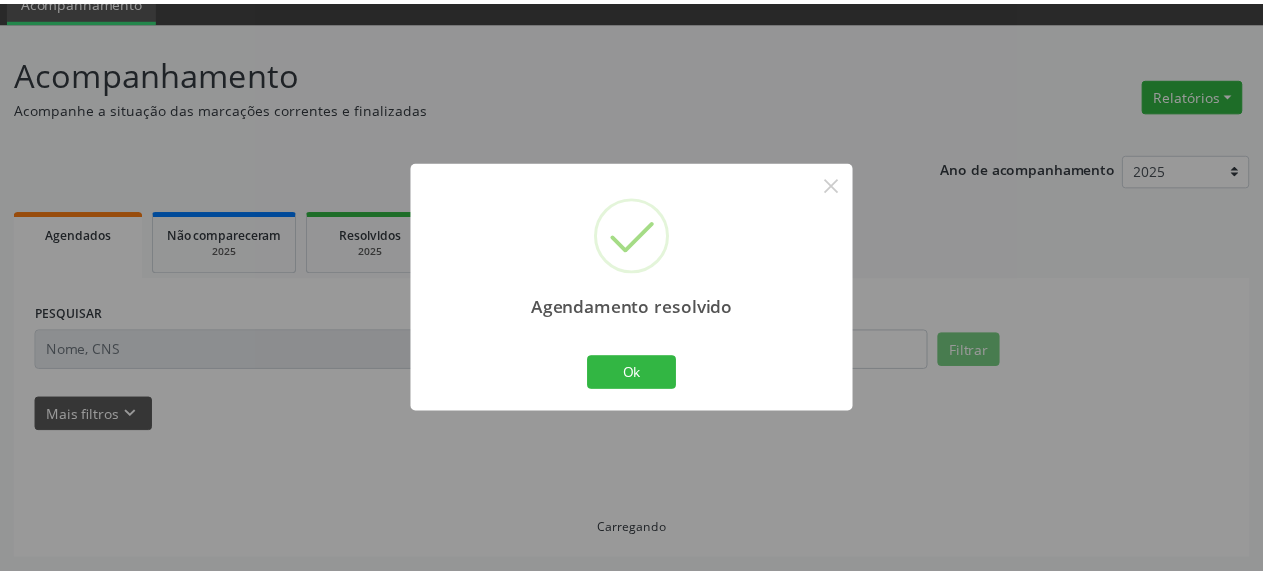 scroll, scrollTop: 88, scrollLeft: 0, axis: vertical 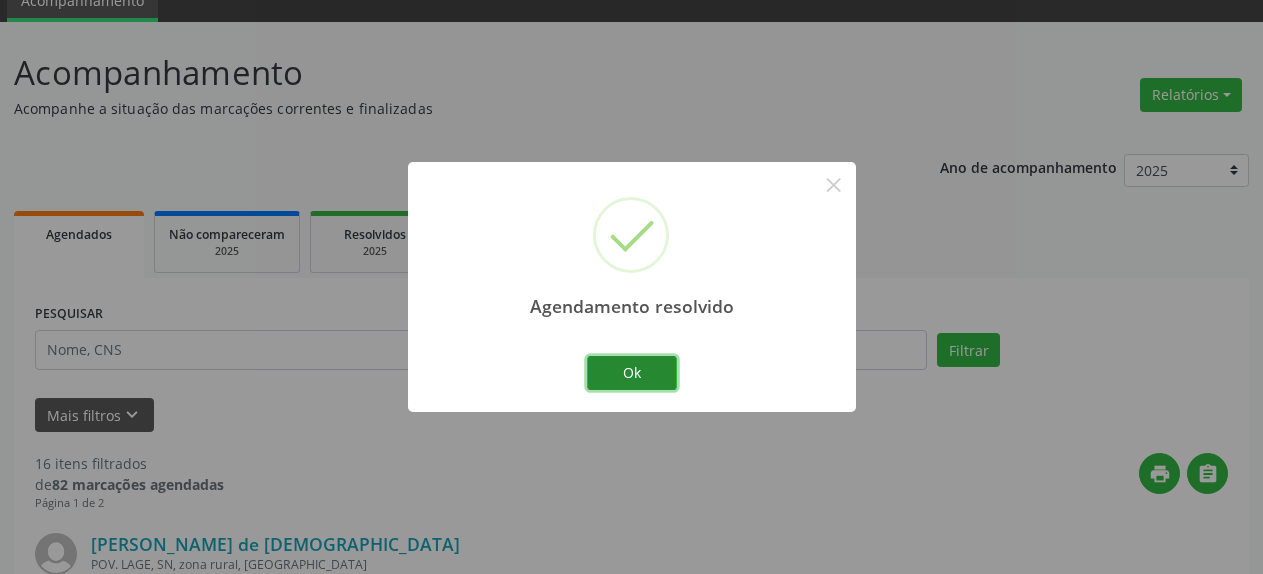 click on "Ok" at bounding box center [632, 373] 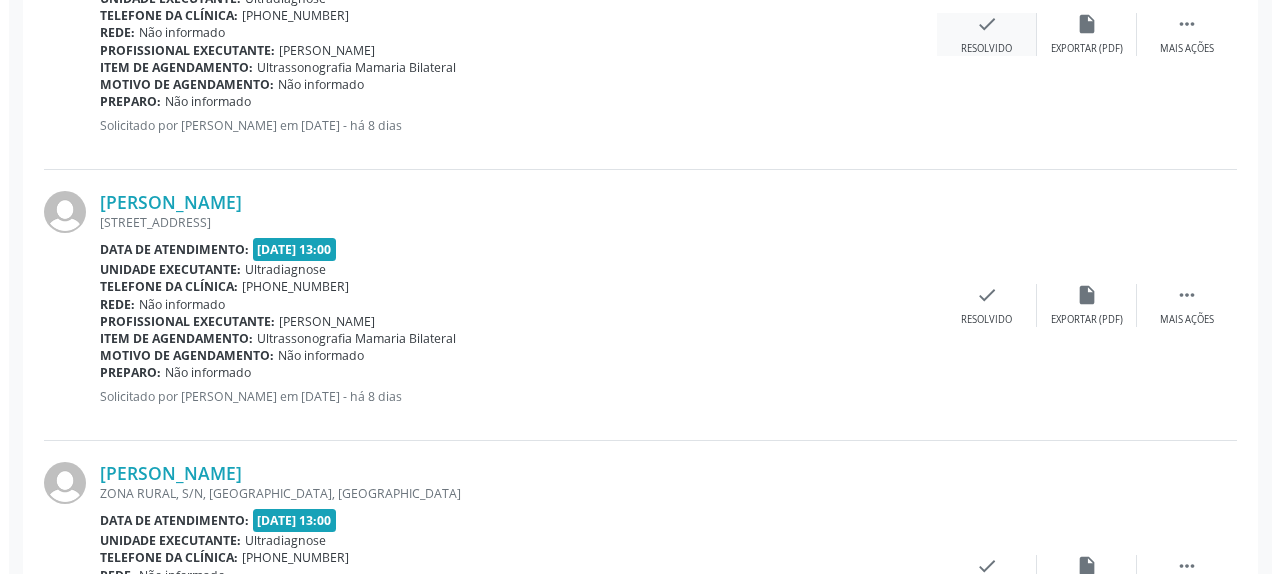 scroll, scrollTop: 1006, scrollLeft: 0, axis: vertical 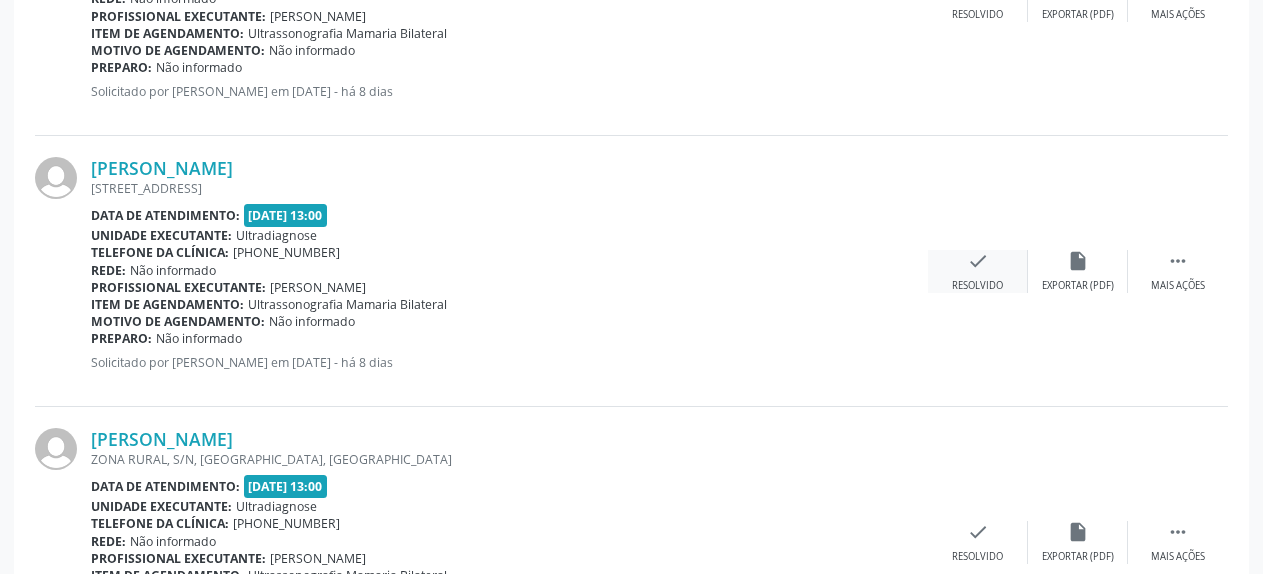 click on "Resolvido" at bounding box center [977, 286] 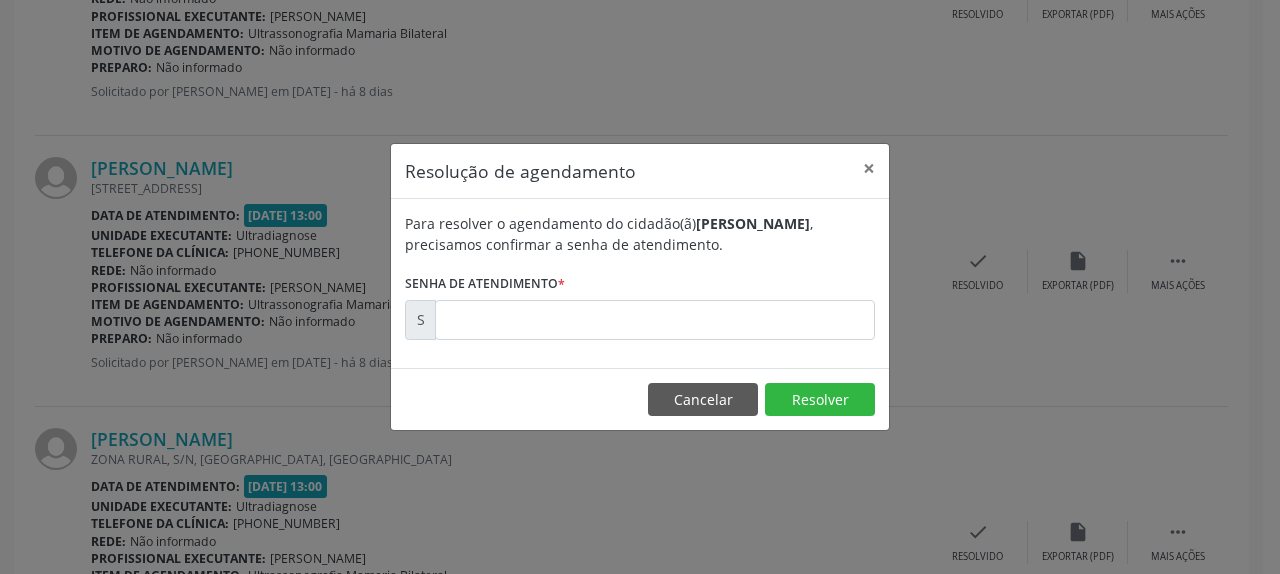 click on "Resolução de agendamento ×
Para resolver o agendamento do cidadão(ã)  [PERSON_NAME] ,
precisamos confirmar a senha de atendimento.
Senha de atendimento
*
S     Cancelar Resolver" at bounding box center [640, 287] 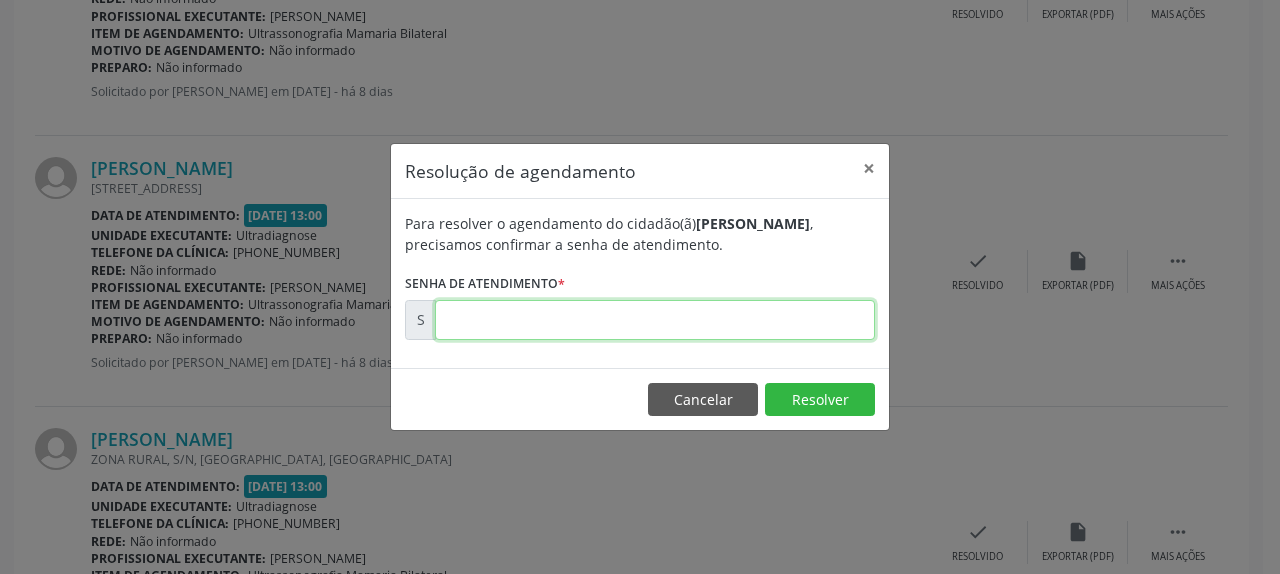 click at bounding box center [655, 320] 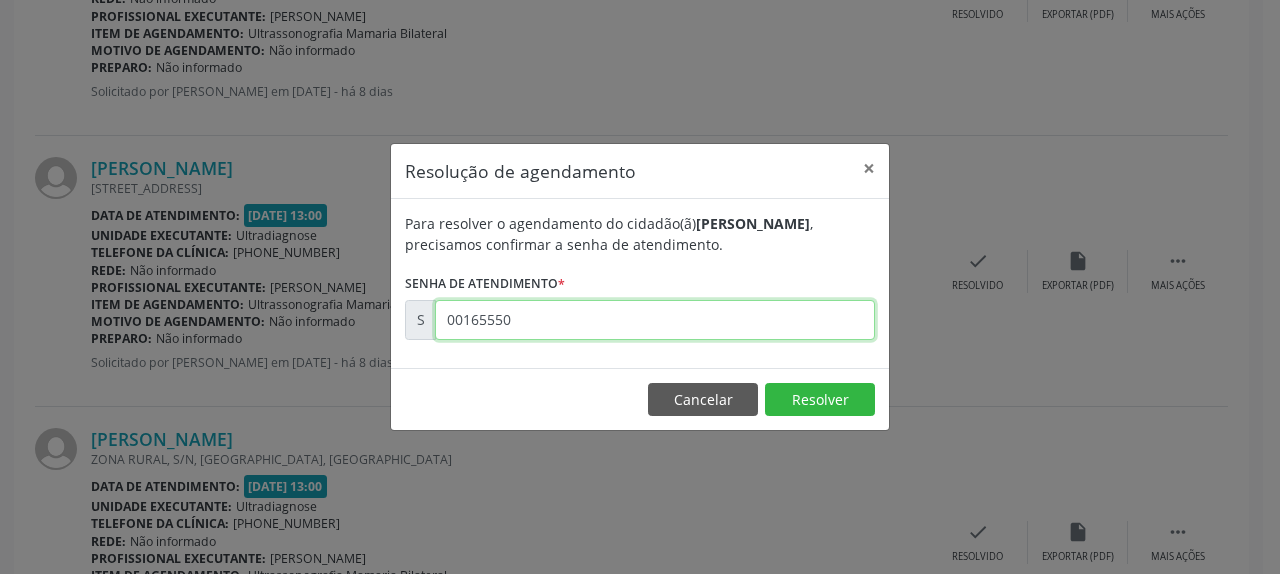 type on "00165550" 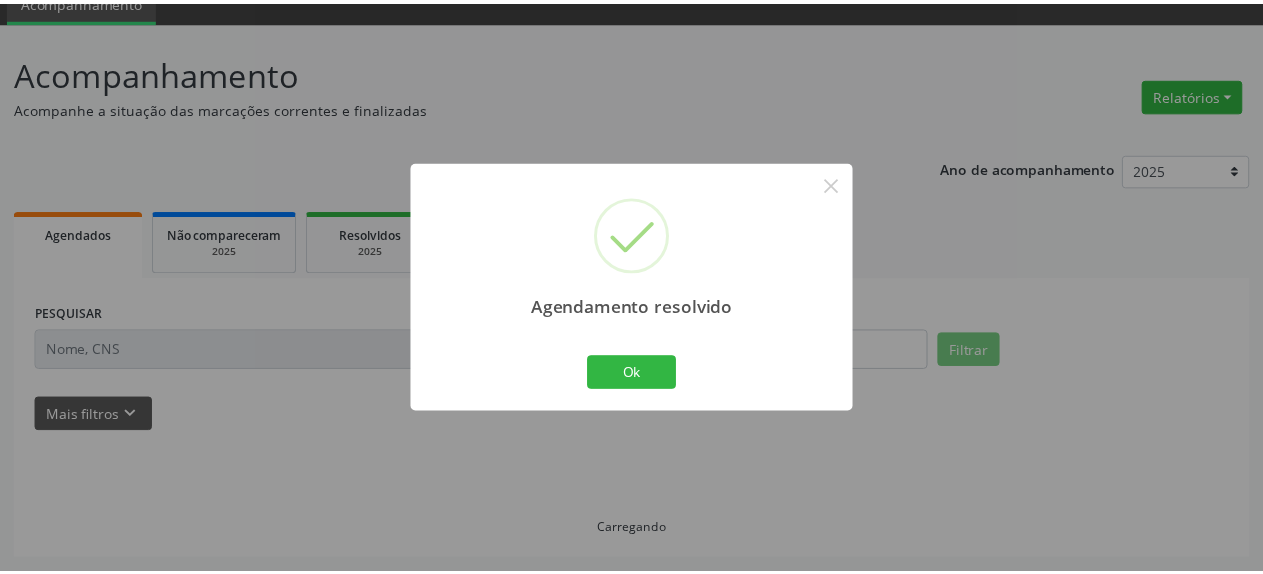 scroll, scrollTop: 88, scrollLeft: 0, axis: vertical 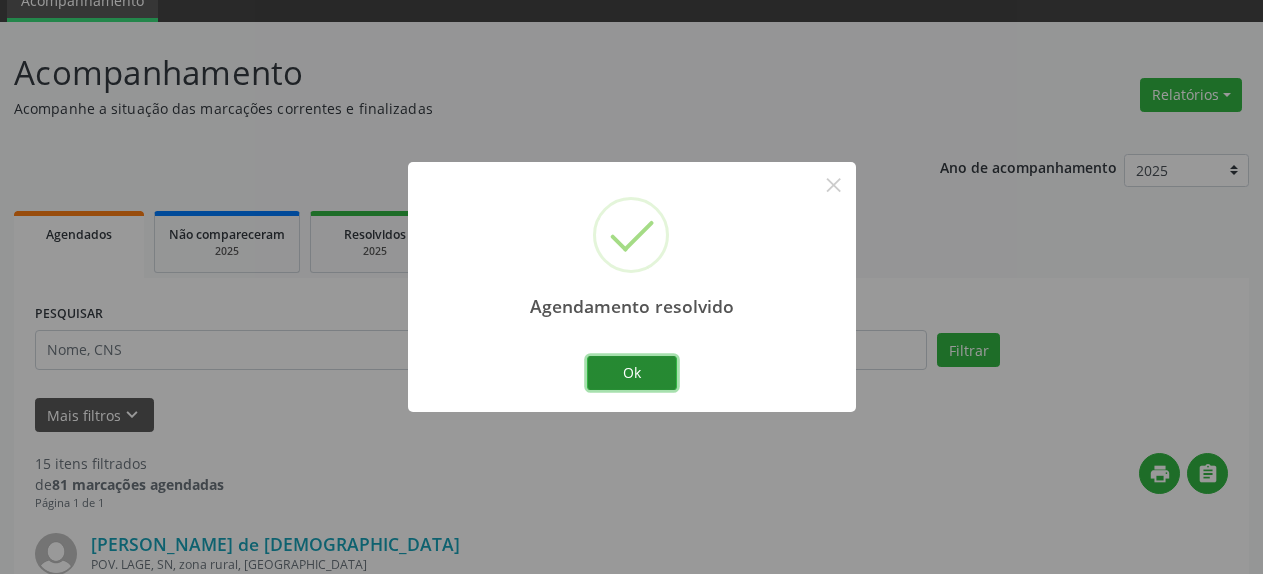 click on "Ok" at bounding box center [632, 373] 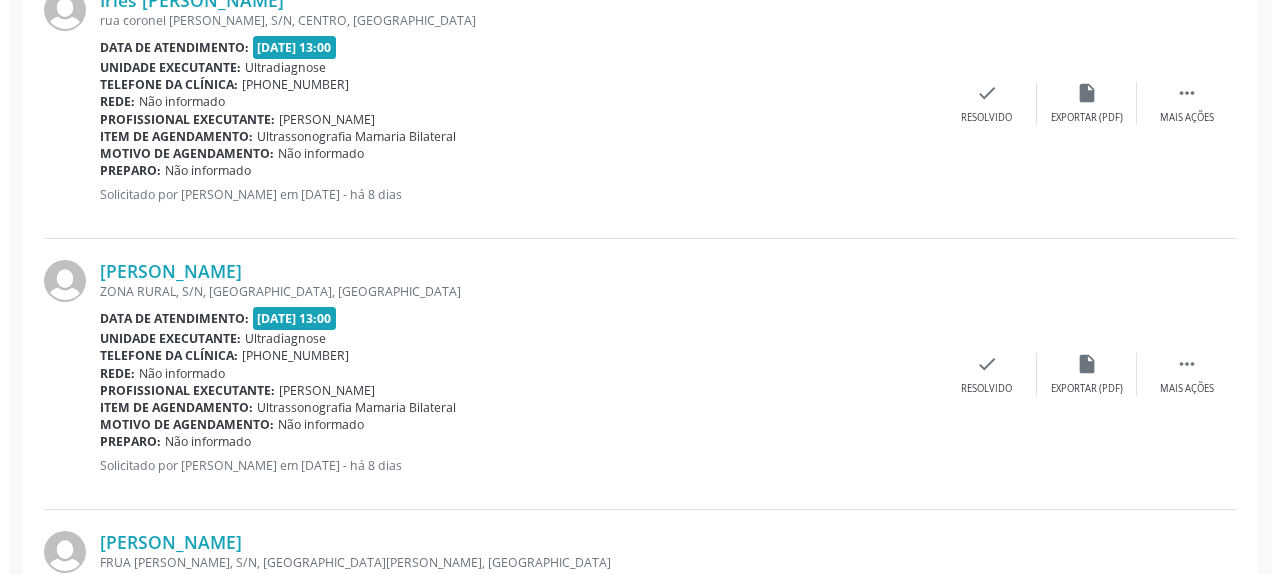 scroll, scrollTop: 904, scrollLeft: 0, axis: vertical 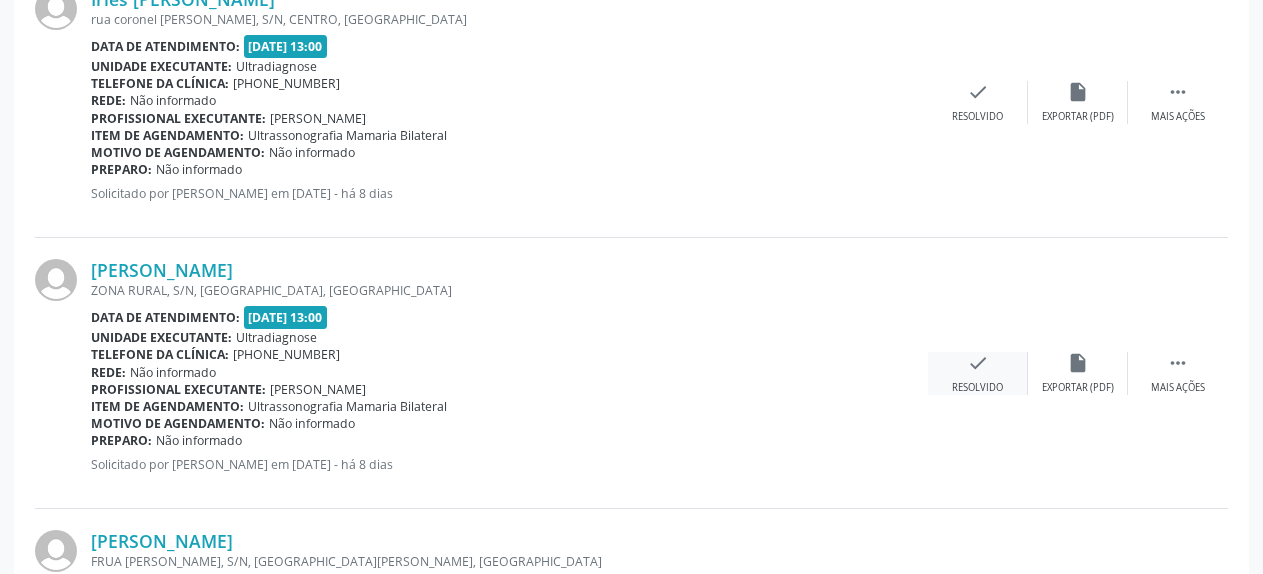 click on "check
Resolvido" at bounding box center [978, 373] 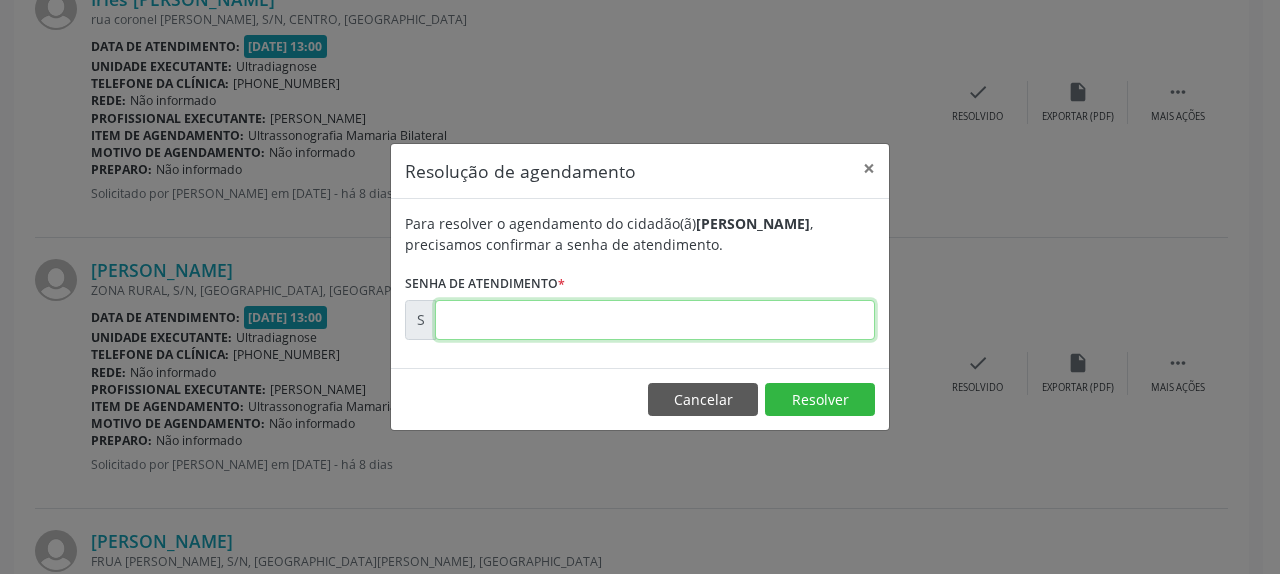 drag, startPoint x: 645, startPoint y: 329, endPoint x: 639, endPoint y: 315, distance: 15.231546 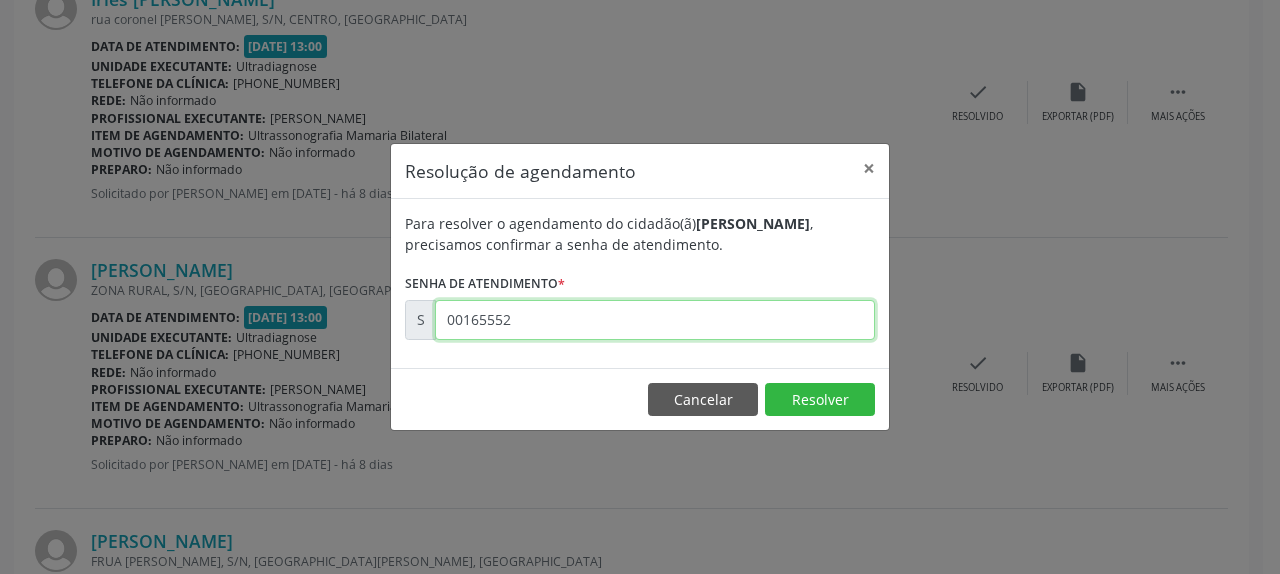 type on "00165552" 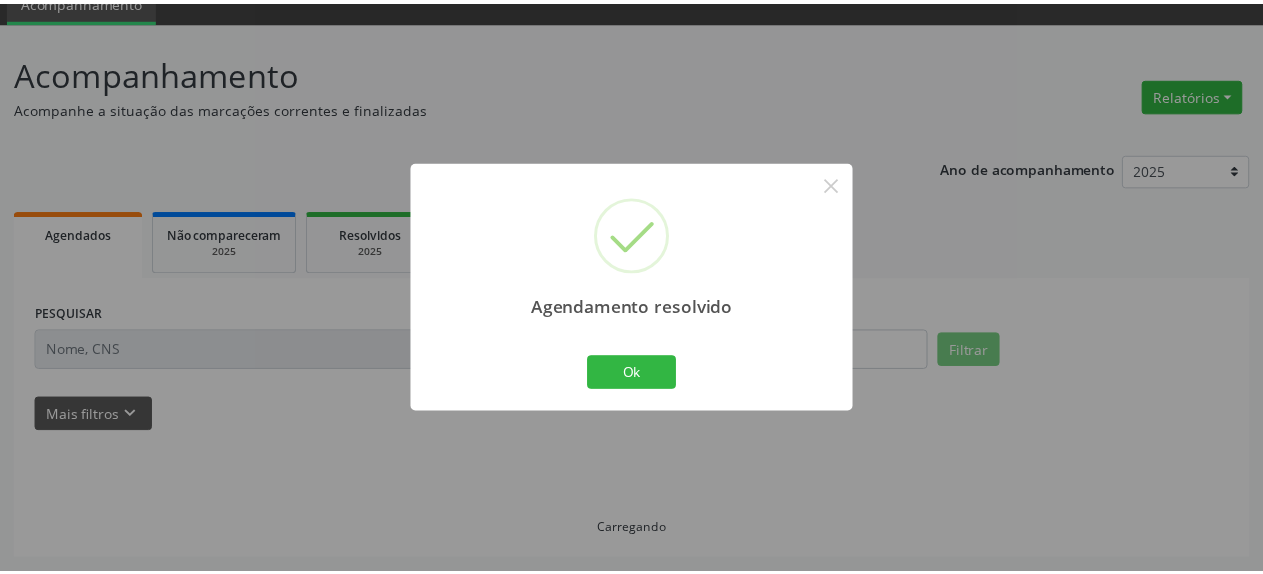scroll, scrollTop: 88, scrollLeft: 0, axis: vertical 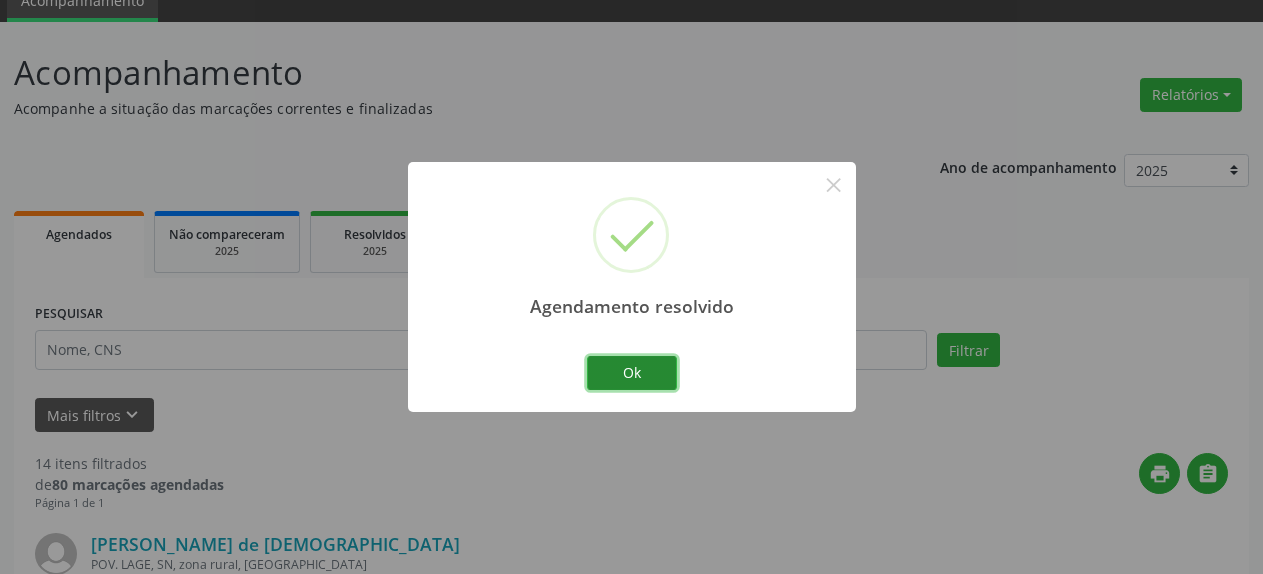 click on "Ok" at bounding box center [632, 373] 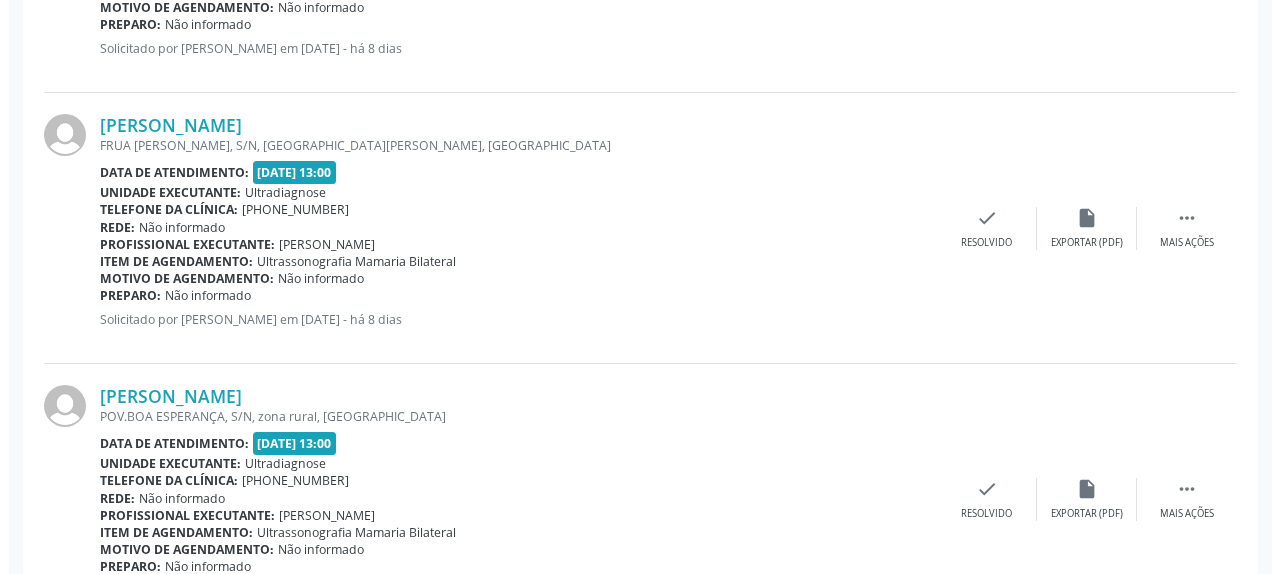 scroll, scrollTop: 1108, scrollLeft: 0, axis: vertical 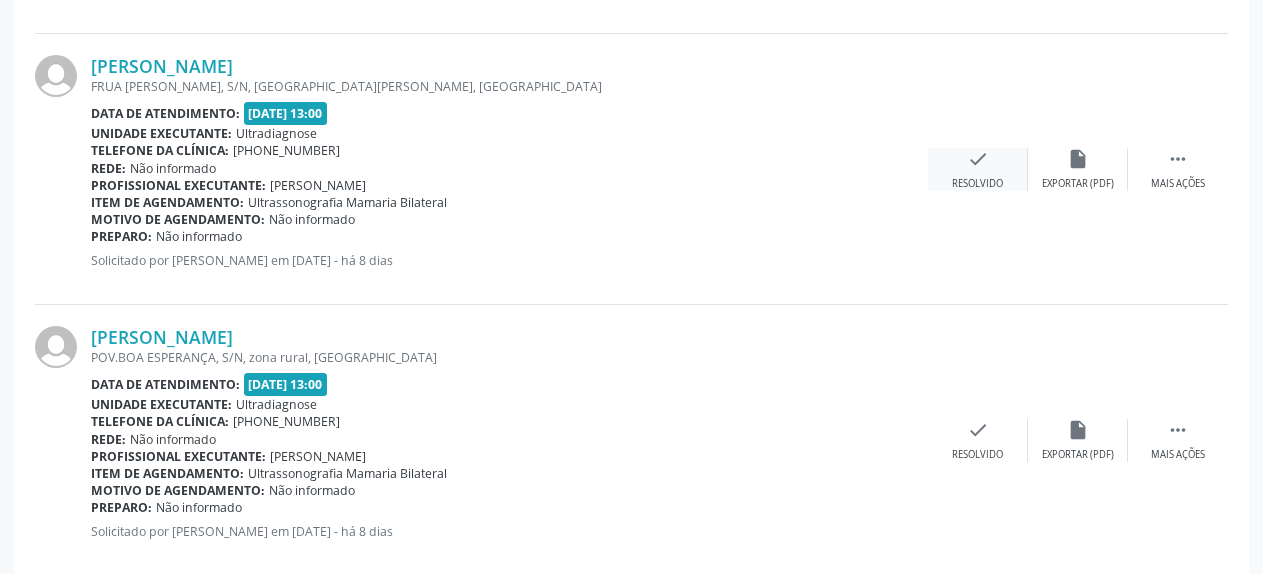 click on "check
Resolvido" at bounding box center (978, 169) 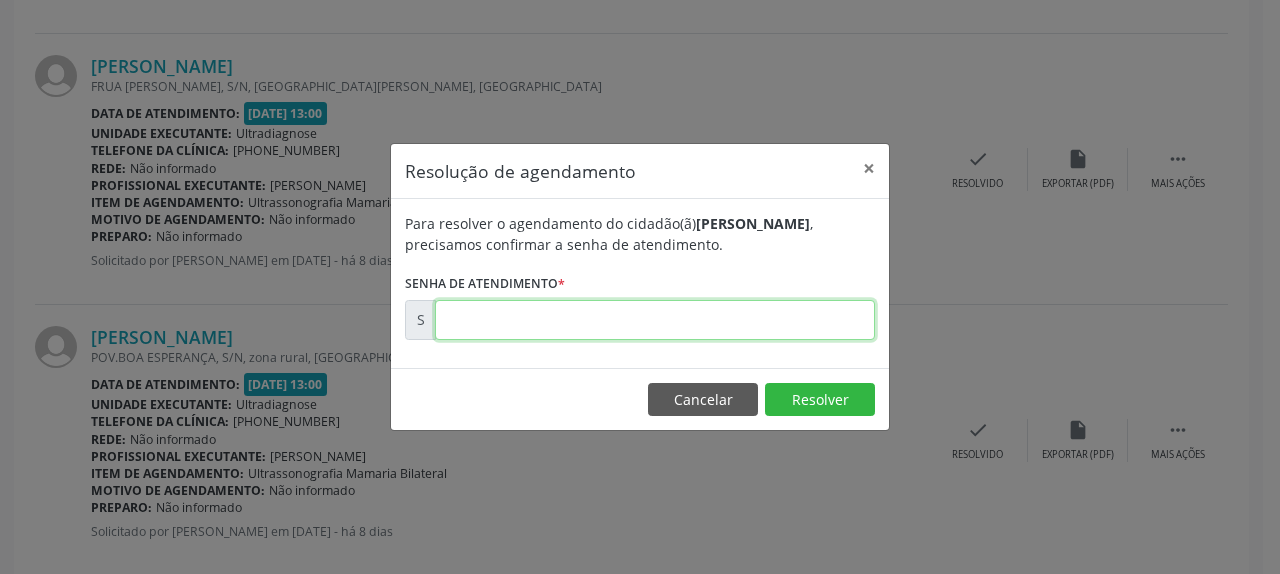 click at bounding box center [655, 320] 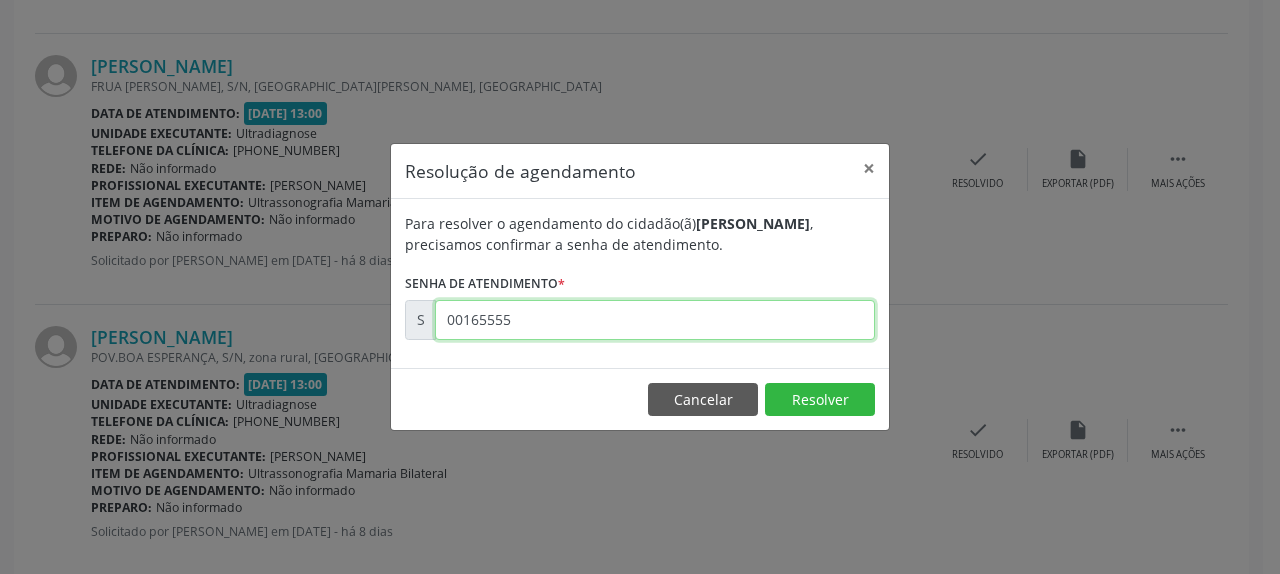 type on "00165555" 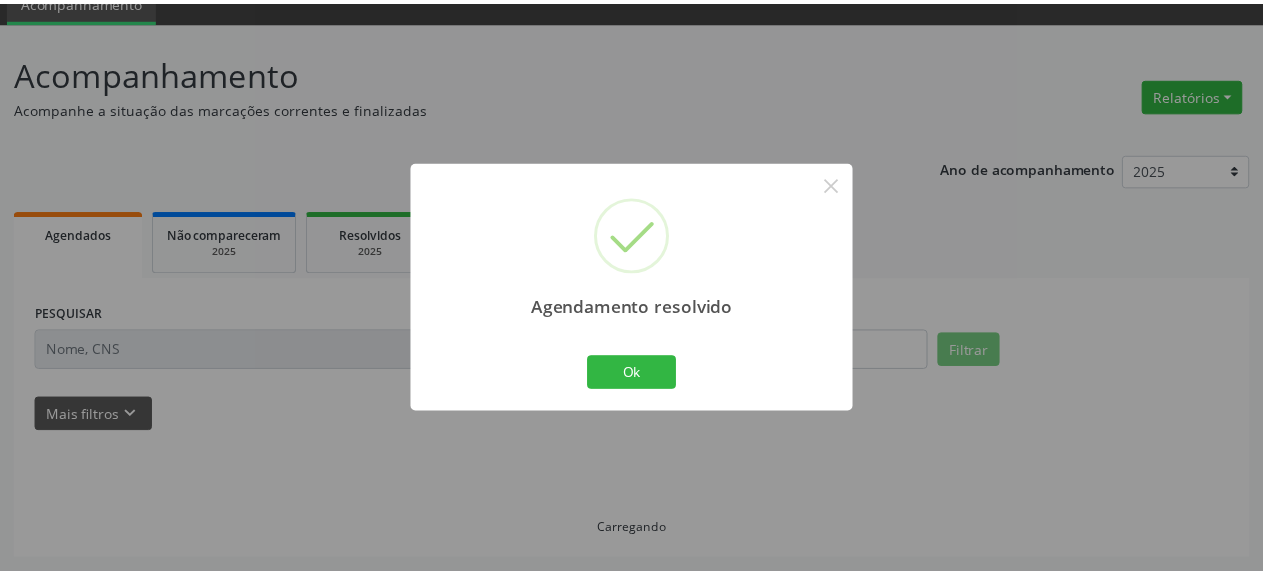 scroll, scrollTop: 88, scrollLeft: 0, axis: vertical 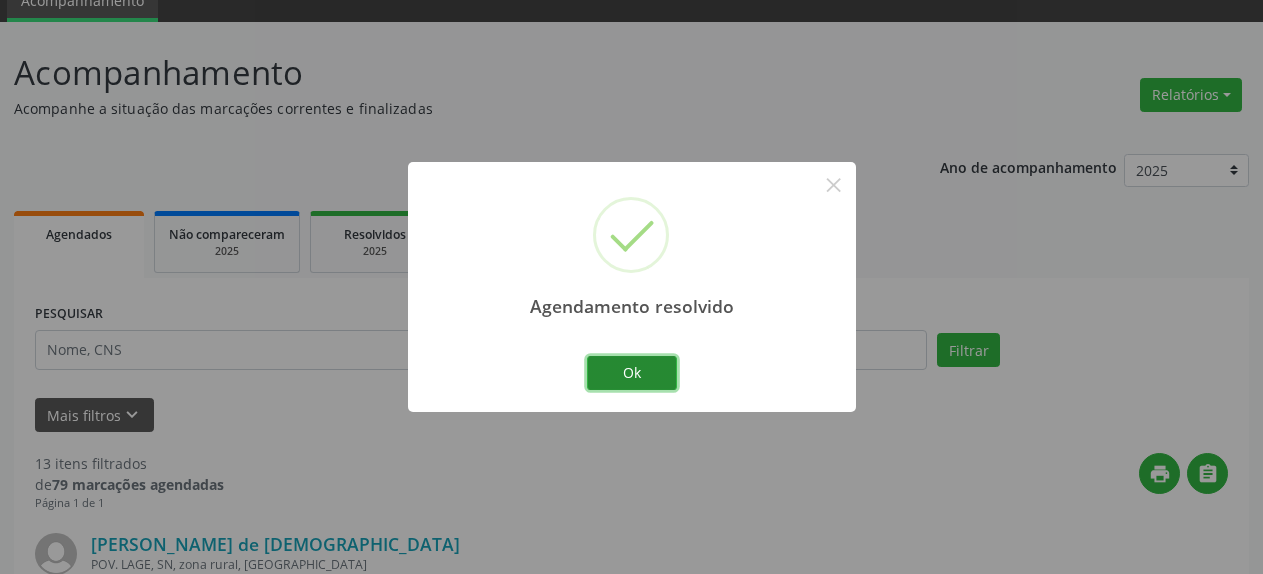 click on "Ok" at bounding box center [632, 373] 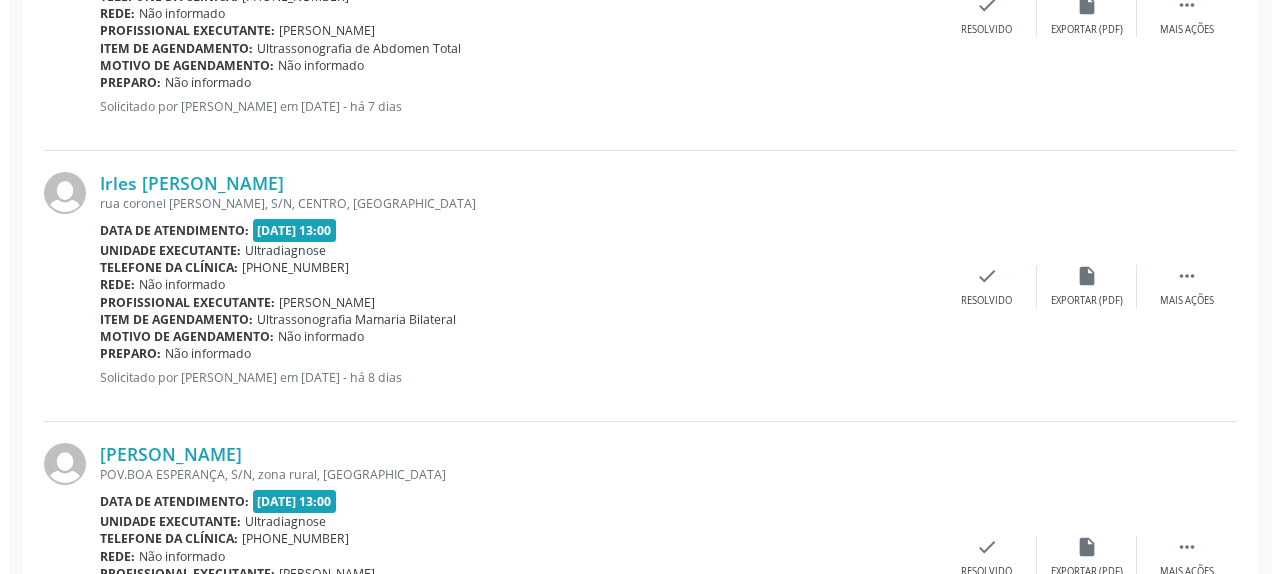 scroll, scrollTop: 802, scrollLeft: 0, axis: vertical 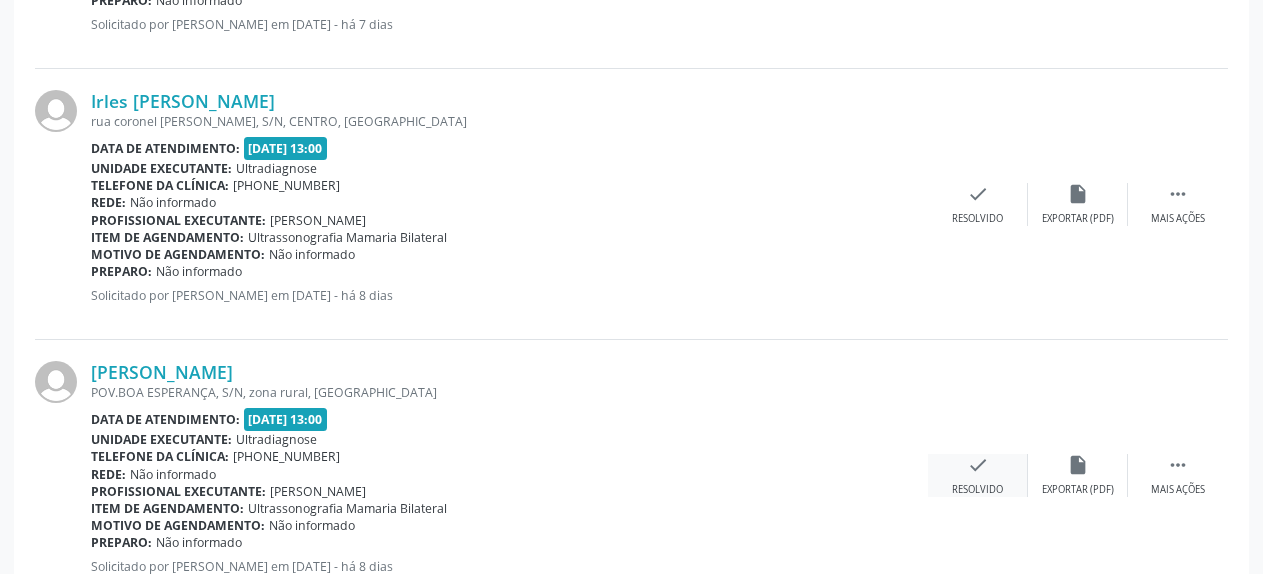 click on "check" at bounding box center (978, 465) 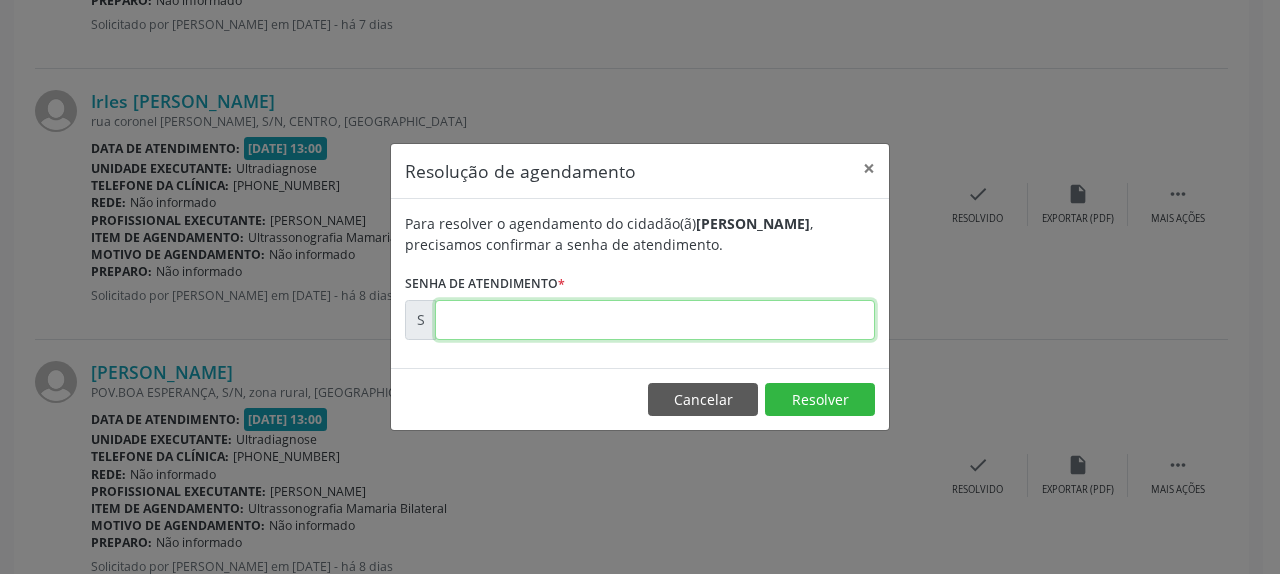 click at bounding box center (655, 320) 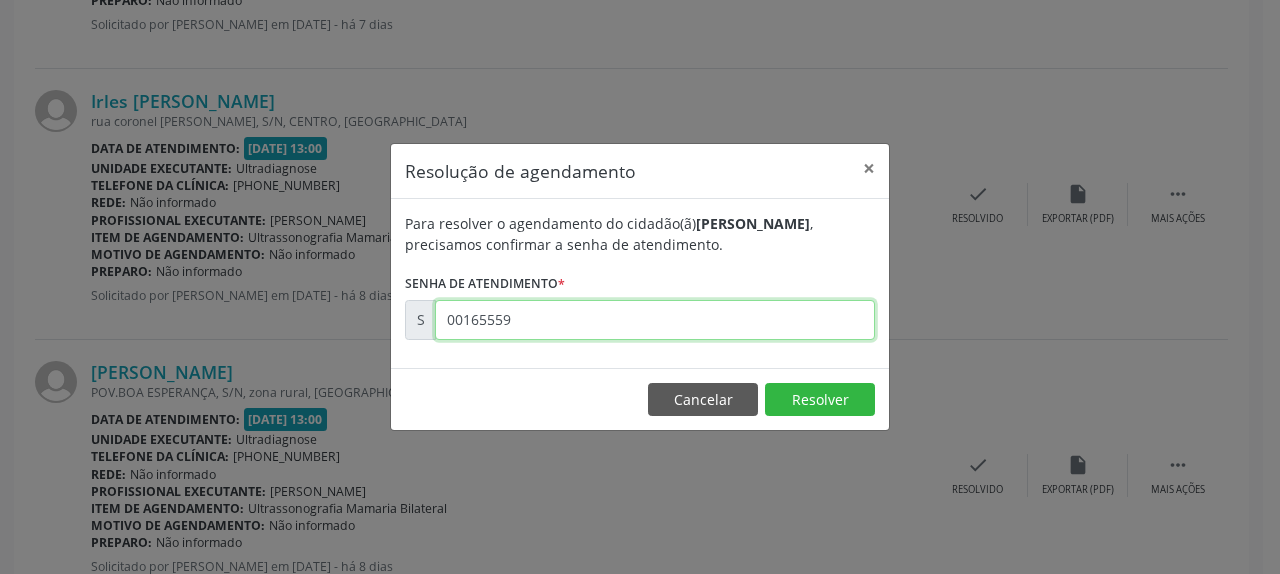 type on "00165559" 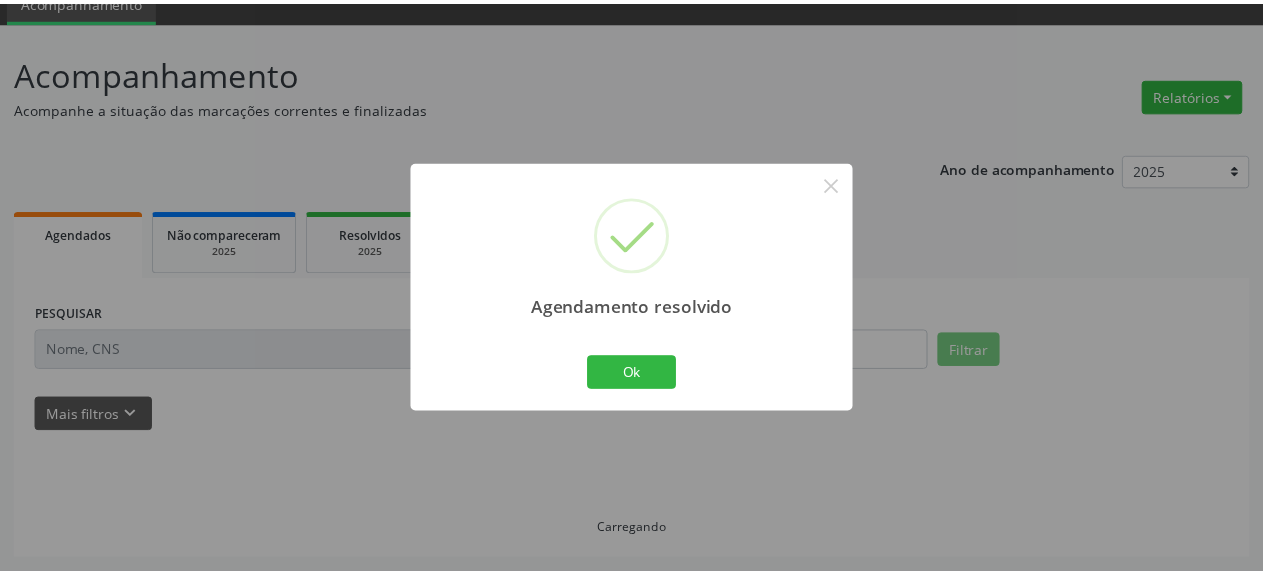 scroll, scrollTop: 88, scrollLeft: 0, axis: vertical 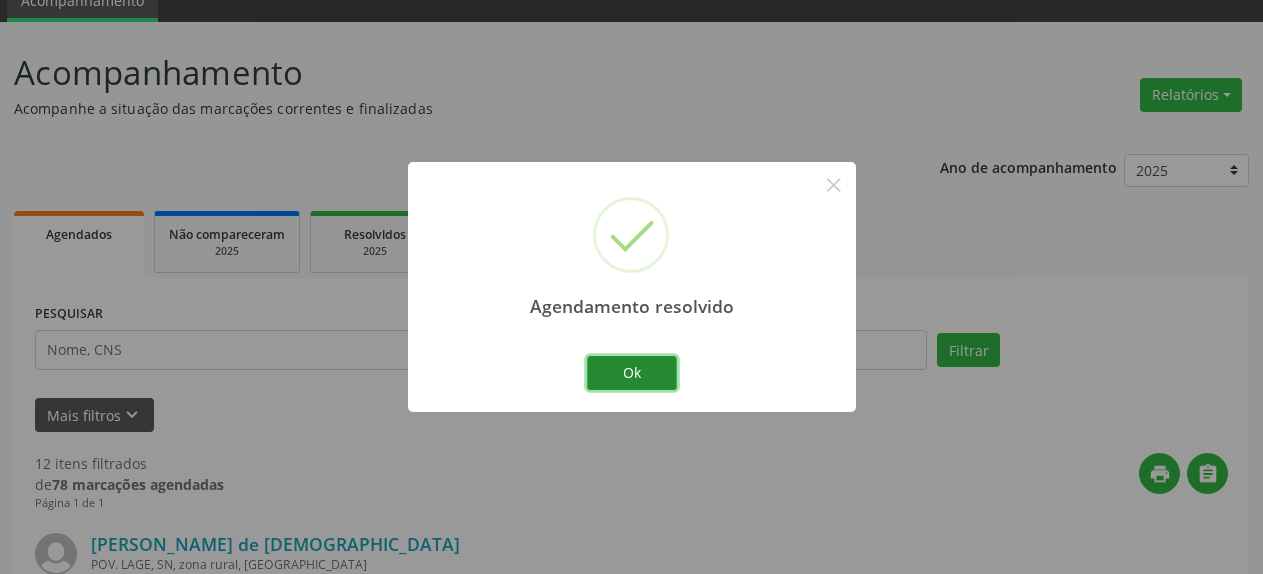 click on "Ok" at bounding box center (632, 373) 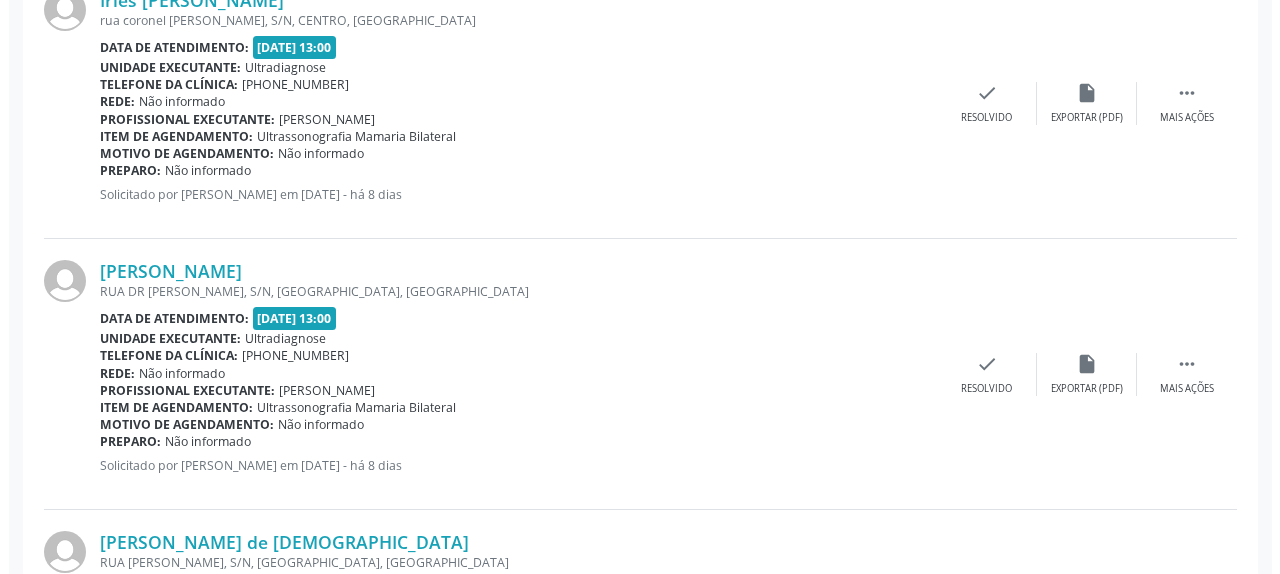 scroll, scrollTop: 904, scrollLeft: 0, axis: vertical 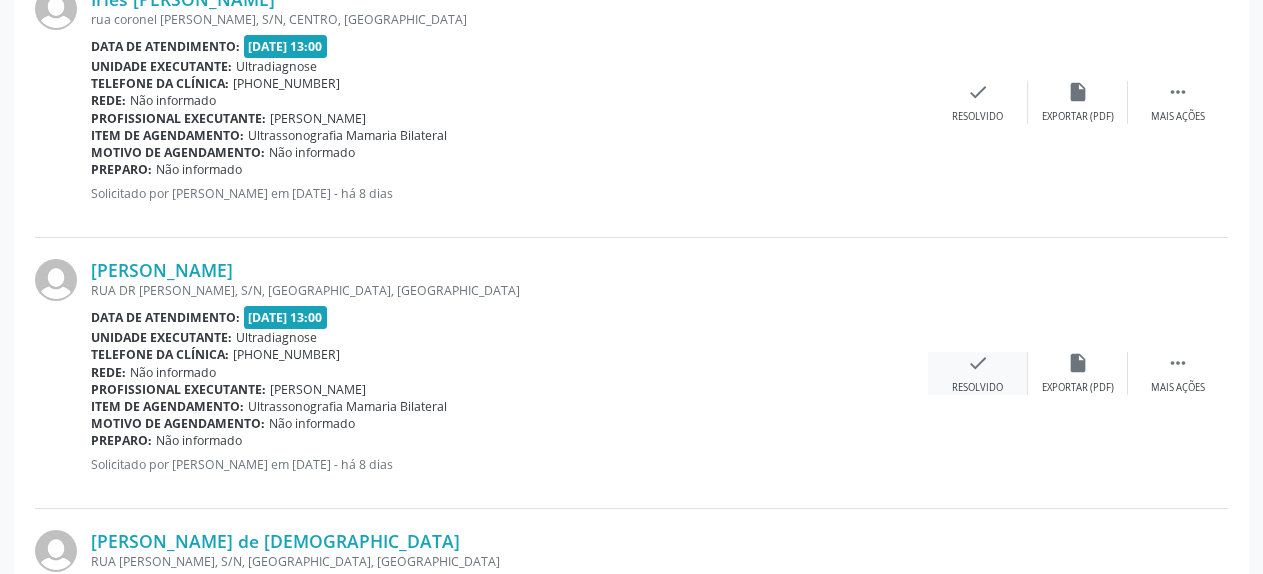 click on "check" at bounding box center (978, 363) 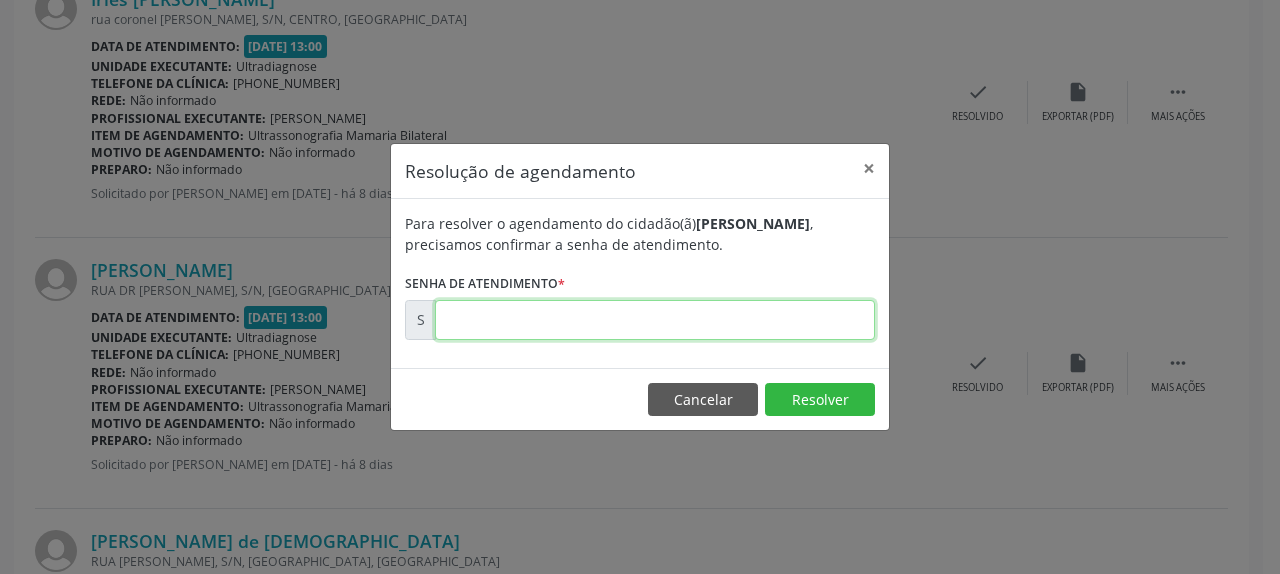 click at bounding box center (655, 320) 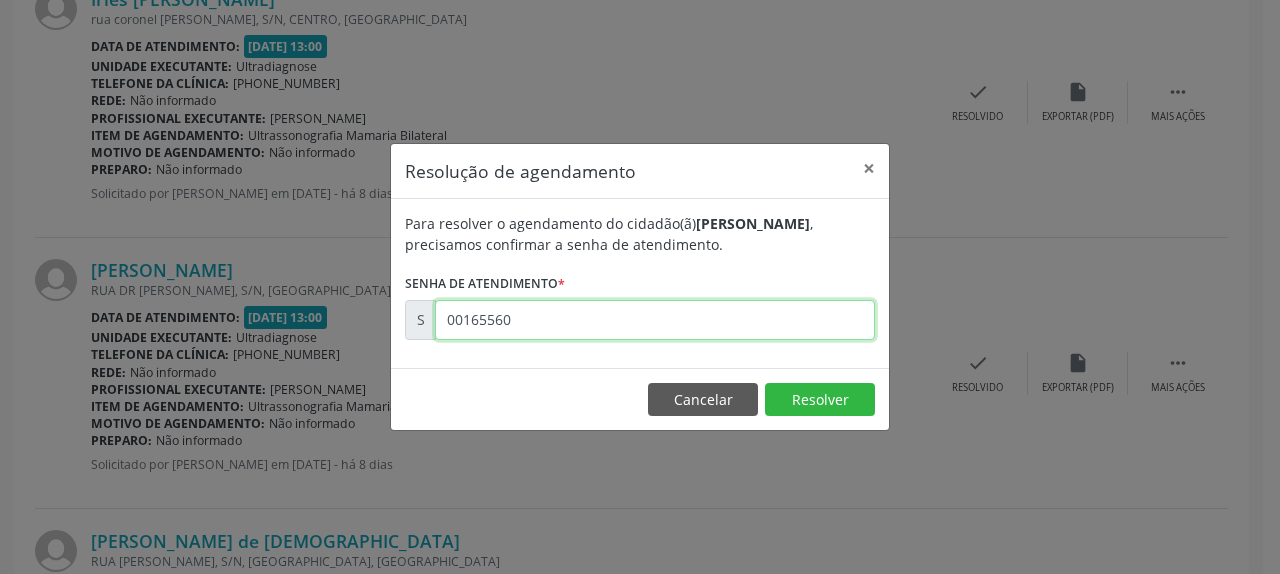 type on "00165560" 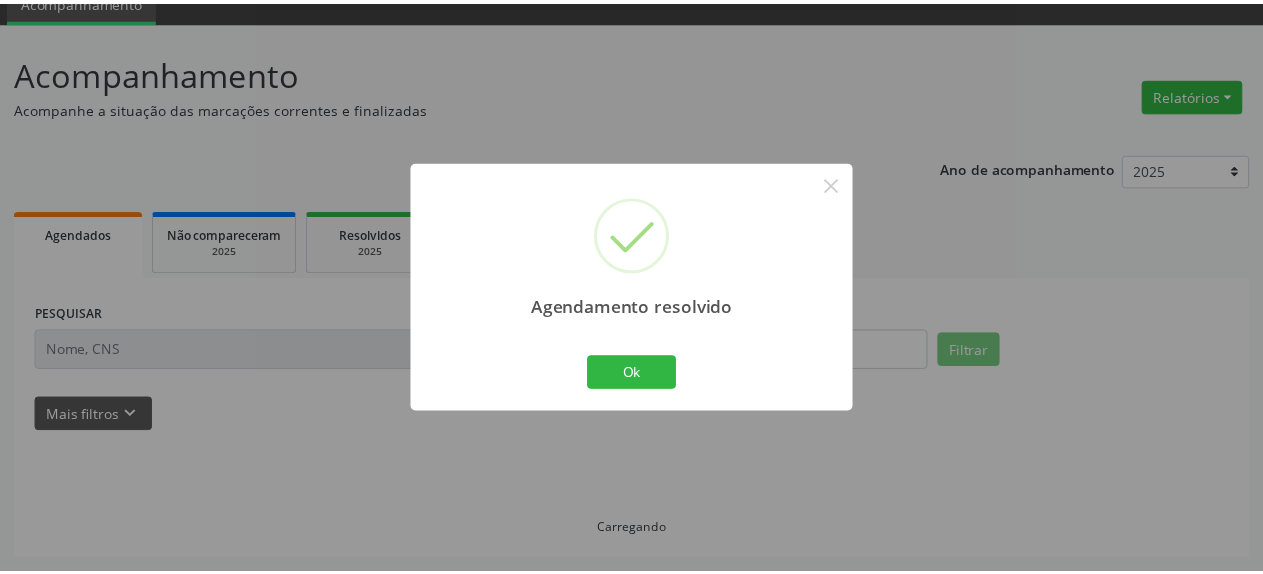 scroll, scrollTop: 88, scrollLeft: 0, axis: vertical 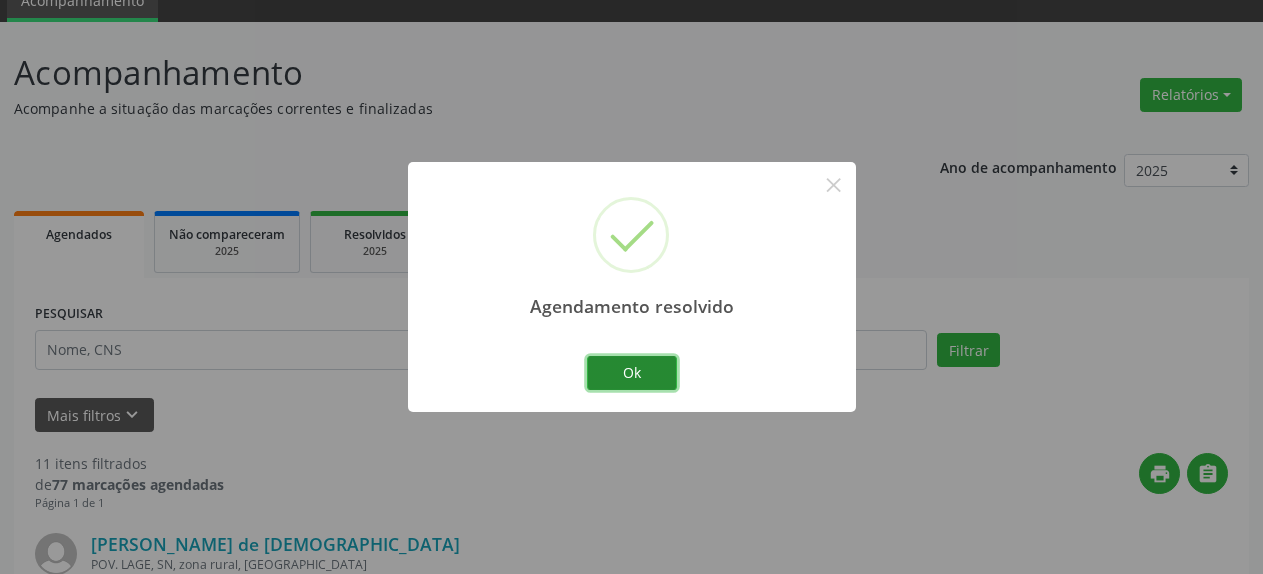 click on "Ok" at bounding box center [632, 373] 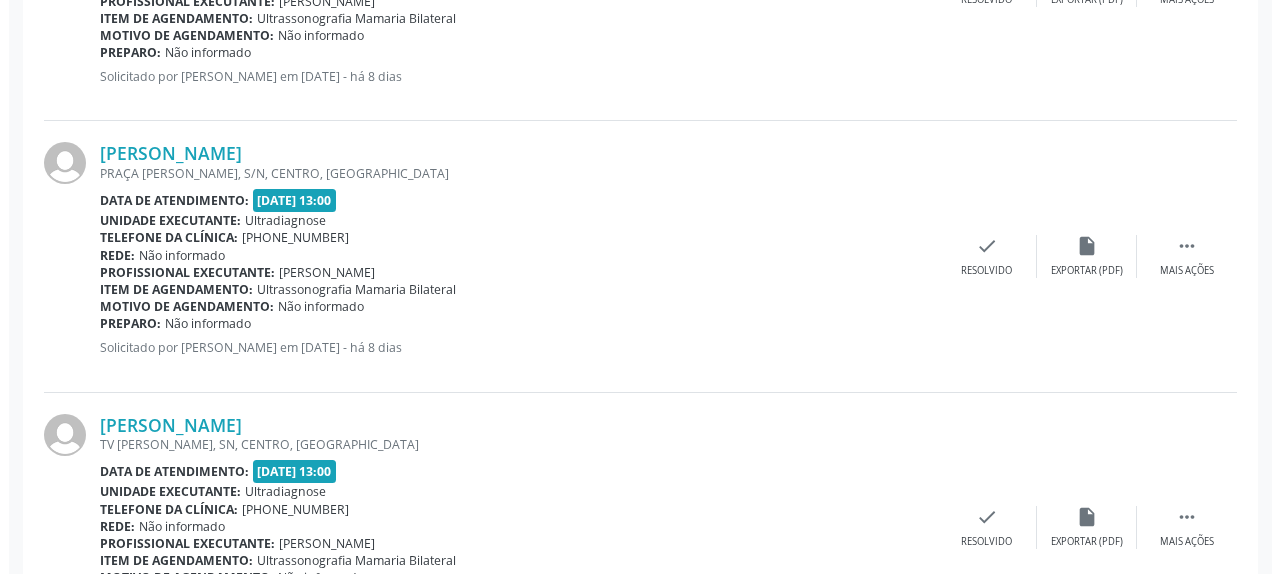 scroll, scrollTop: 1312, scrollLeft: 0, axis: vertical 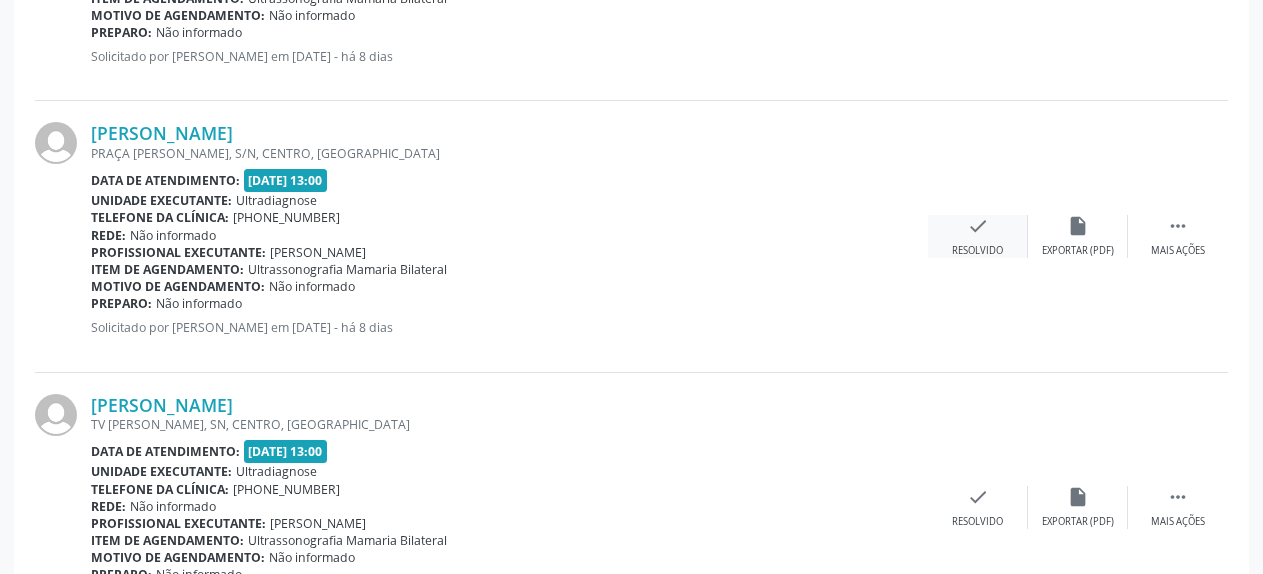 click on "check
Resolvido" at bounding box center (978, 236) 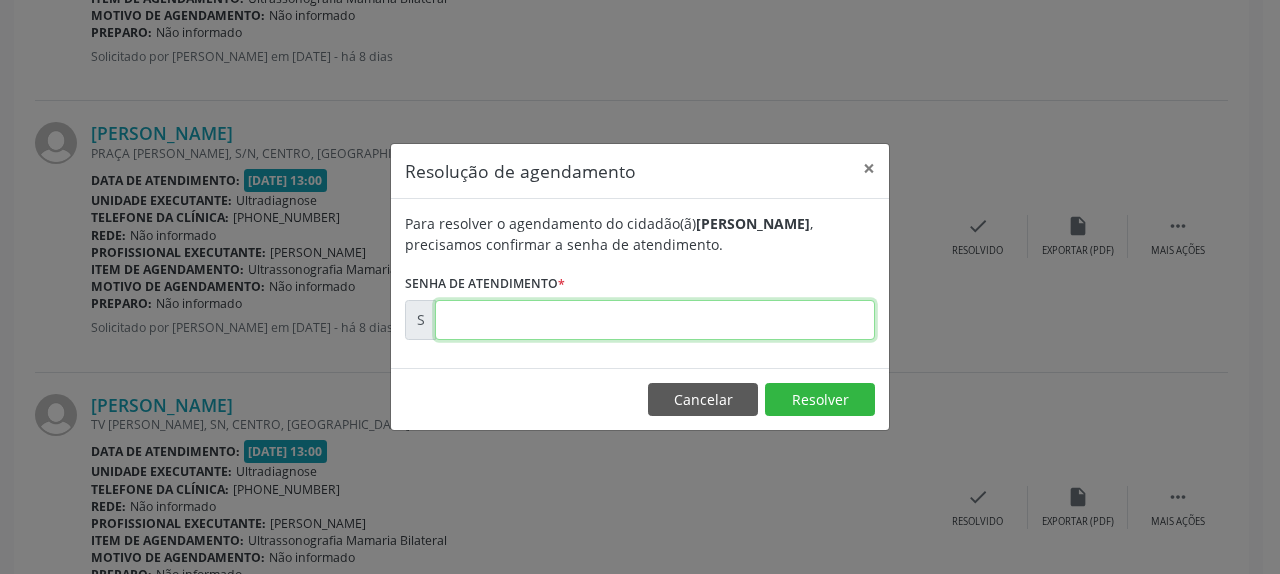 click at bounding box center (655, 320) 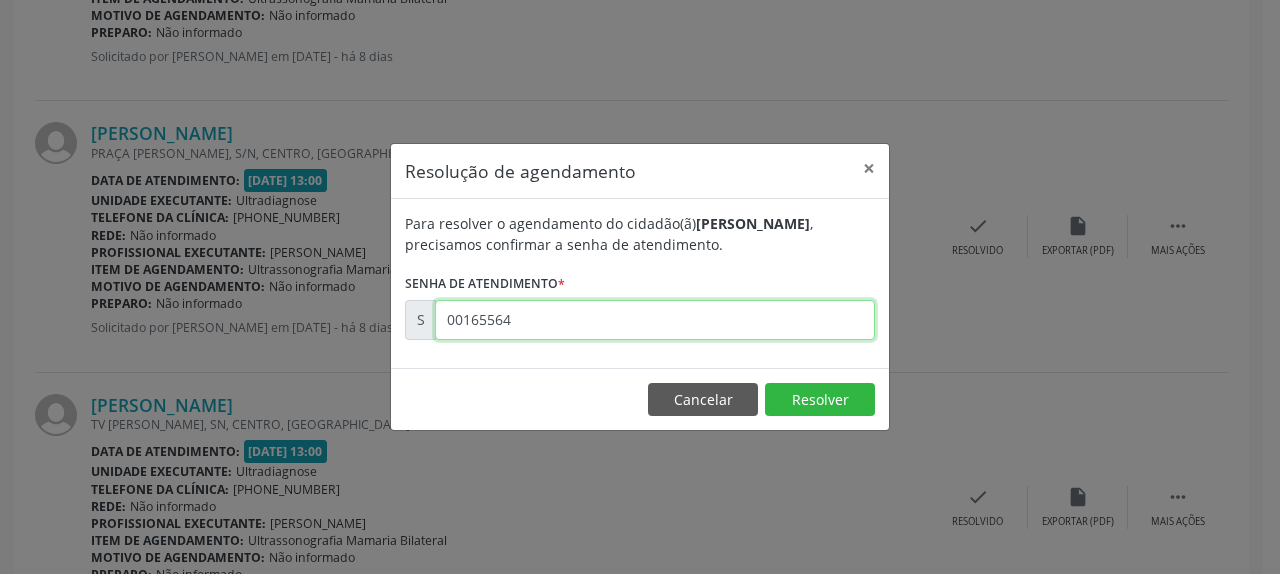 type on "00165564" 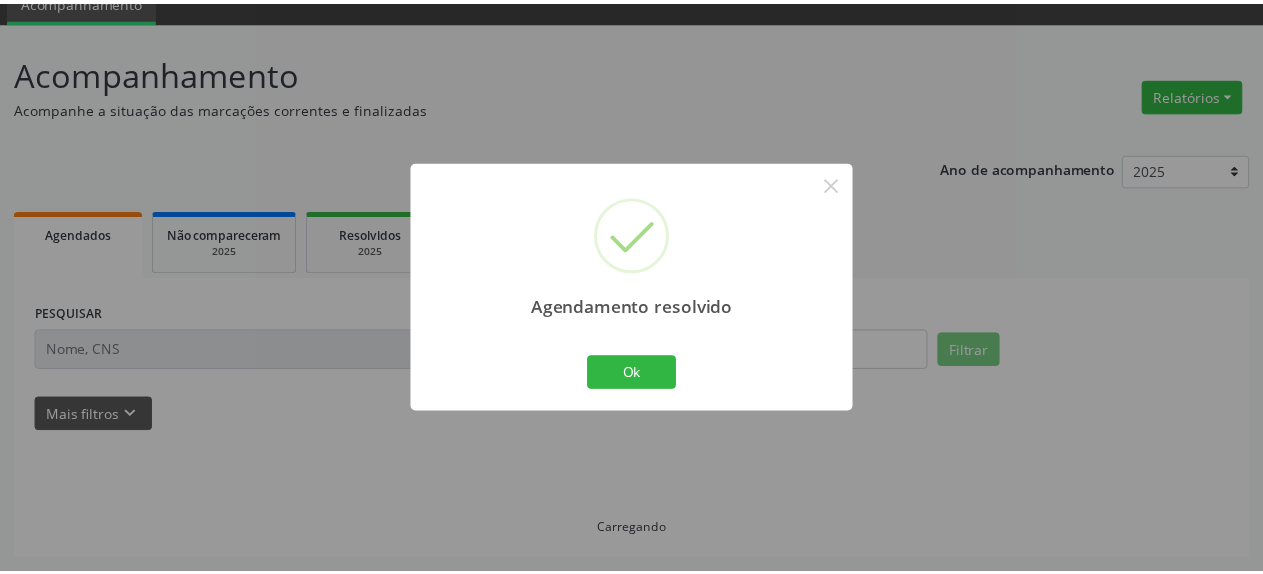 scroll, scrollTop: 88, scrollLeft: 0, axis: vertical 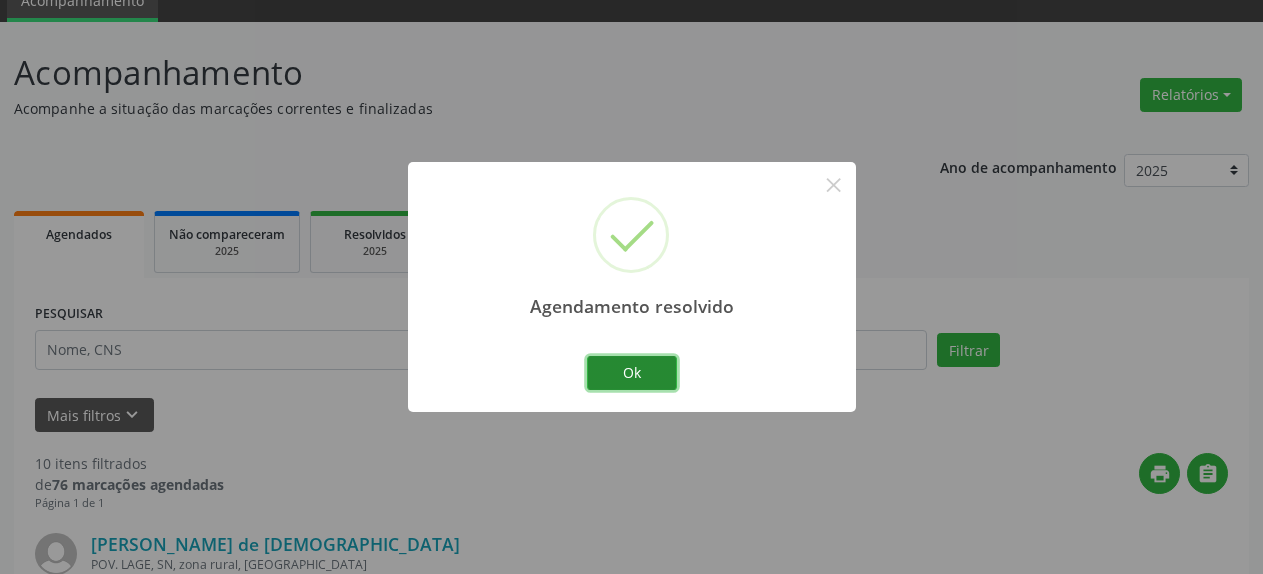 click on "Ok" at bounding box center (632, 373) 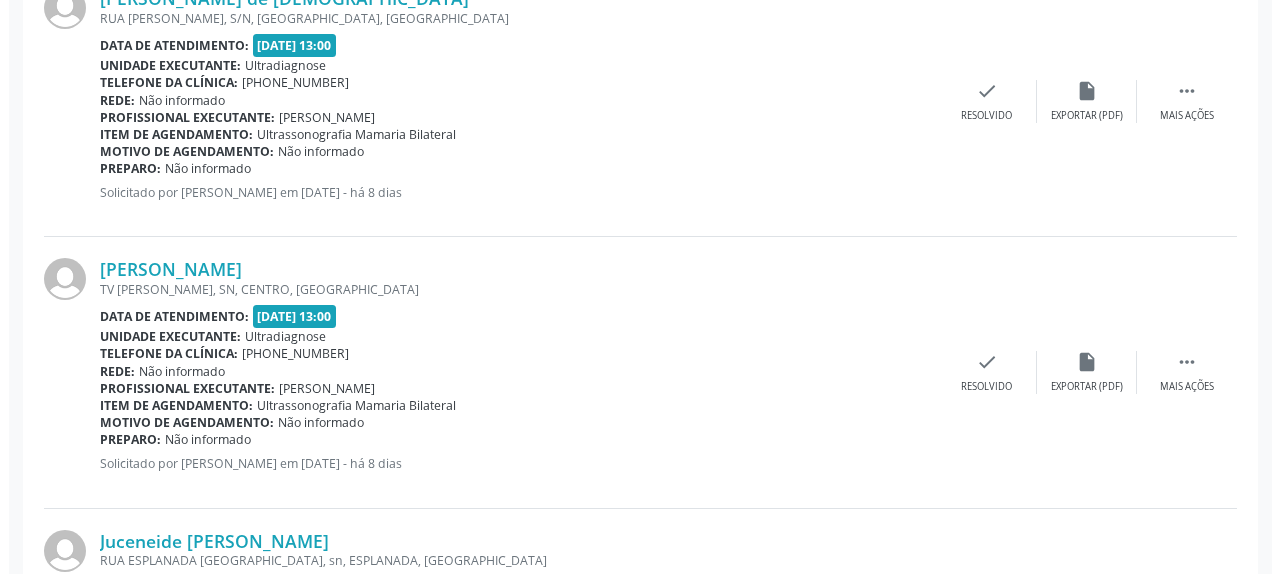 scroll, scrollTop: 1210, scrollLeft: 0, axis: vertical 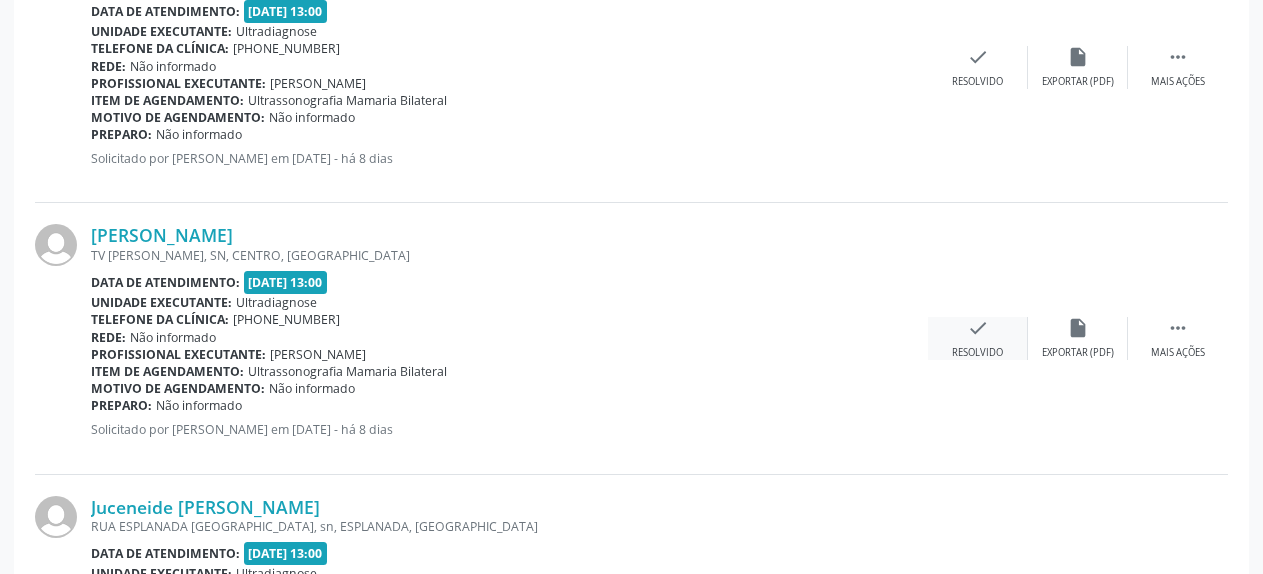click on "check" at bounding box center [978, 328] 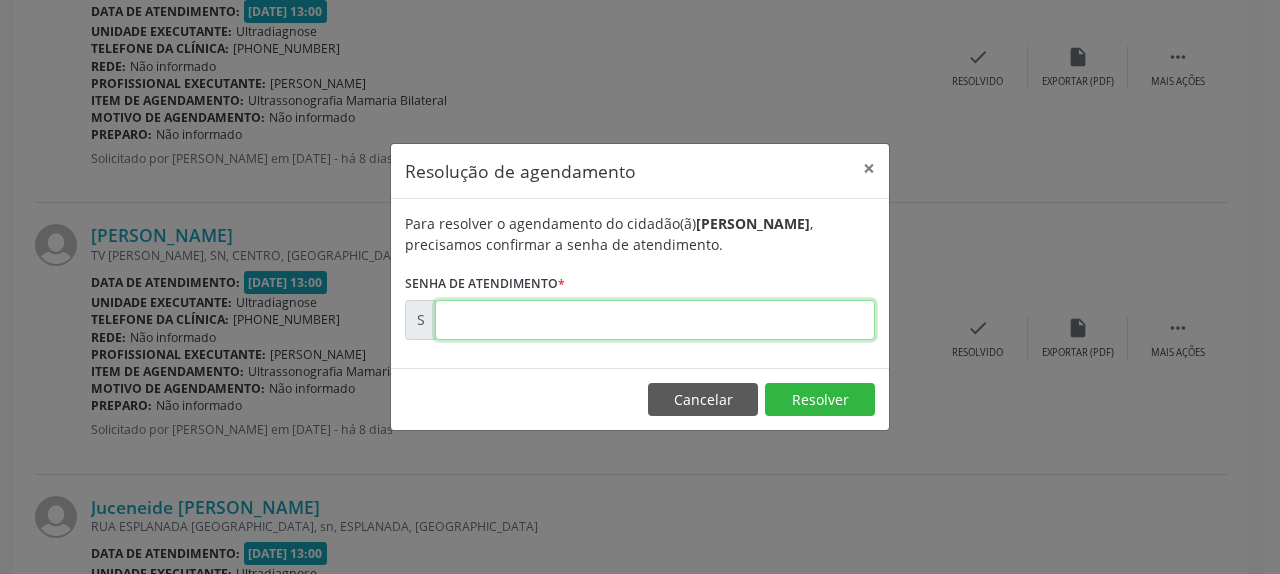 click at bounding box center [655, 320] 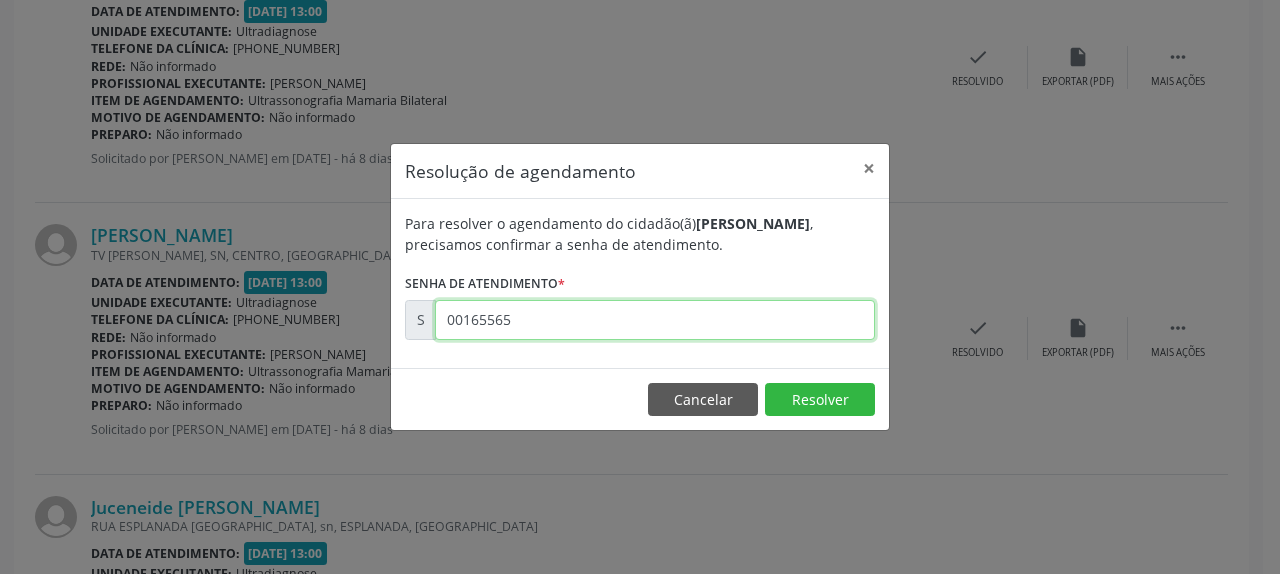 type on "00165565" 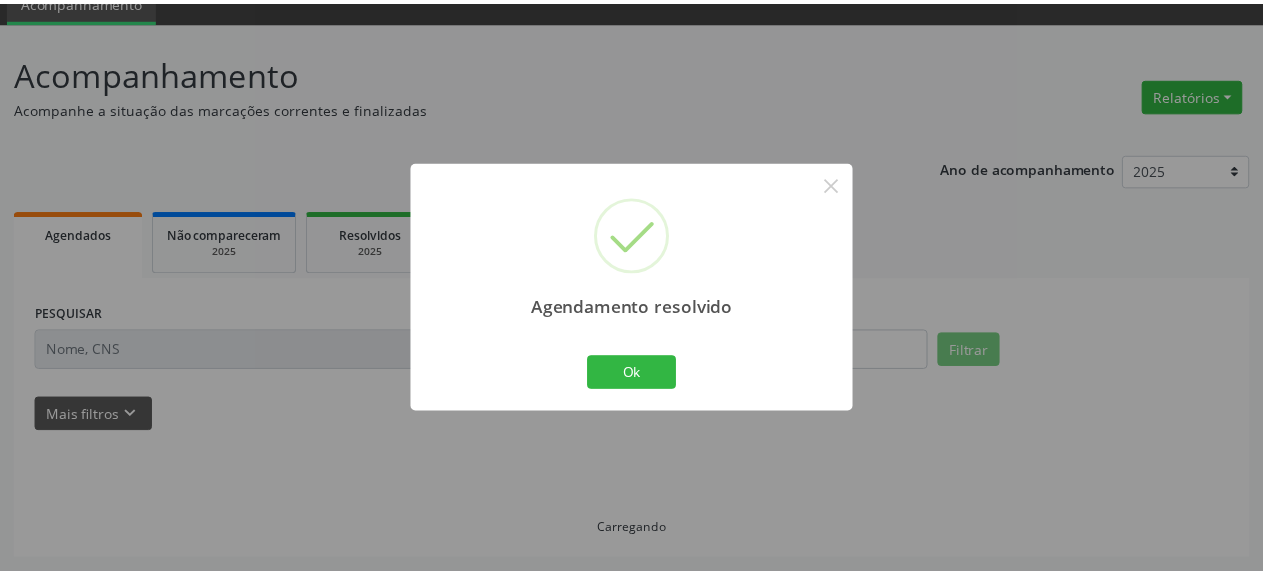 scroll, scrollTop: 88, scrollLeft: 0, axis: vertical 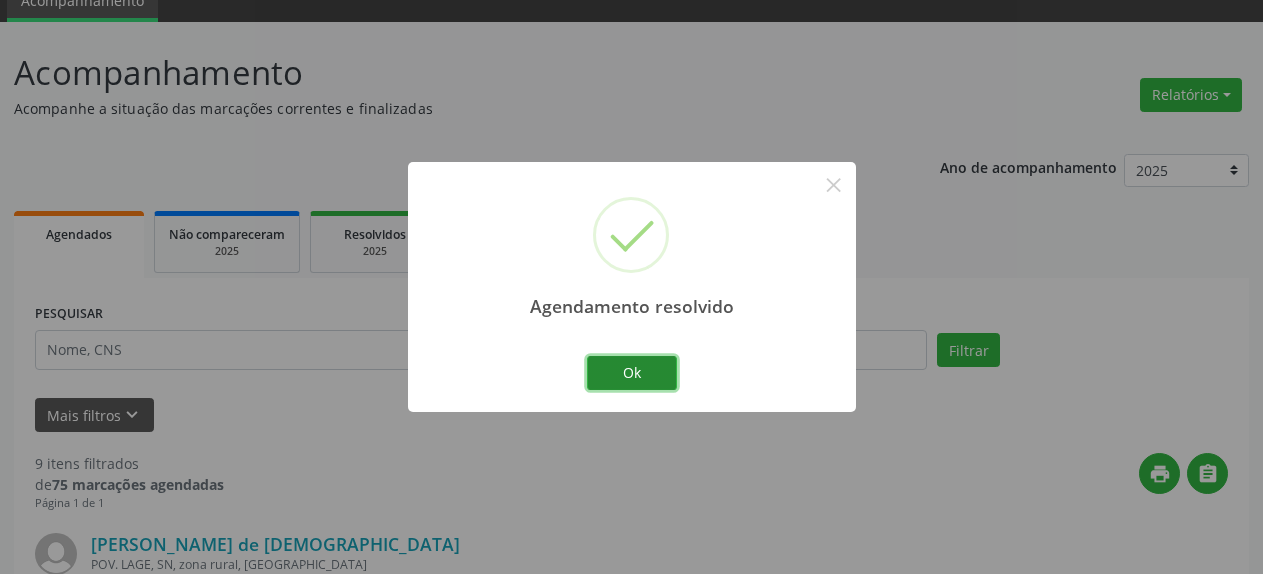 click on "Ok" at bounding box center (632, 373) 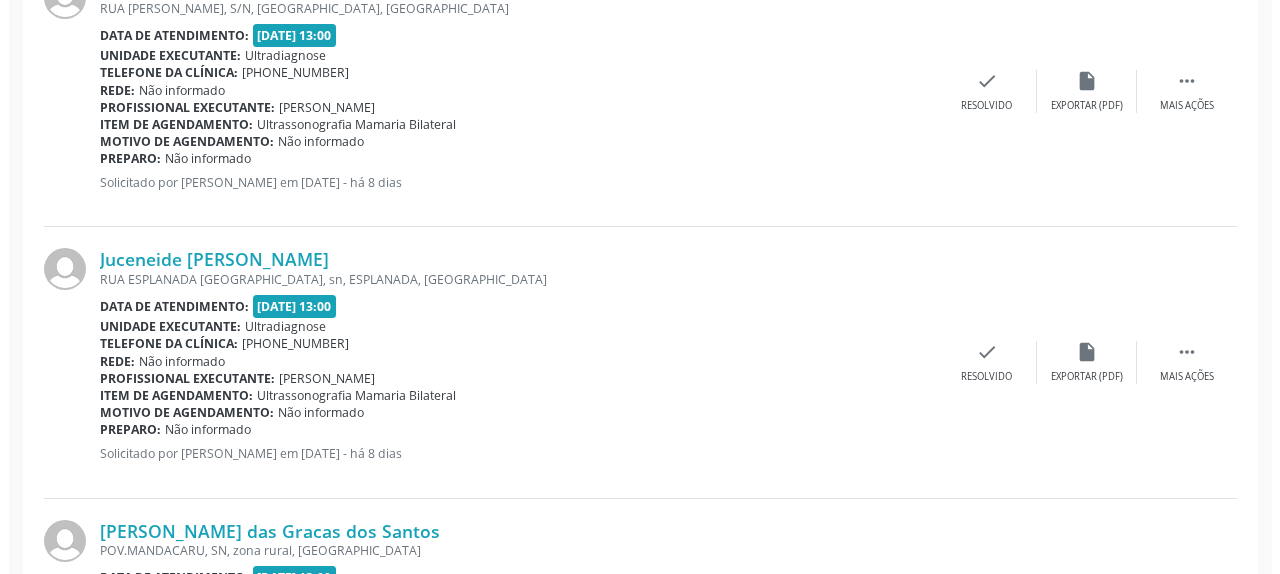scroll, scrollTop: 1210, scrollLeft: 0, axis: vertical 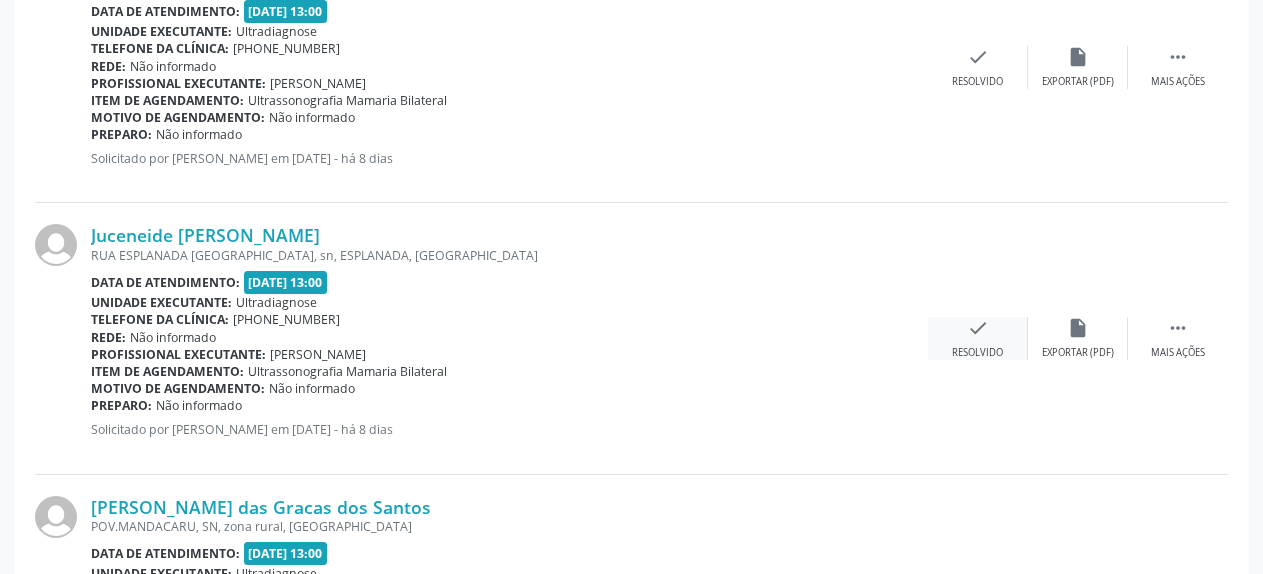 click on "check" at bounding box center (978, 328) 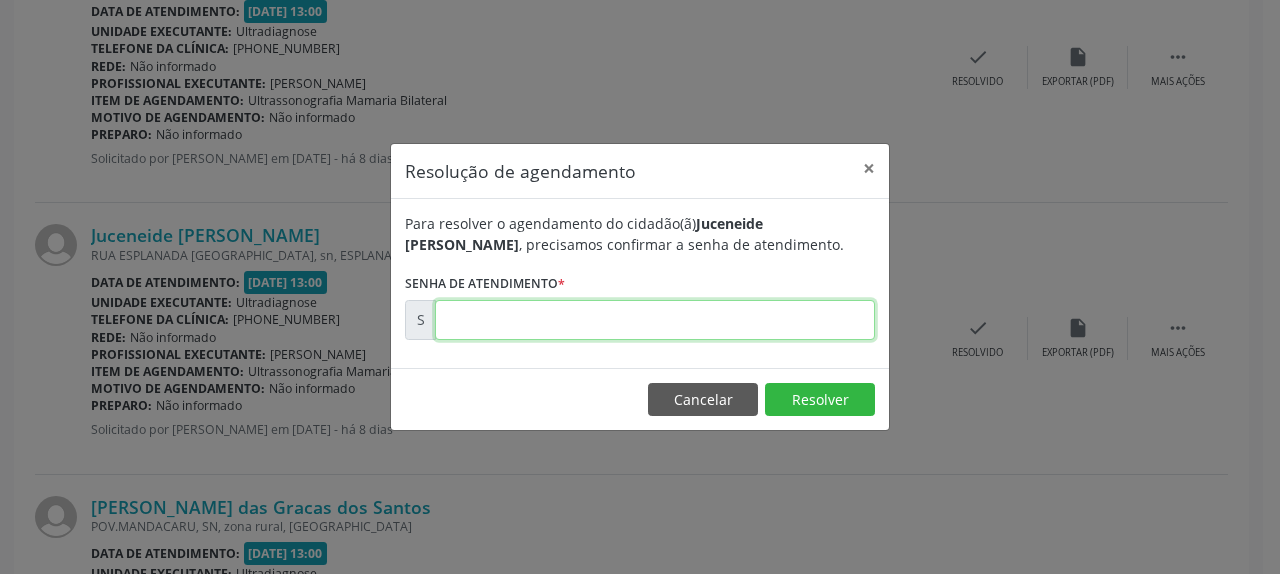 click at bounding box center (655, 320) 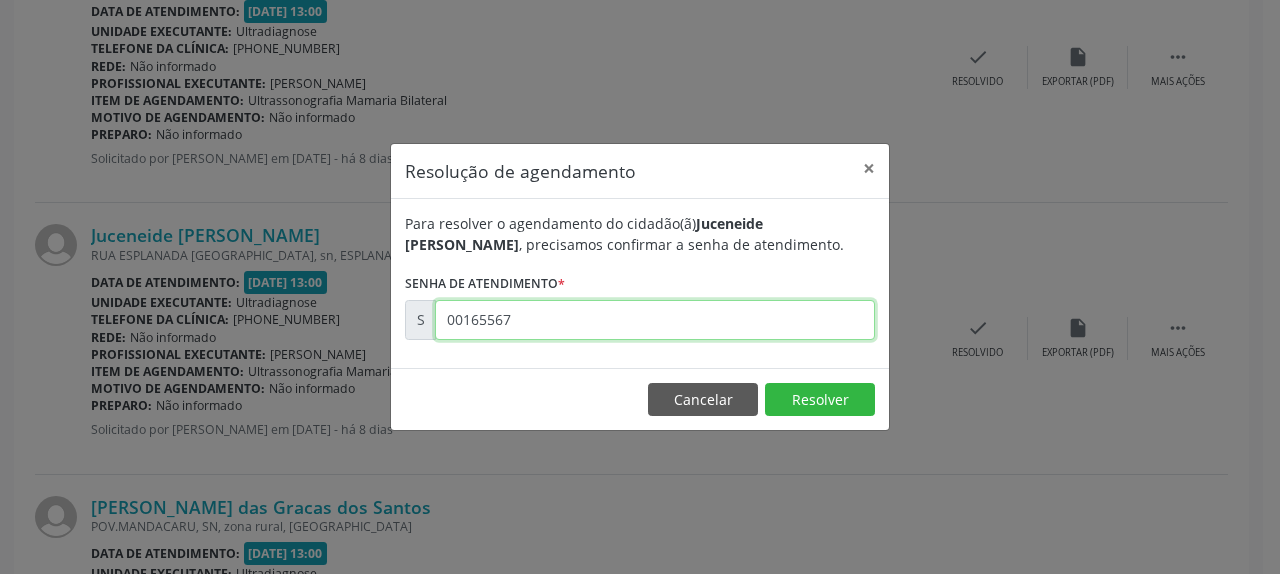 type on "00165567" 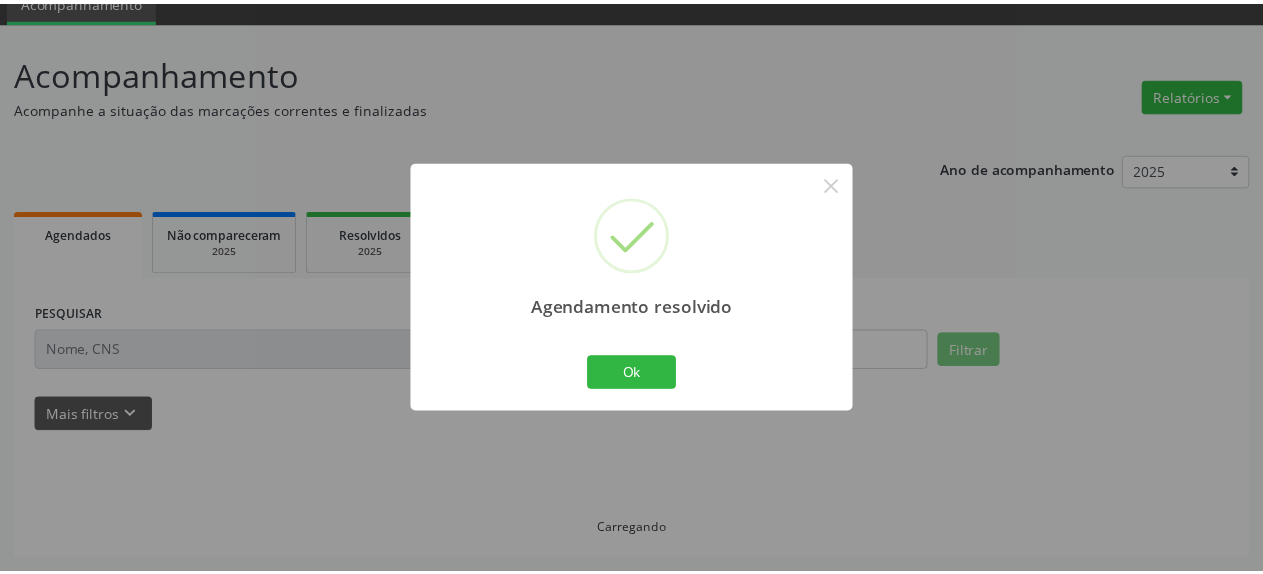 scroll, scrollTop: 88, scrollLeft: 0, axis: vertical 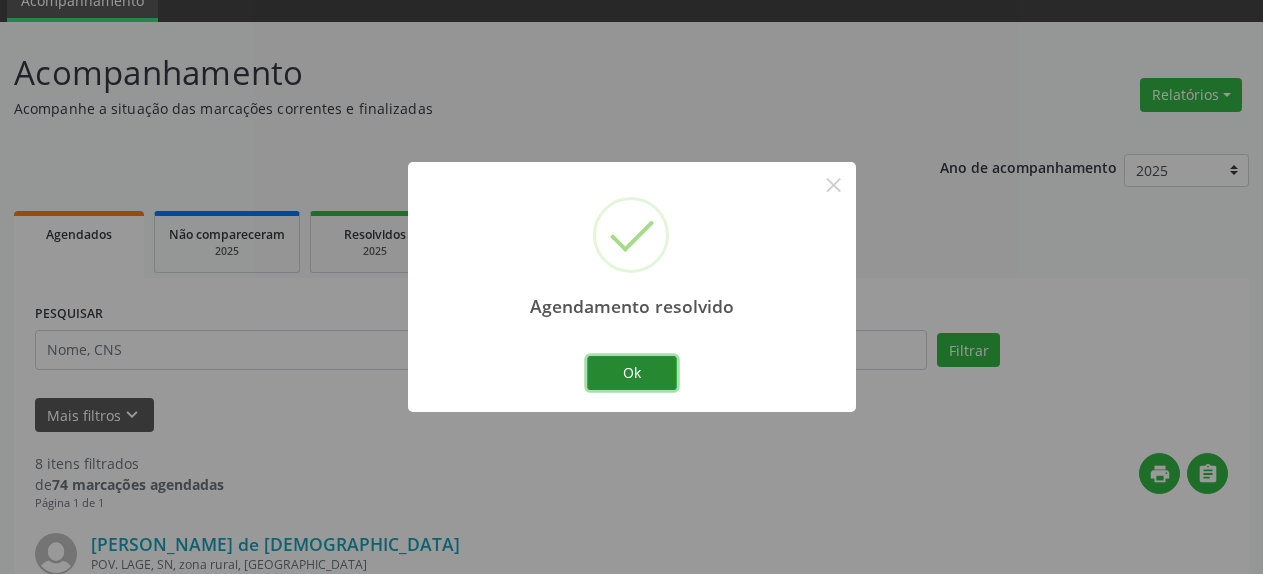 click on "Ok" at bounding box center [632, 373] 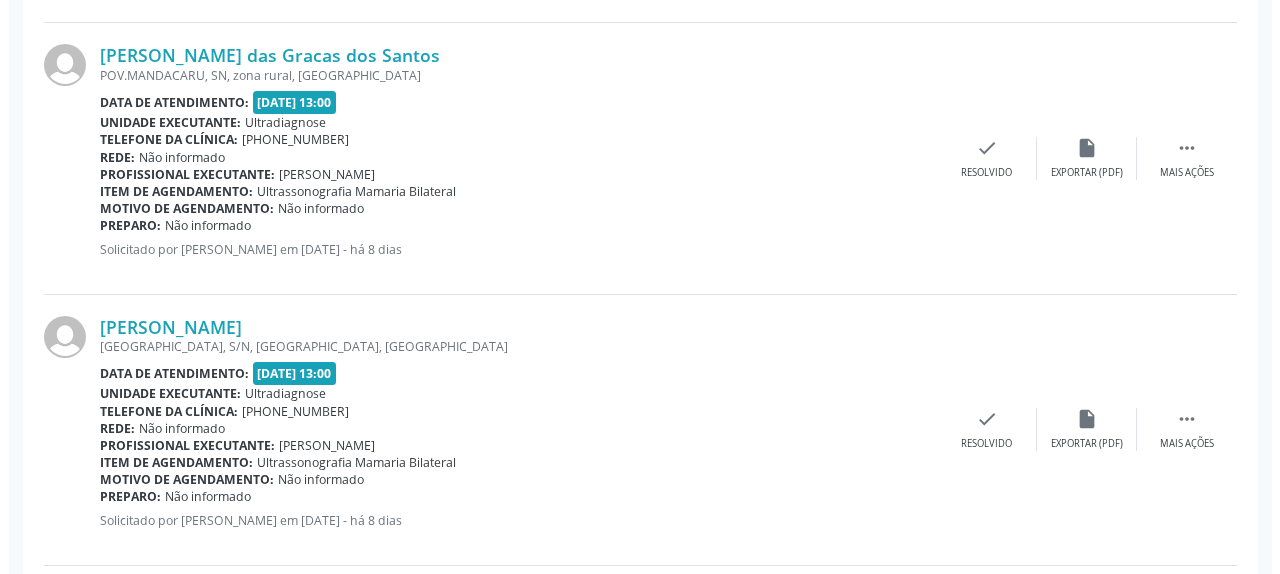 scroll, scrollTop: 1414, scrollLeft: 0, axis: vertical 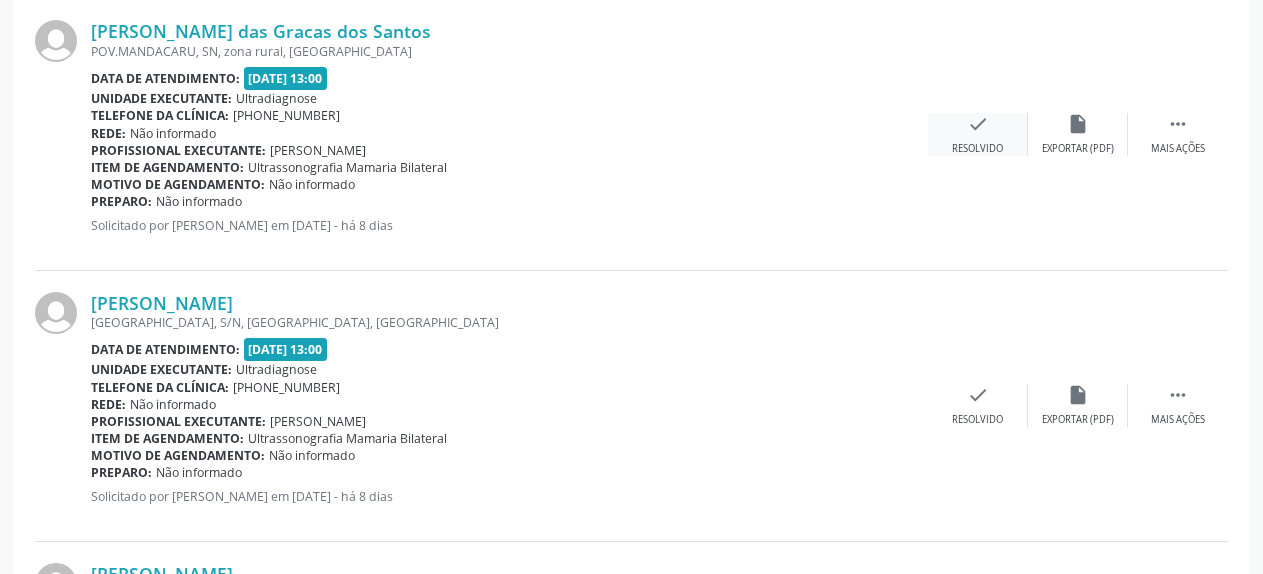 click on "check" at bounding box center (978, 124) 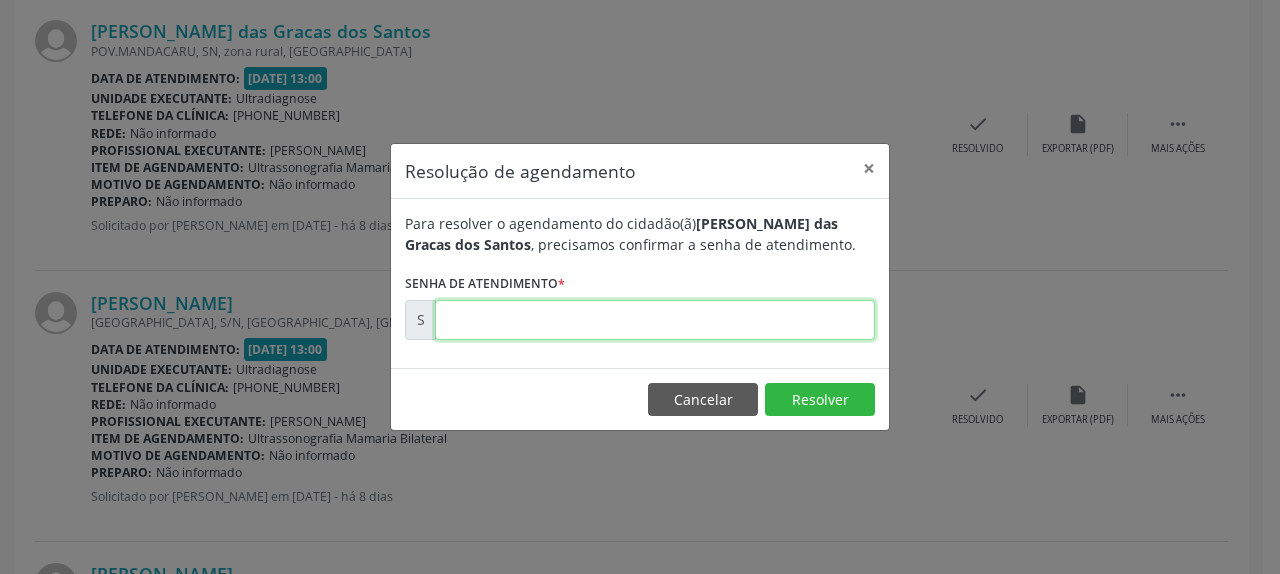 click at bounding box center [655, 320] 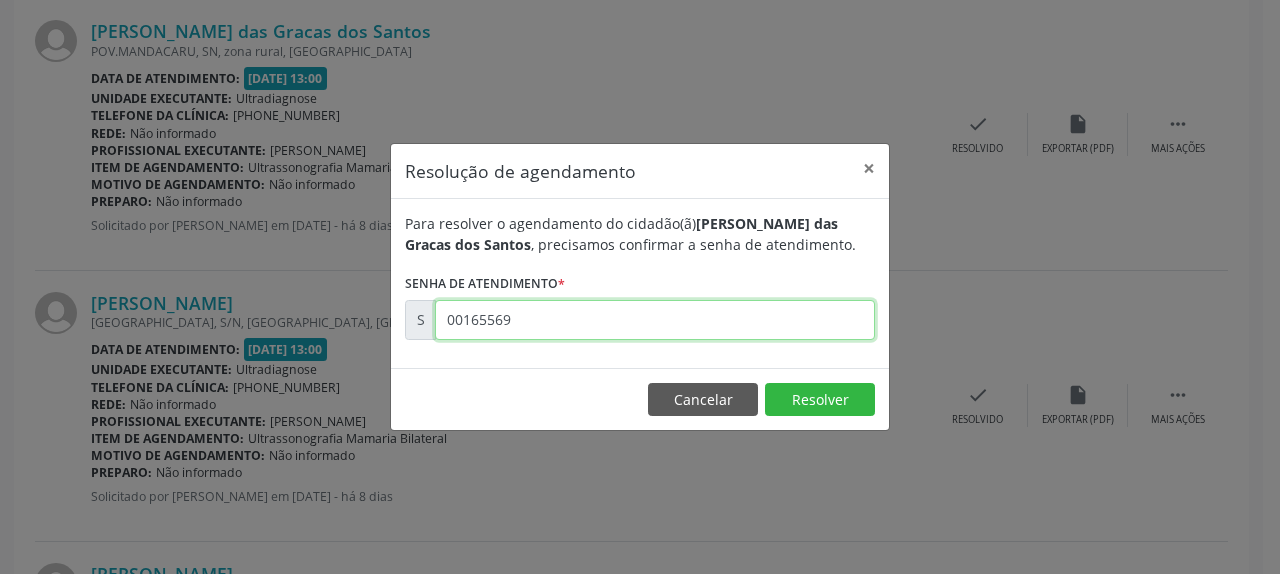 type on "00165569" 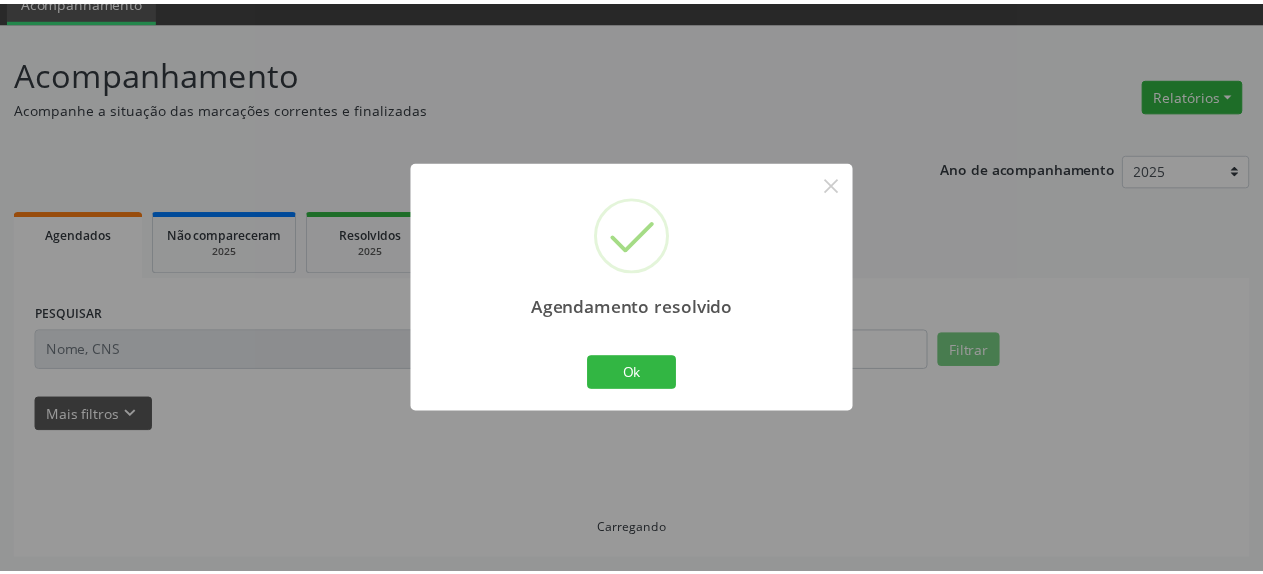 scroll, scrollTop: 88, scrollLeft: 0, axis: vertical 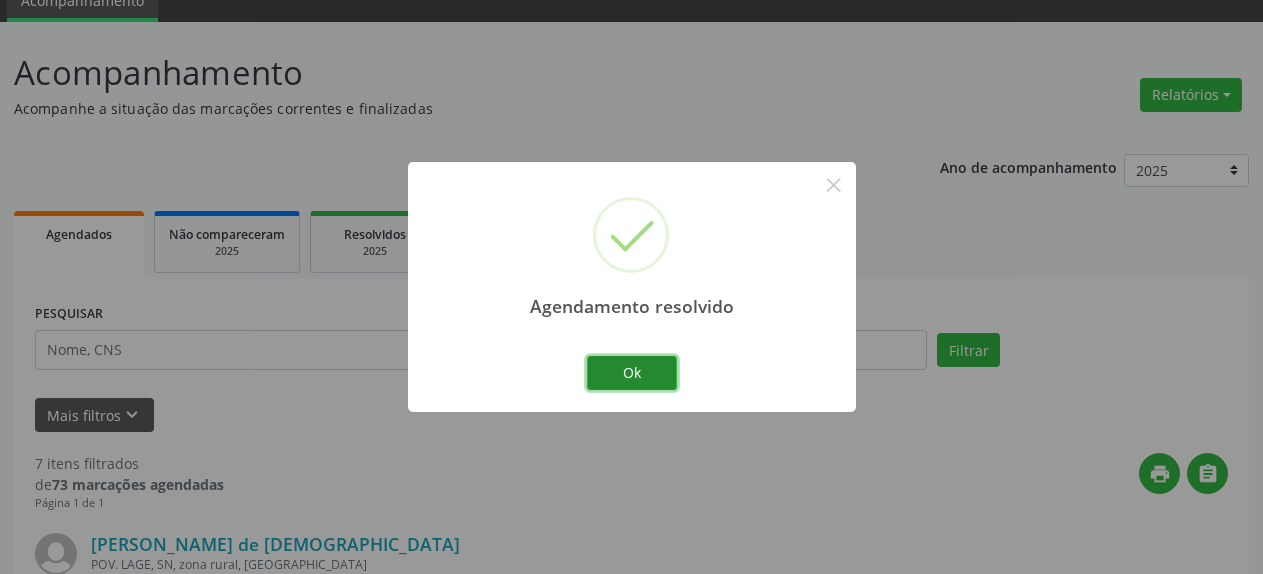 click on "Ok" at bounding box center (632, 373) 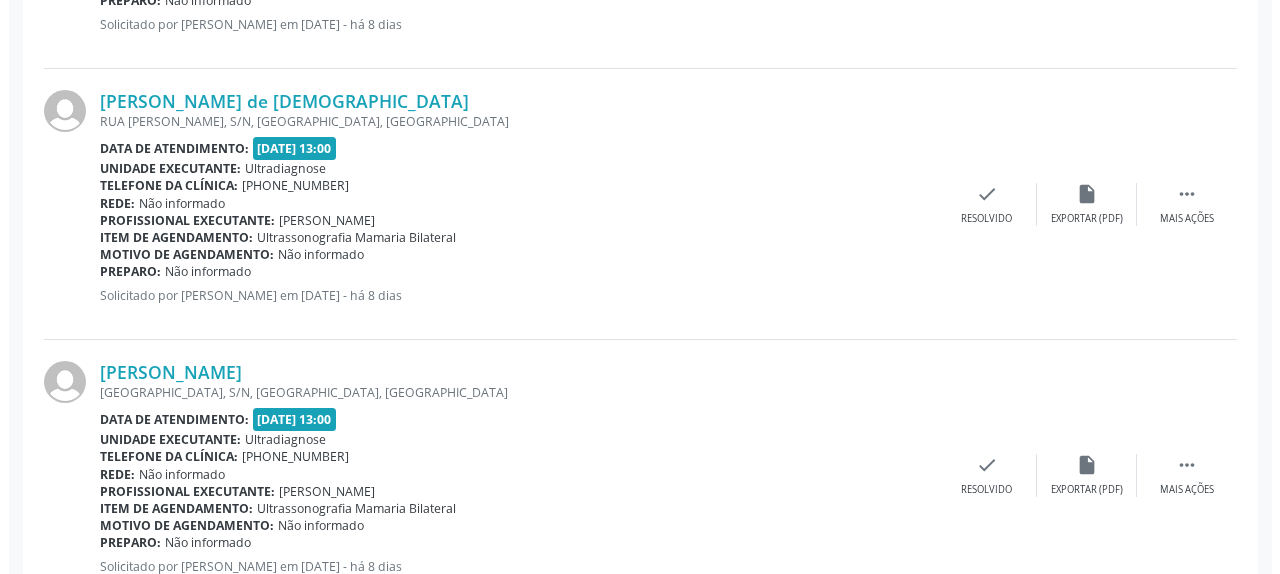 scroll, scrollTop: 1210, scrollLeft: 0, axis: vertical 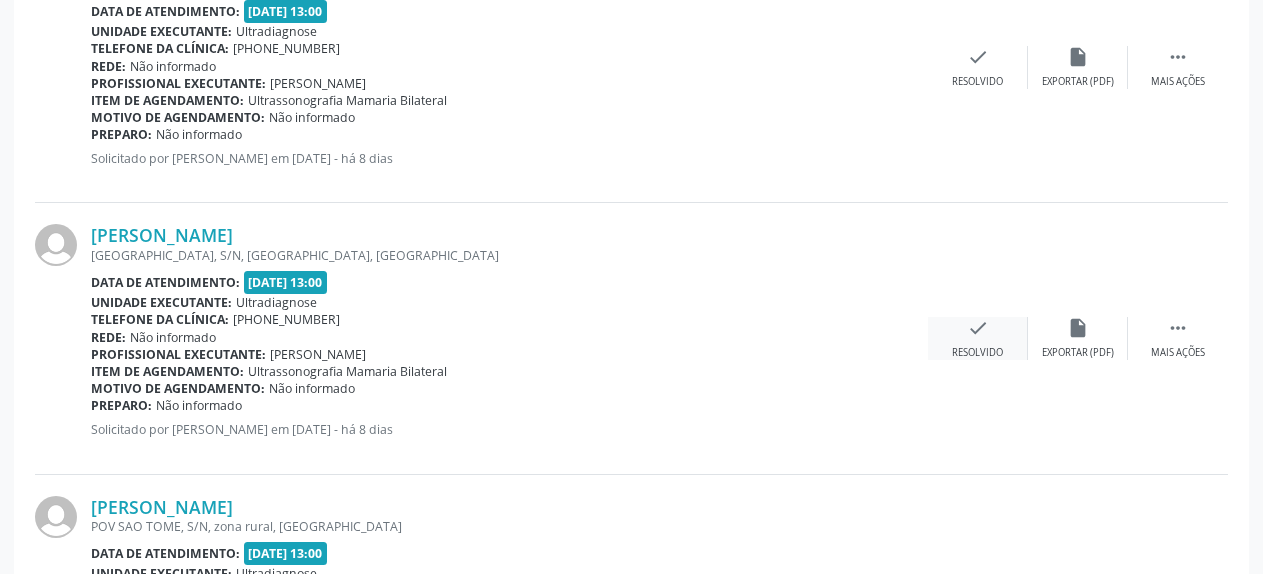 click on "check" at bounding box center [978, 328] 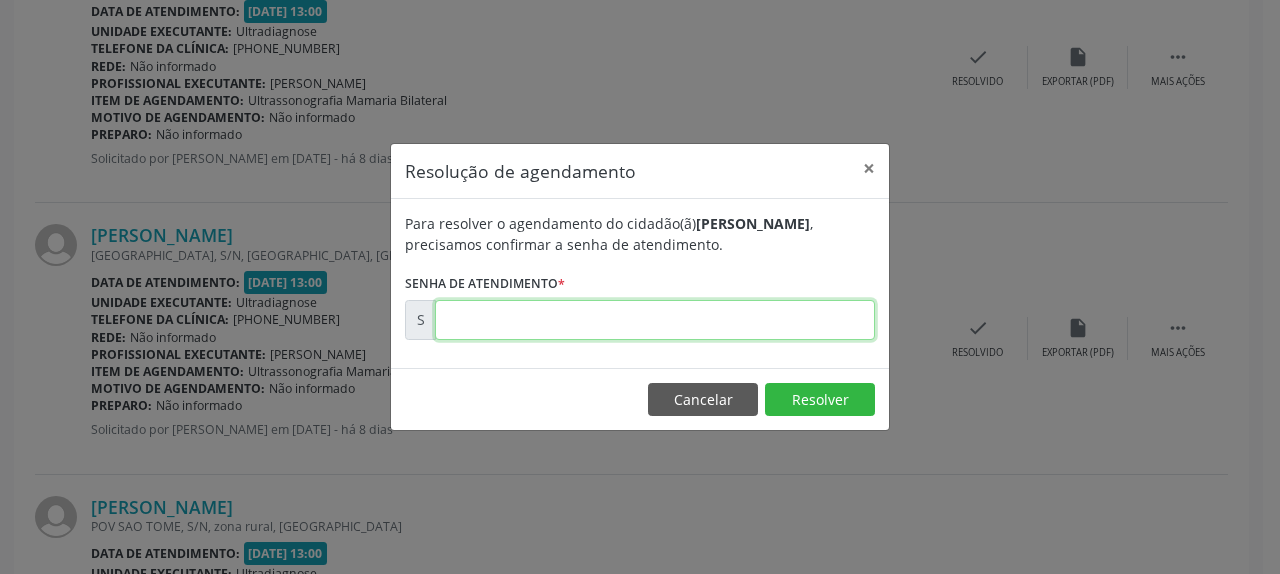 click at bounding box center (655, 320) 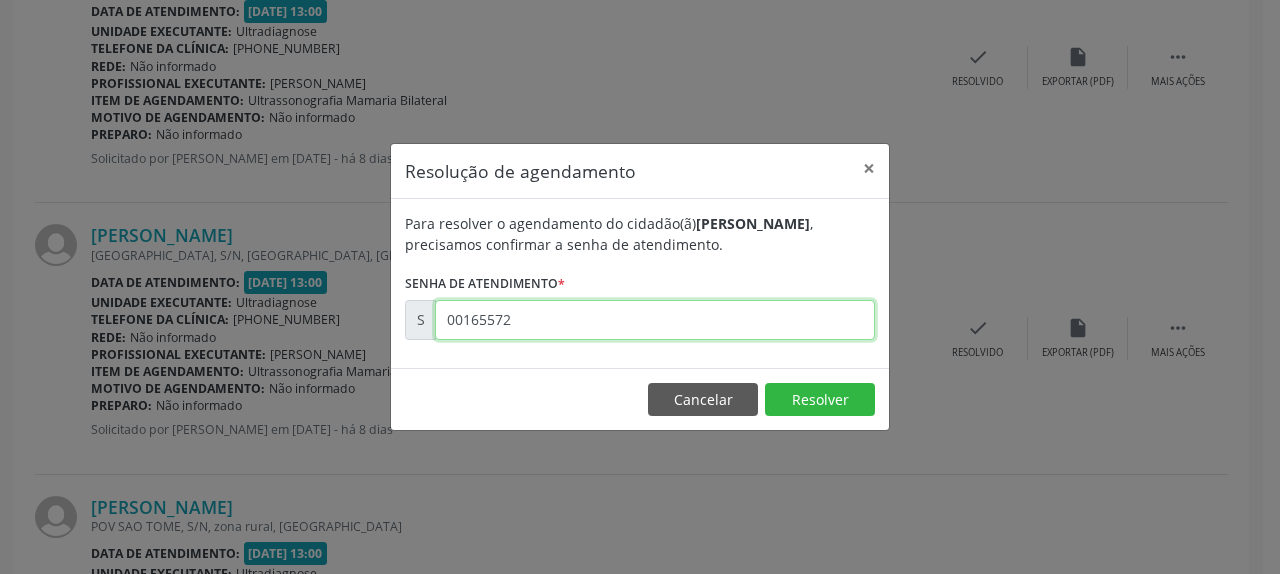 type on "00165572" 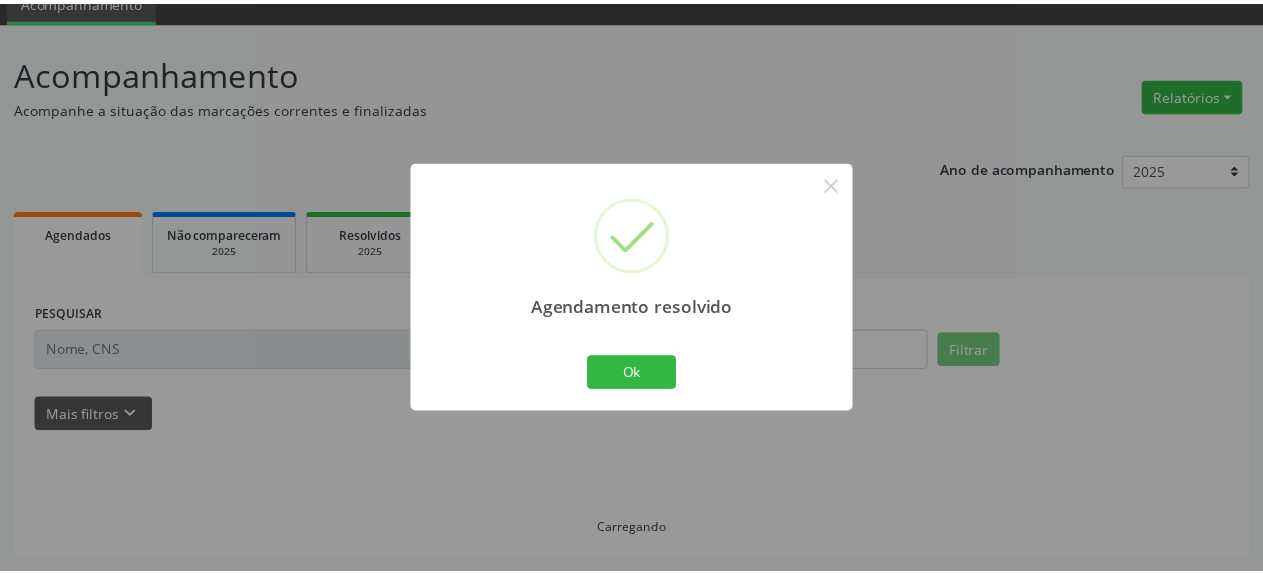 scroll, scrollTop: 88, scrollLeft: 0, axis: vertical 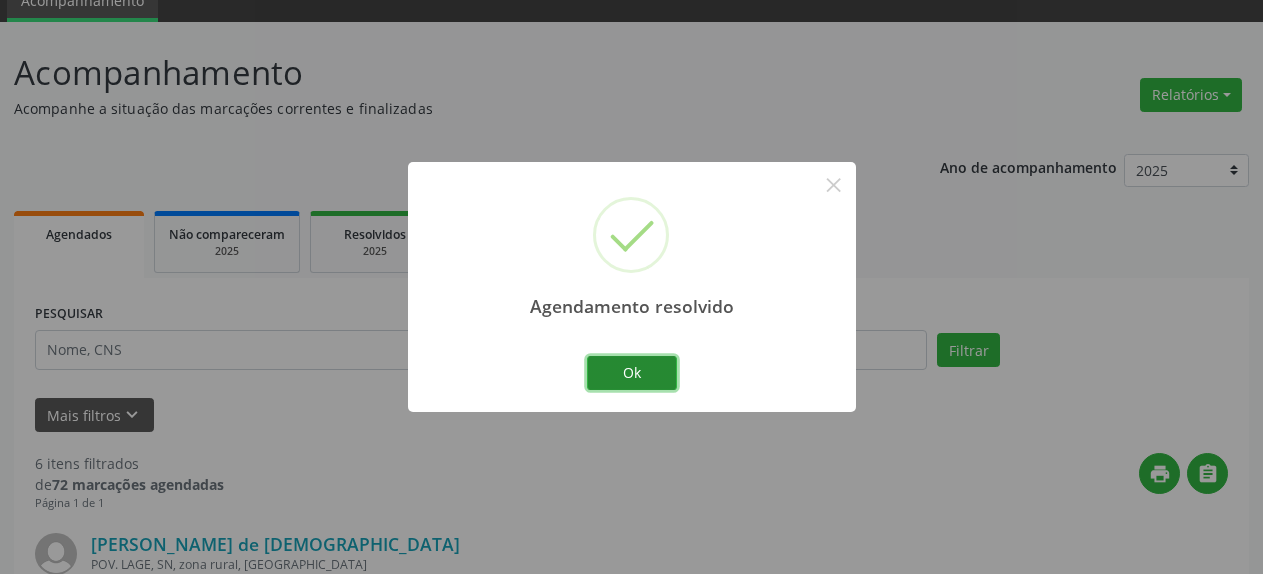 click on "Ok" at bounding box center [632, 373] 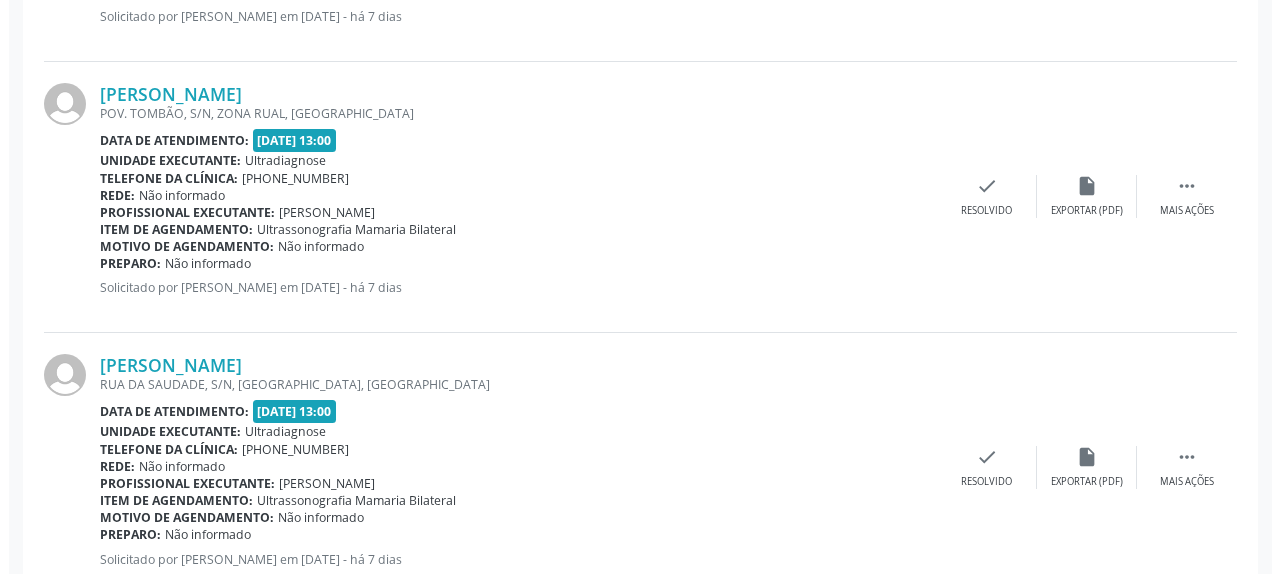 scroll, scrollTop: 1686, scrollLeft: 0, axis: vertical 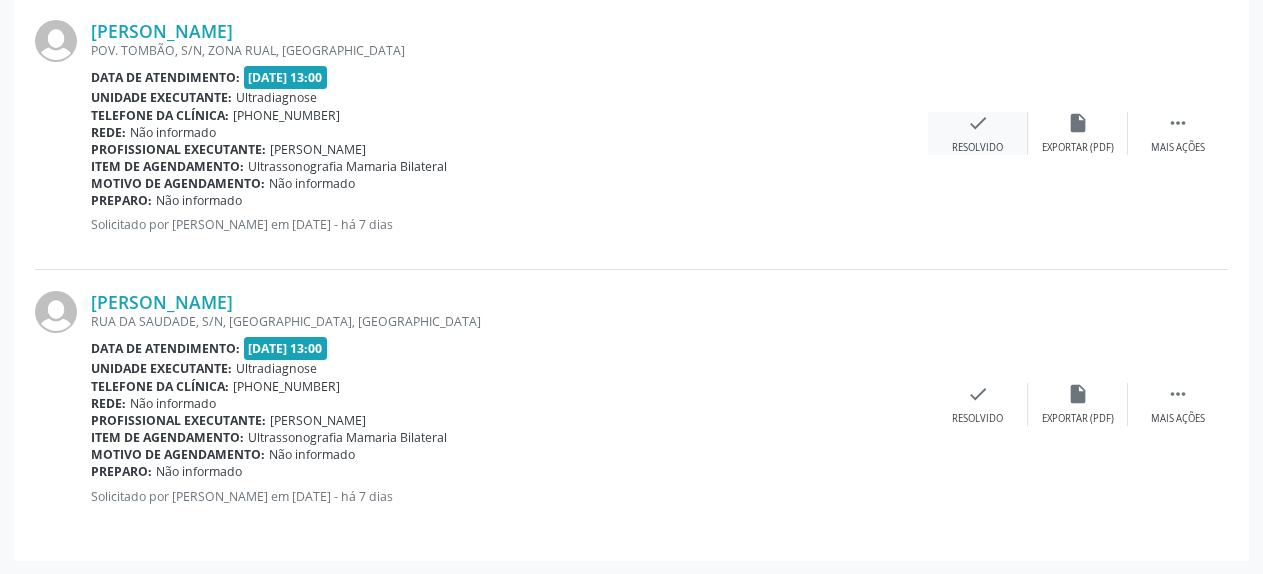 click on "check" at bounding box center [978, 123] 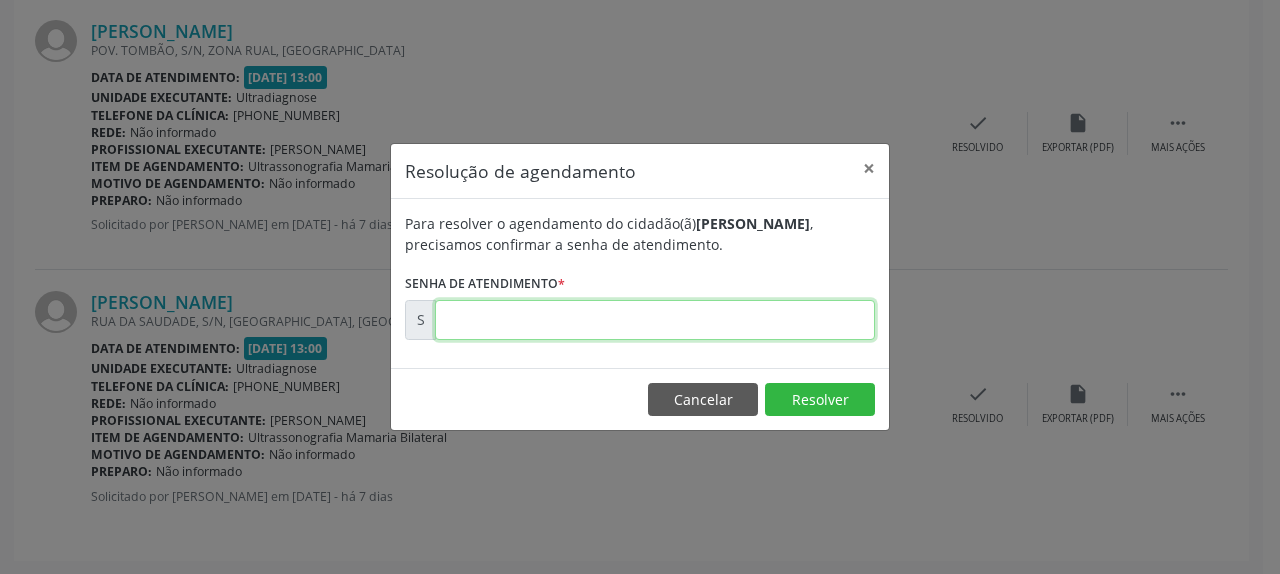 click at bounding box center [655, 320] 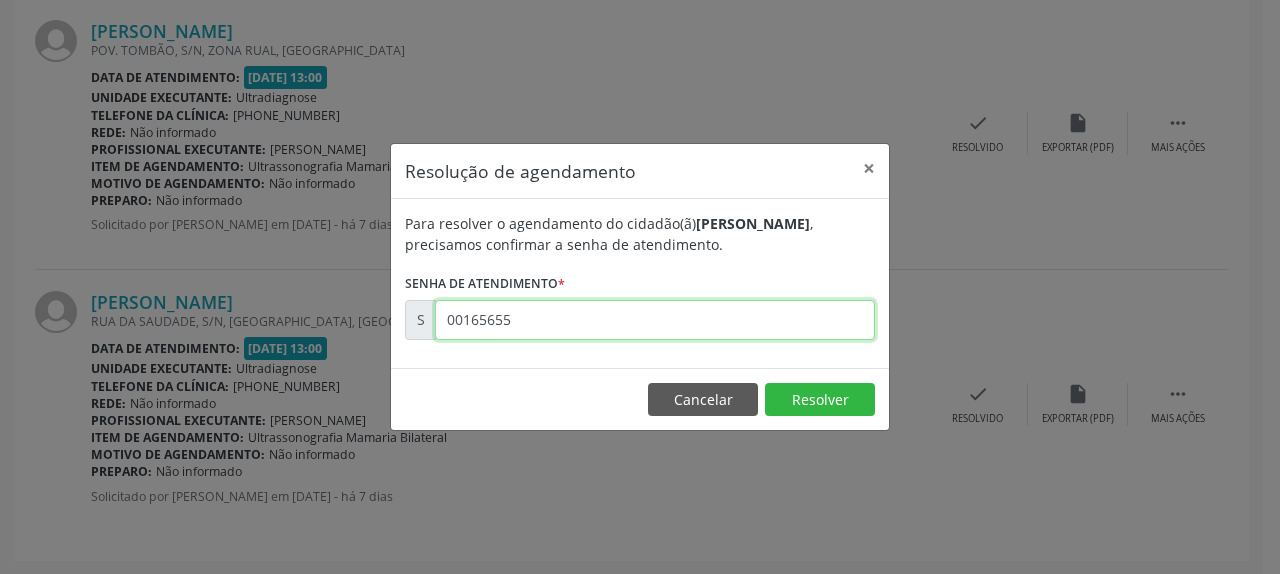 type on "00165655" 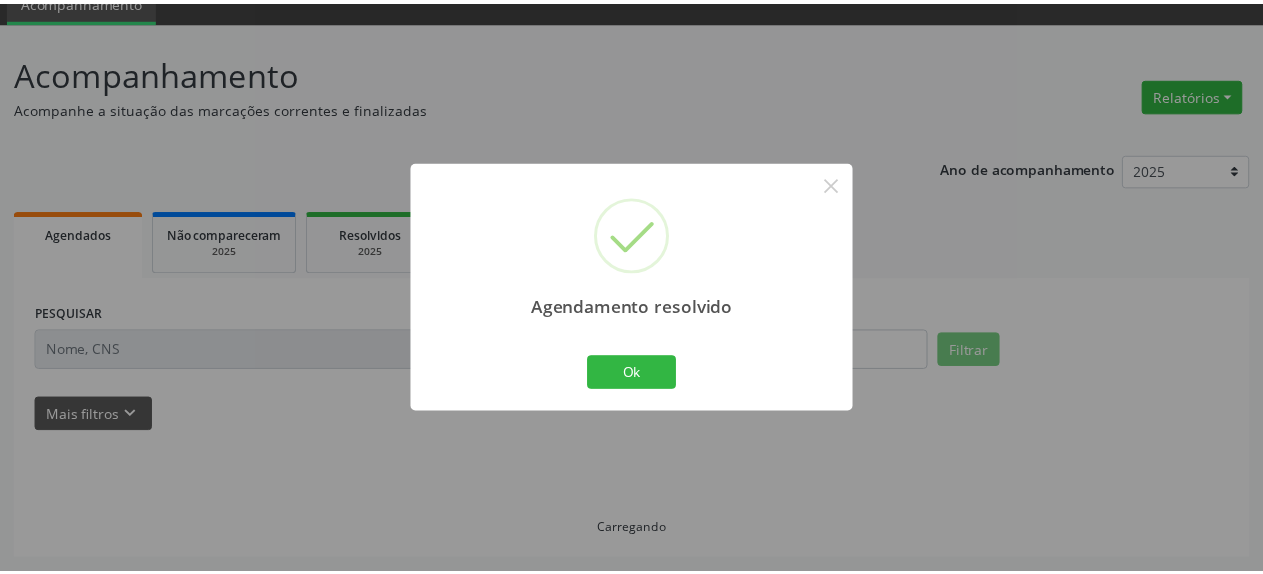 scroll, scrollTop: 88, scrollLeft: 0, axis: vertical 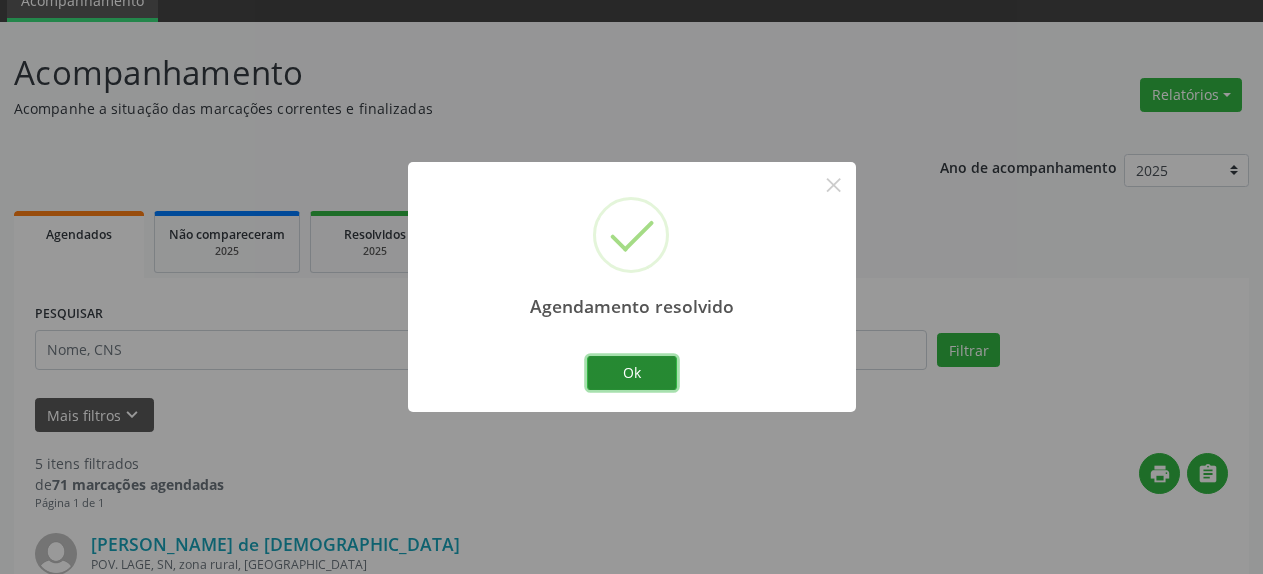 click on "Ok" at bounding box center [632, 373] 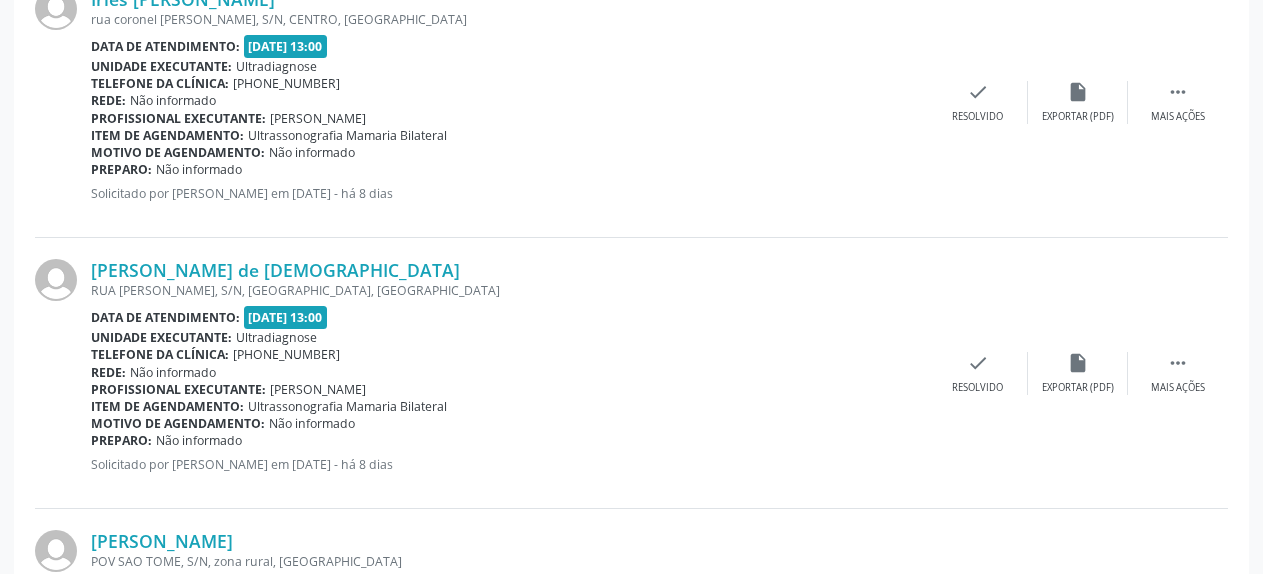 scroll, scrollTop: 802, scrollLeft: 0, axis: vertical 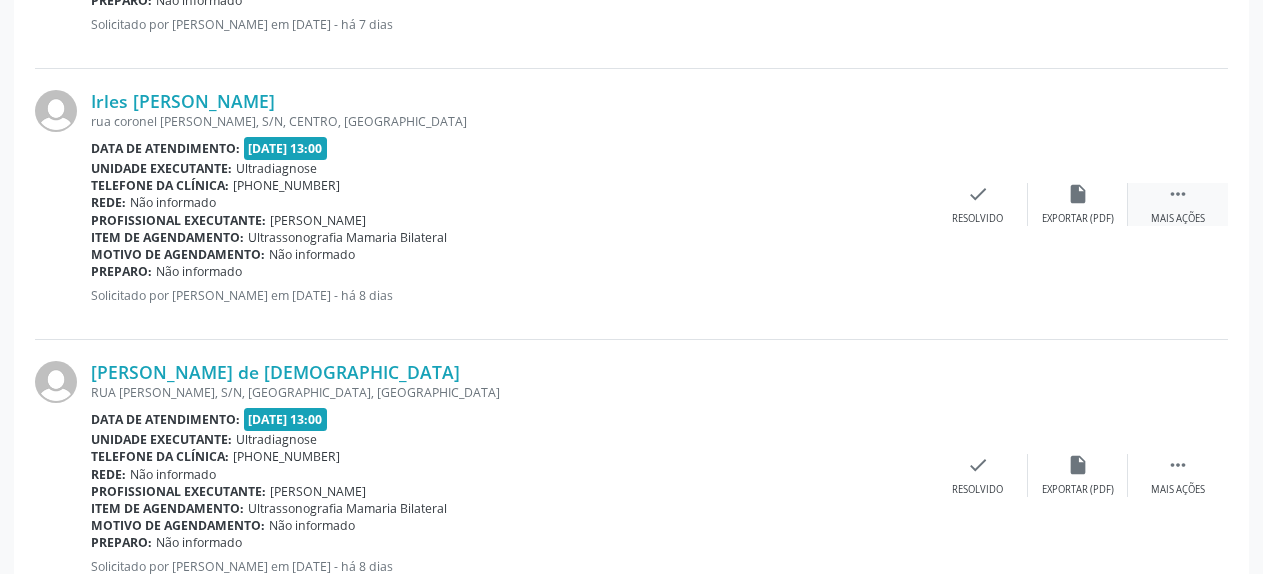 click on "" at bounding box center (1178, 194) 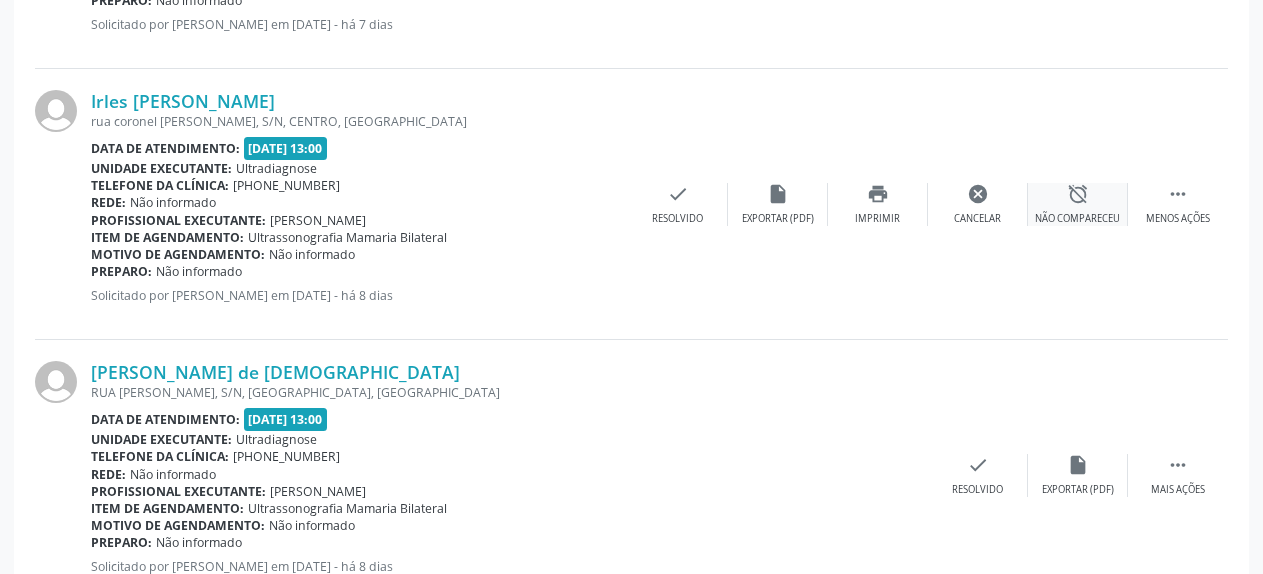 click on "alarm_off" at bounding box center [1078, 194] 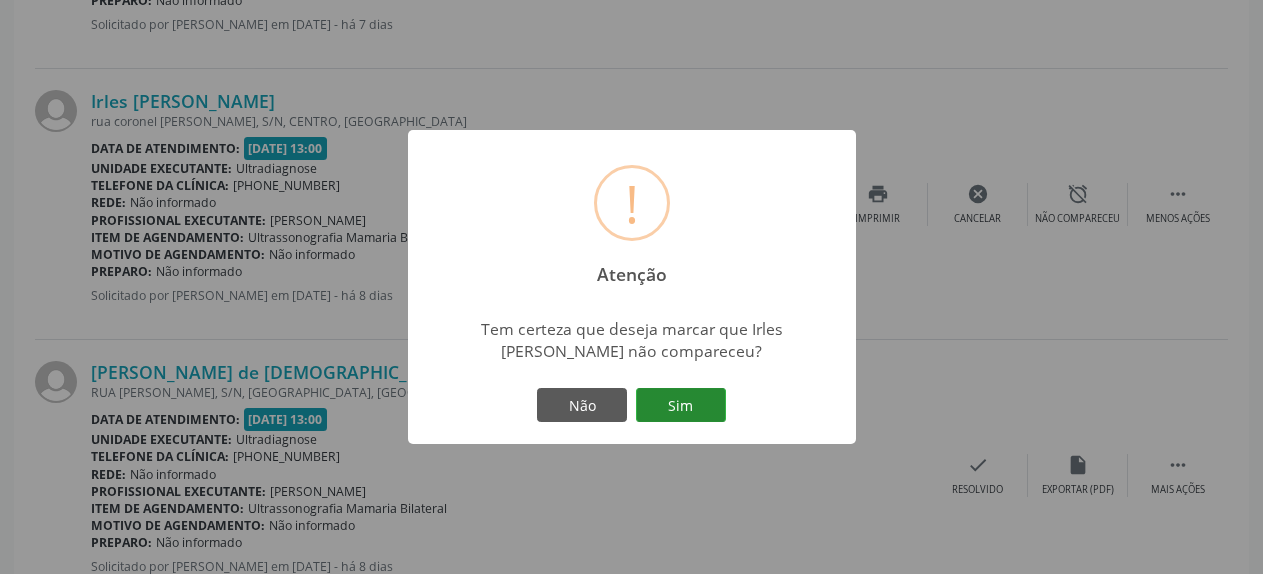 click on "Sim" at bounding box center (681, 405) 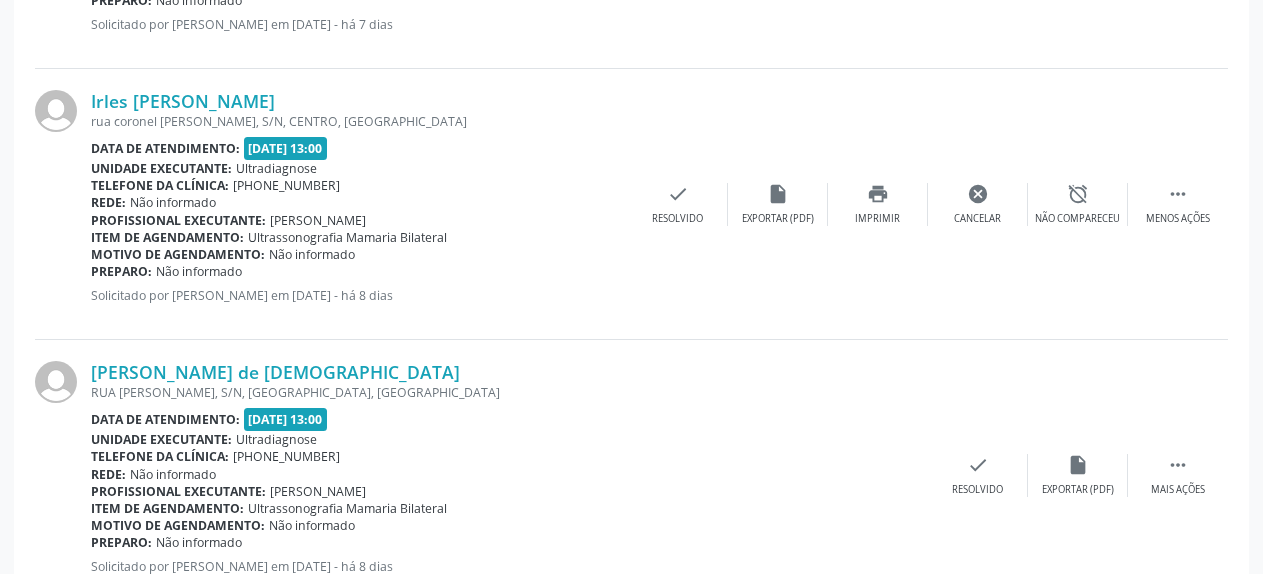 scroll, scrollTop: 109, scrollLeft: 0, axis: vertical 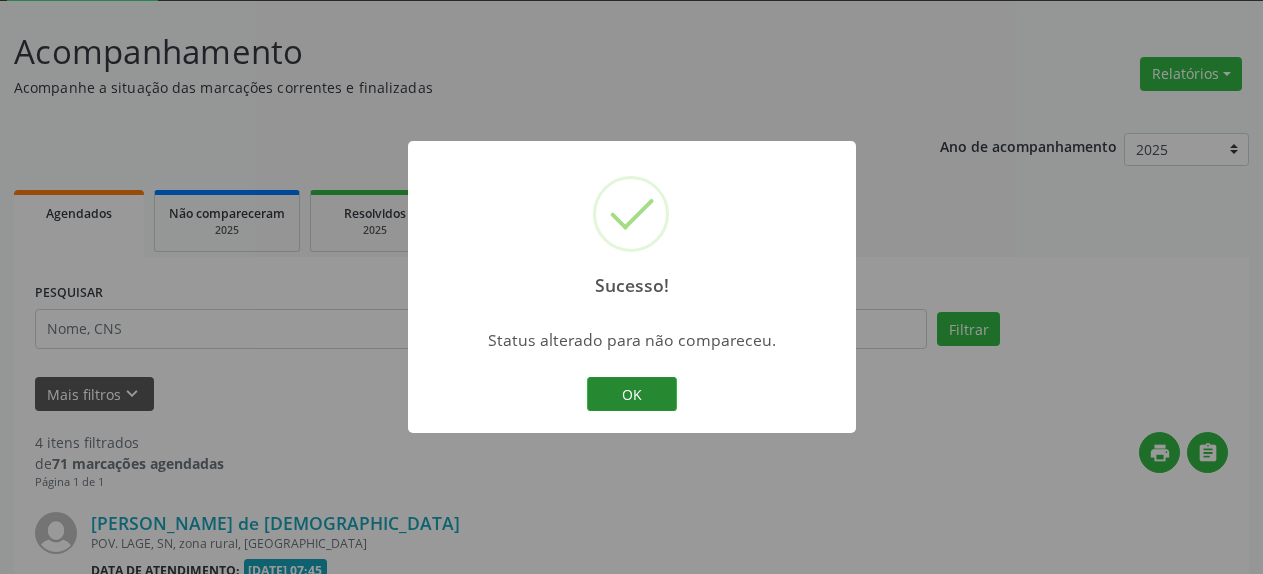 click on "OK" at bounding box center [632, 394] 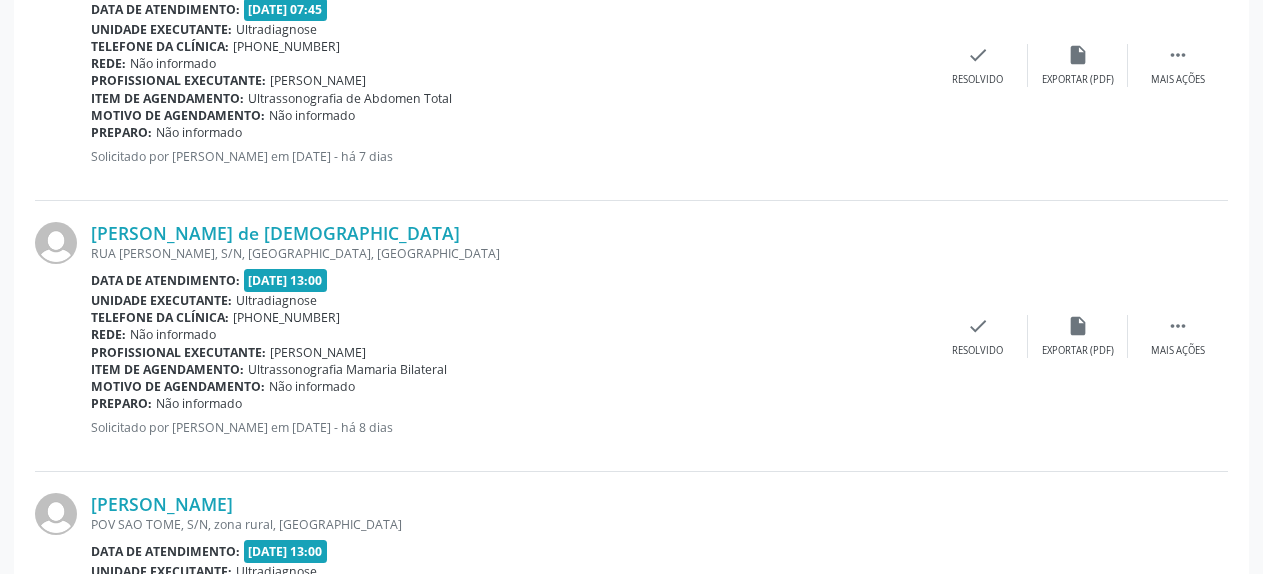 scroll, scrollTop: 721, scrollLeft: 0, axis: vertical 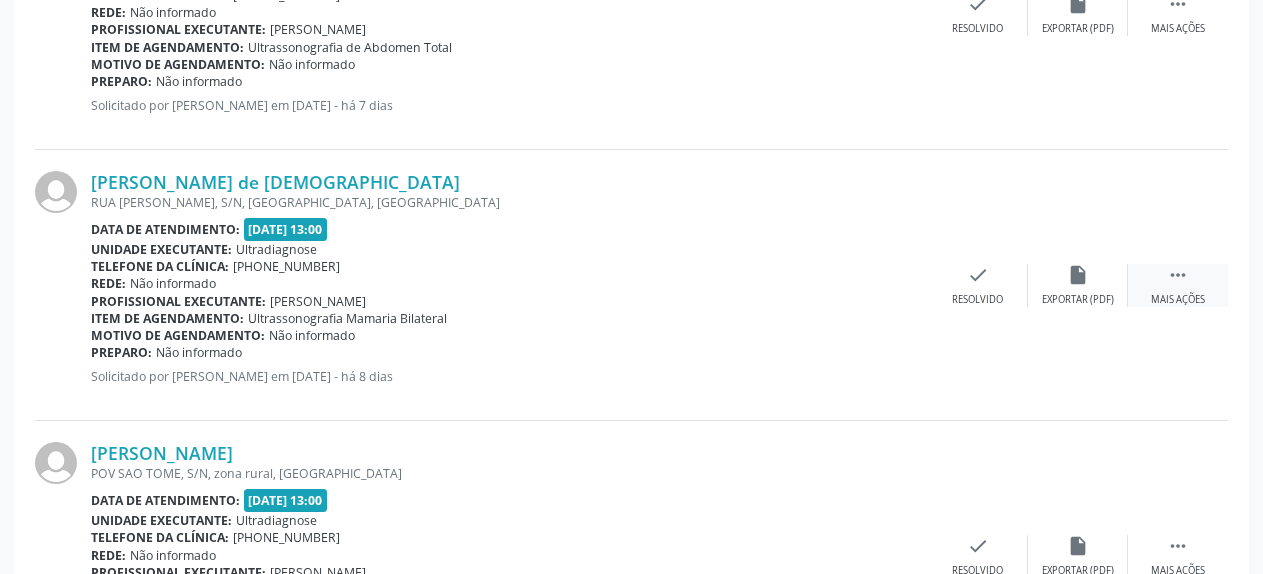 click on "" at bounding box center [1178, 275] 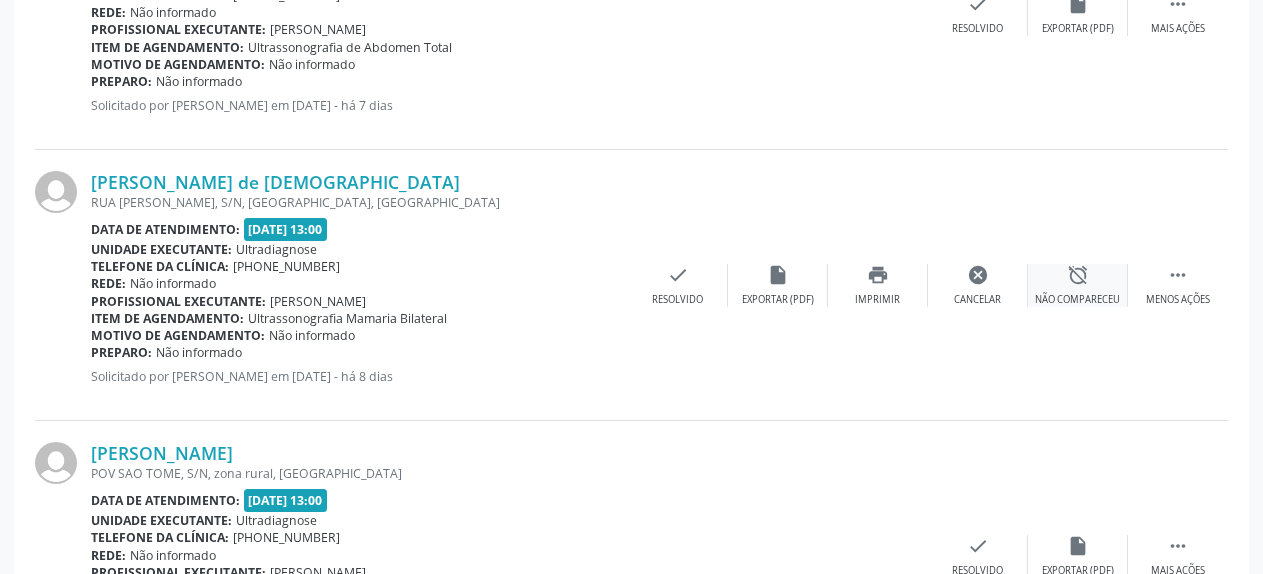 click on "alarm_off" at bounding box center (1078, 275) 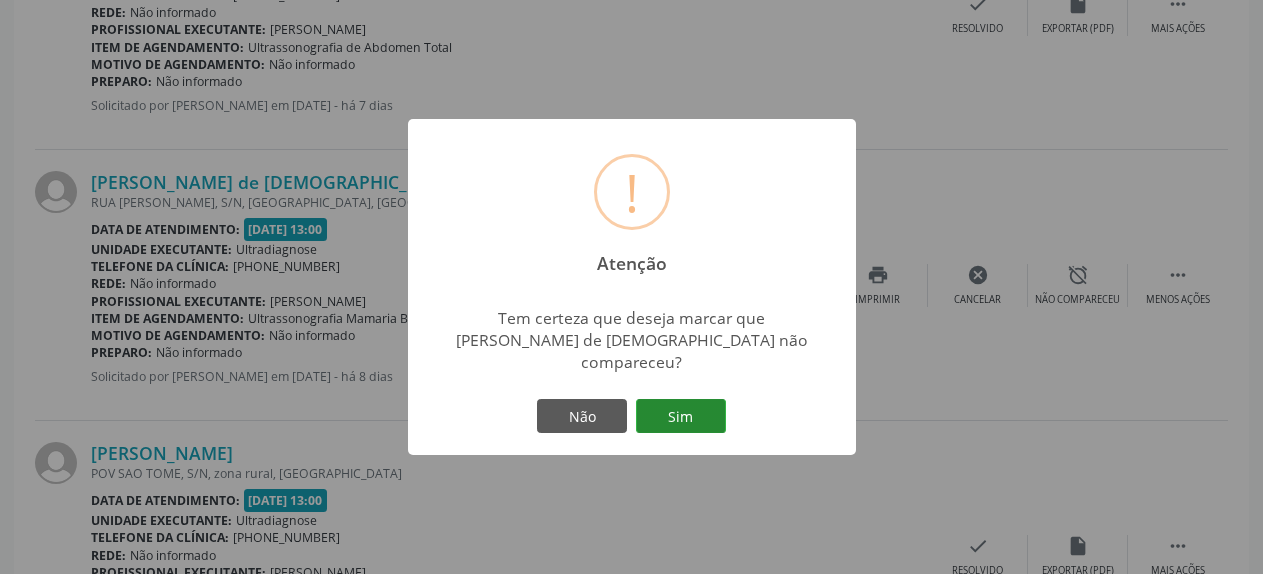 click on "Sim" at bounding box center [681, 416] 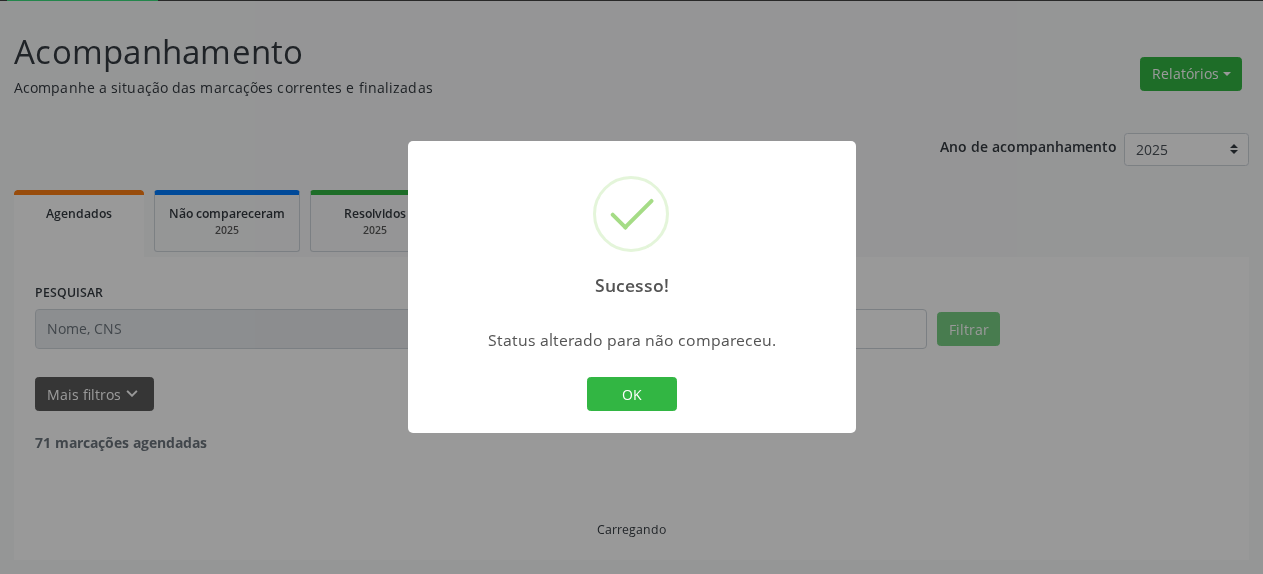 scroll, scrollTop: 109, scrollLeft: 0, axis: vertical 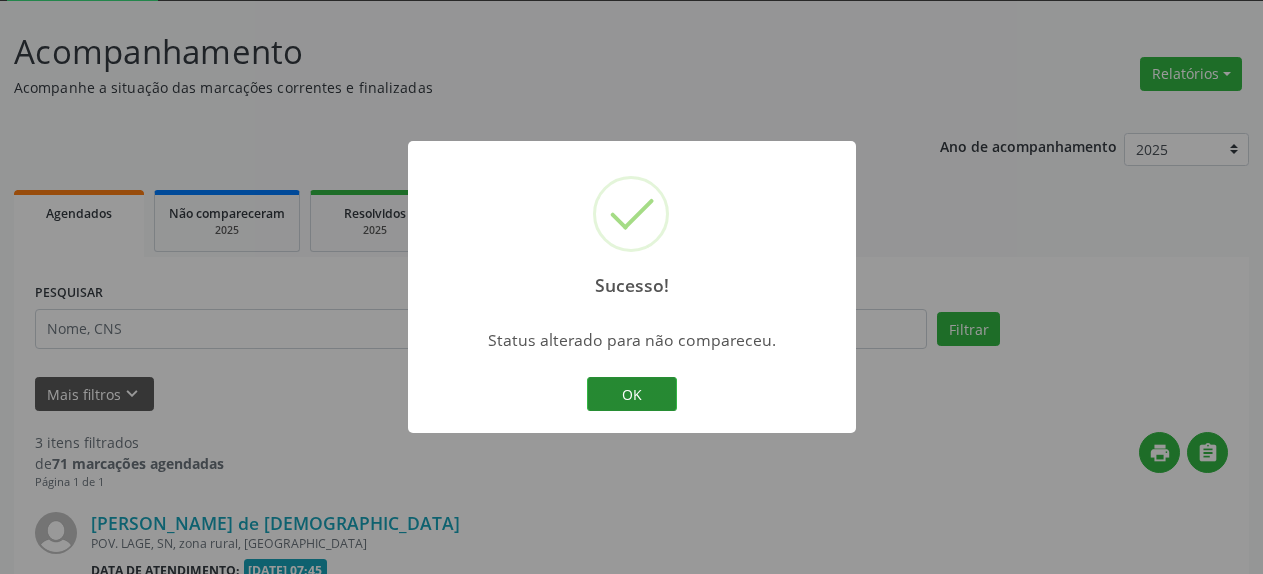 click on "OK" at bounding box center (632, 394) 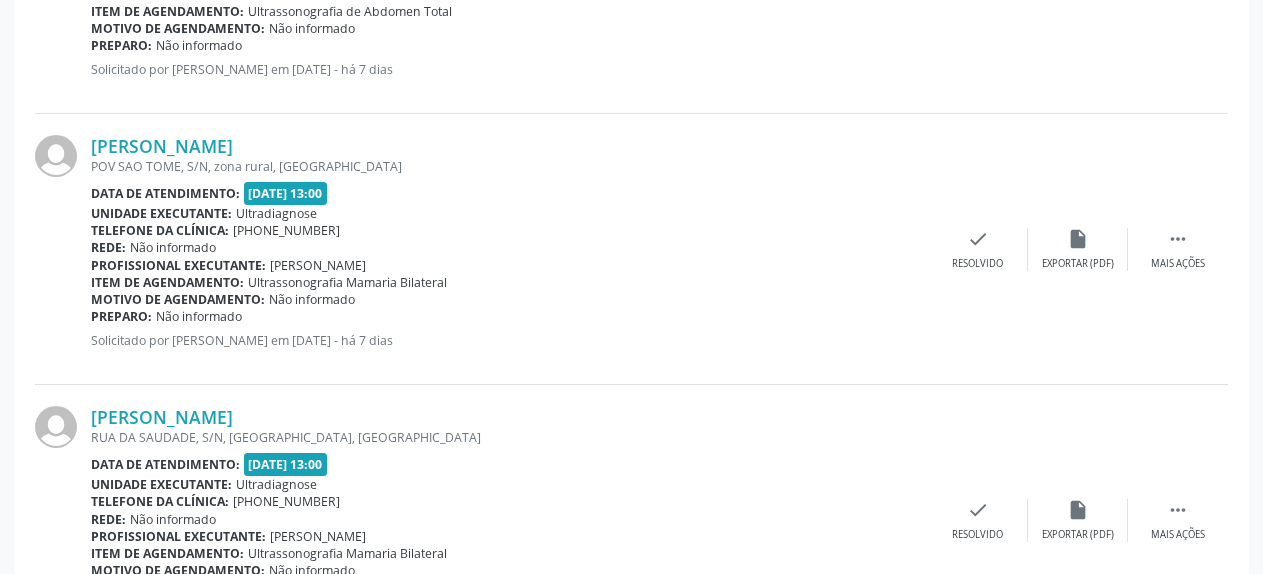 scroll, scrollTop: 873, scrollLeft: 0, axis: vertical 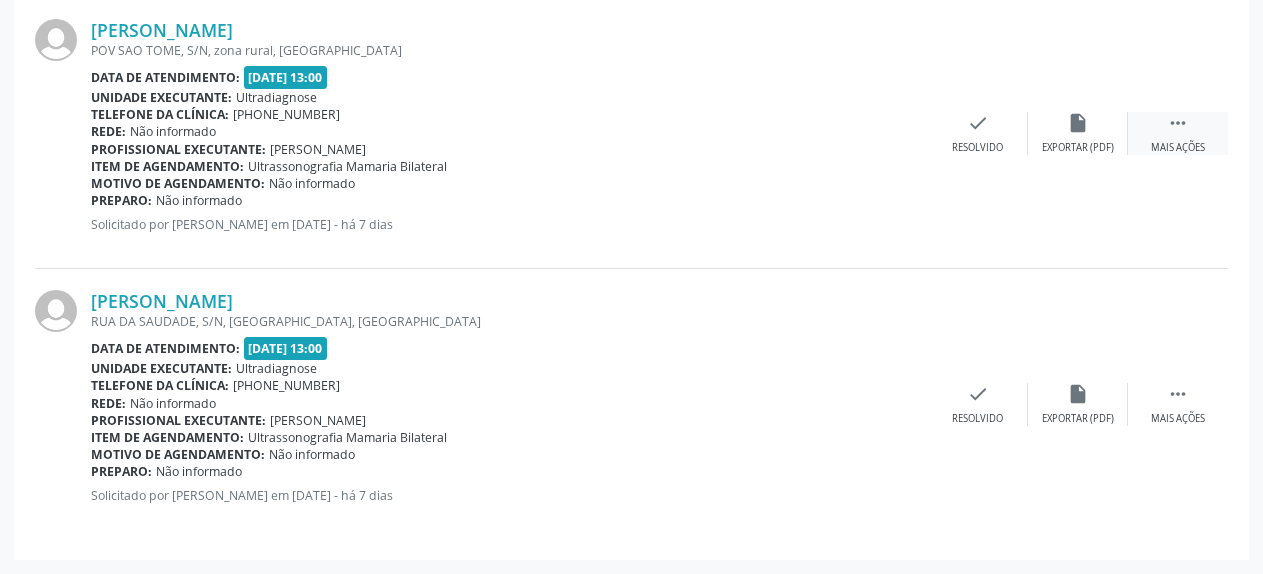 click on "" at bounding box center [1178, 123] 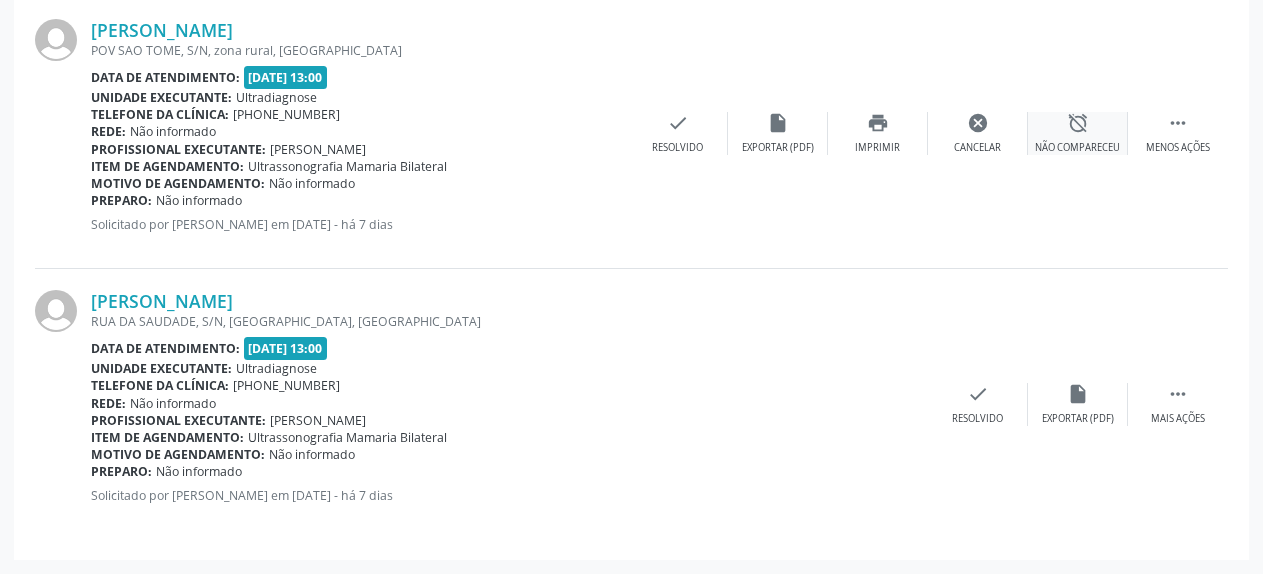 click on "alarm_off
Não compareceu" at bounding box center (1078, 133) 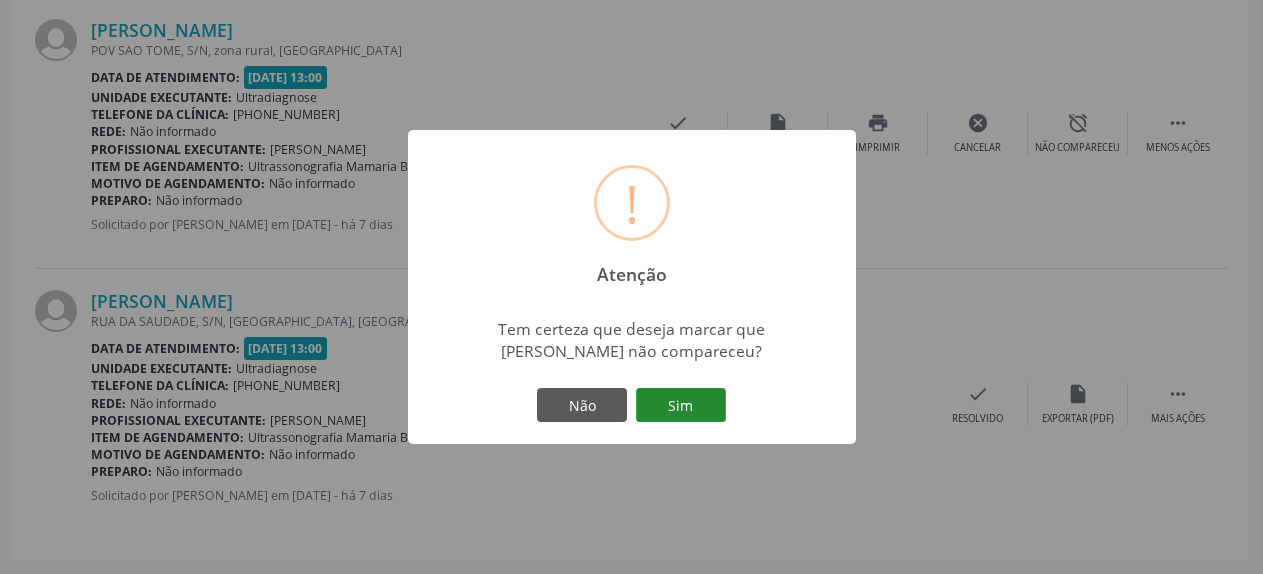 click on "Sim" at bounding box center [681, 405] 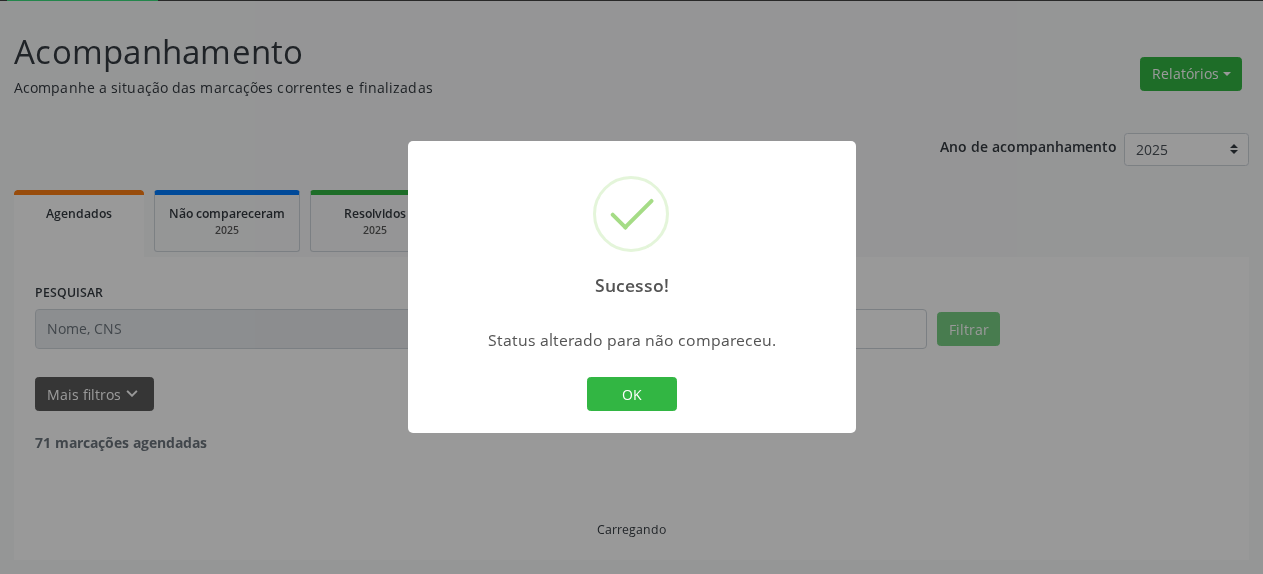 scroll, scrollTop: 109, scrollLeft: 0, axis: vertical 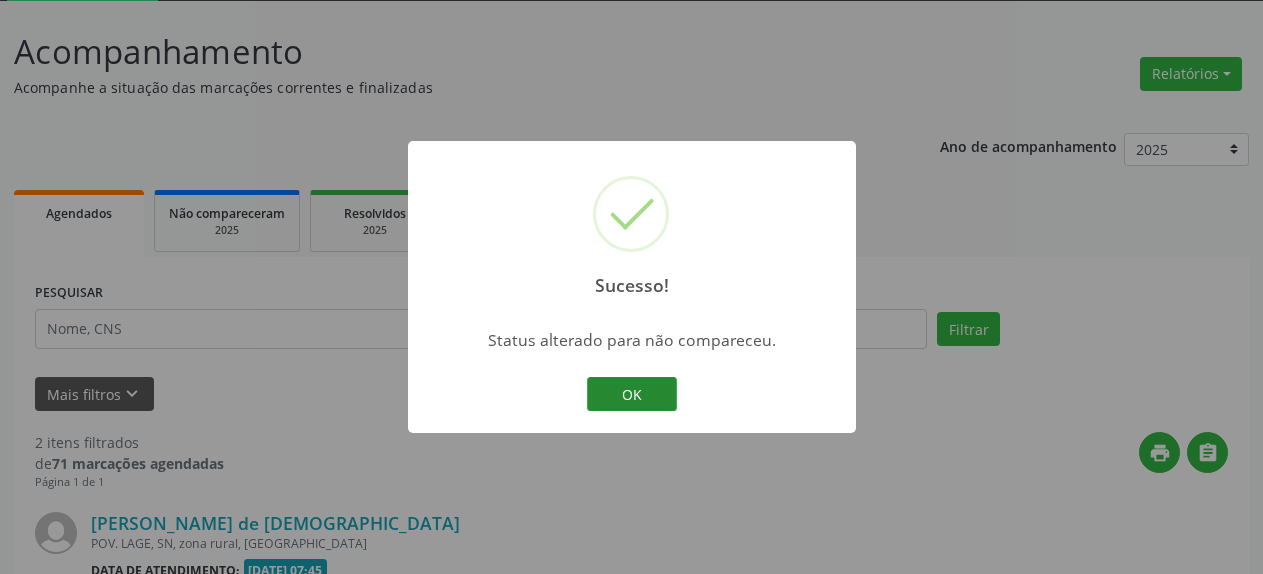 click on "OK" at bounding box center [632, 394] 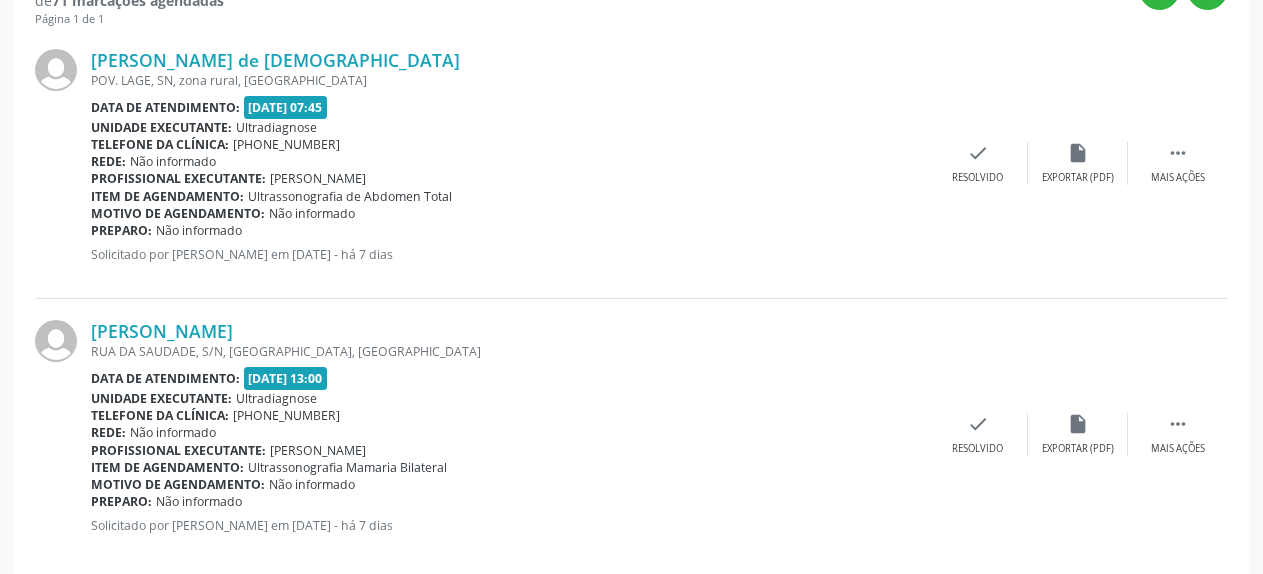 scroll, scrollTop: 602, scrollLeft: 0, axis: vertical 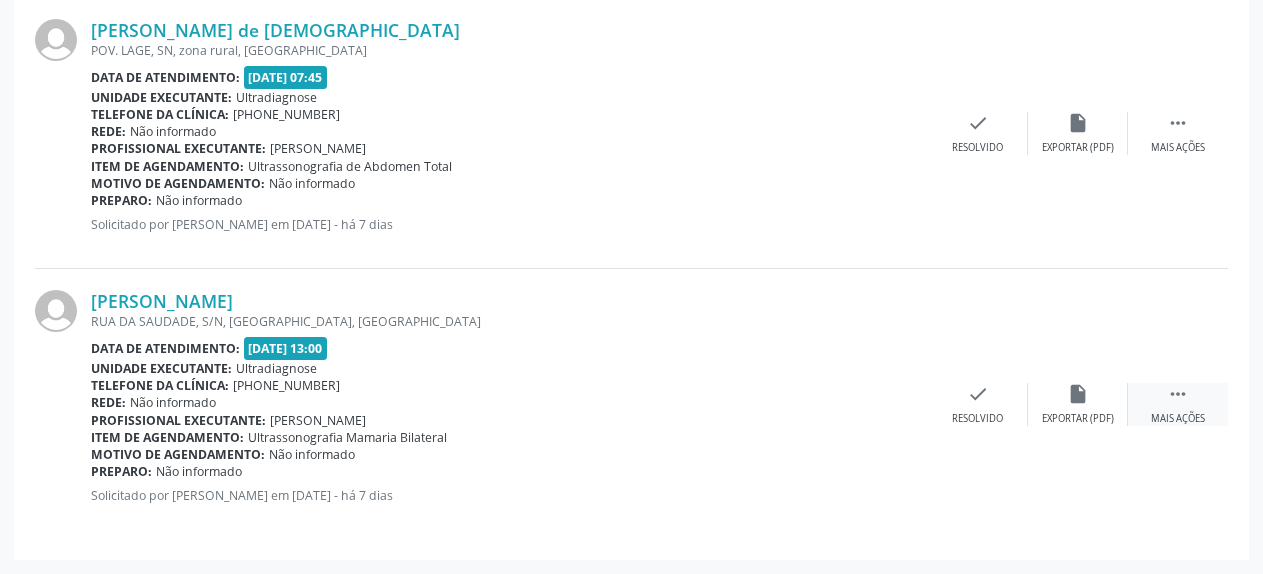 click on "" at bounding box center (1178, 394) 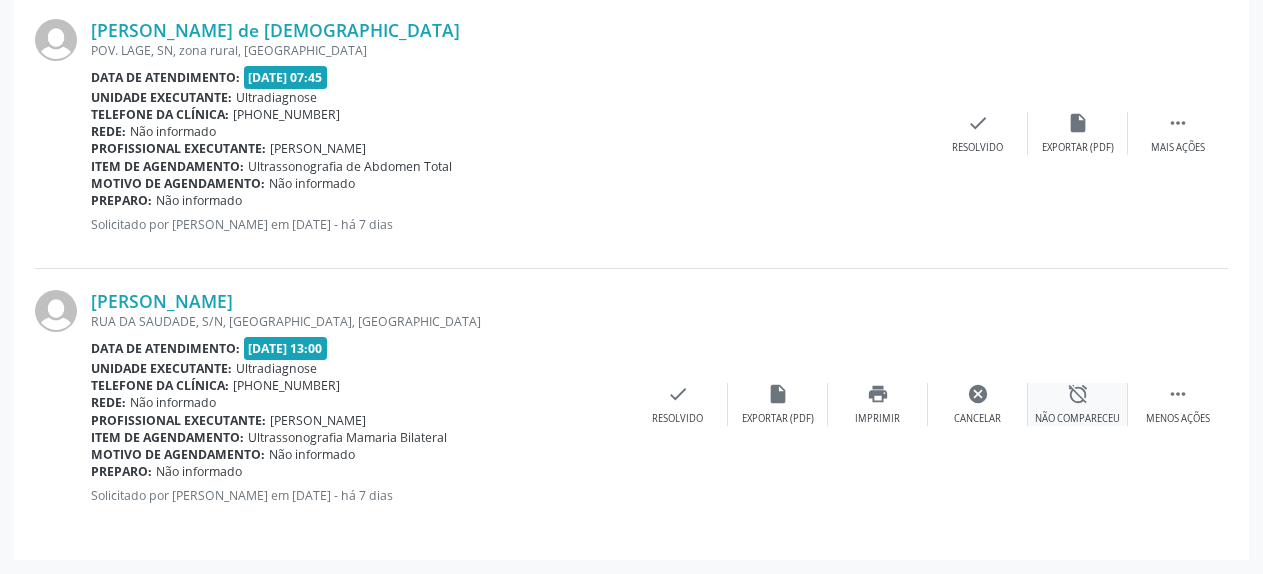 click on "alarm_off" at bounding box center [1078, 394] 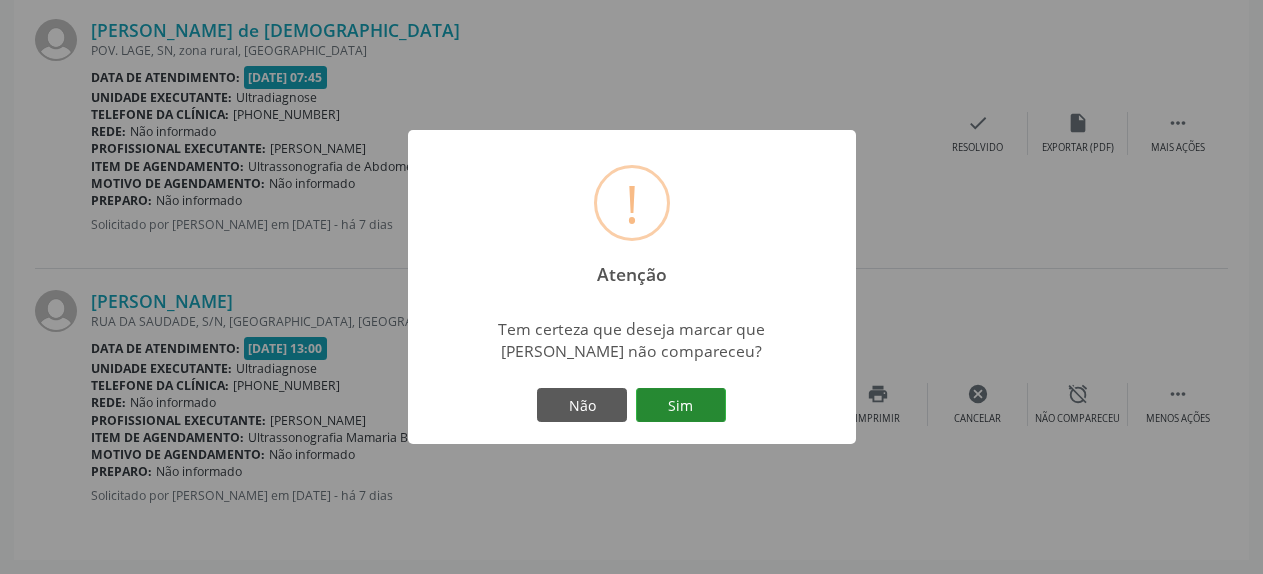 click on "Sim" at bounding box center (681, 405) 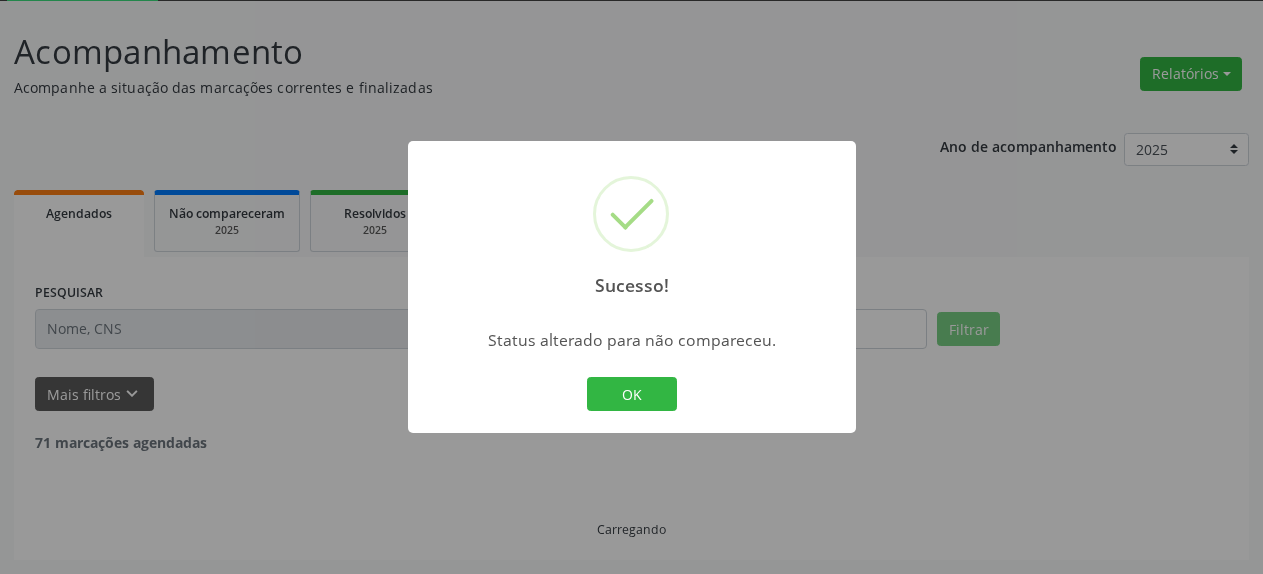 scroll, scrollTop: 109, scrollLeft: 0, axis: vertical 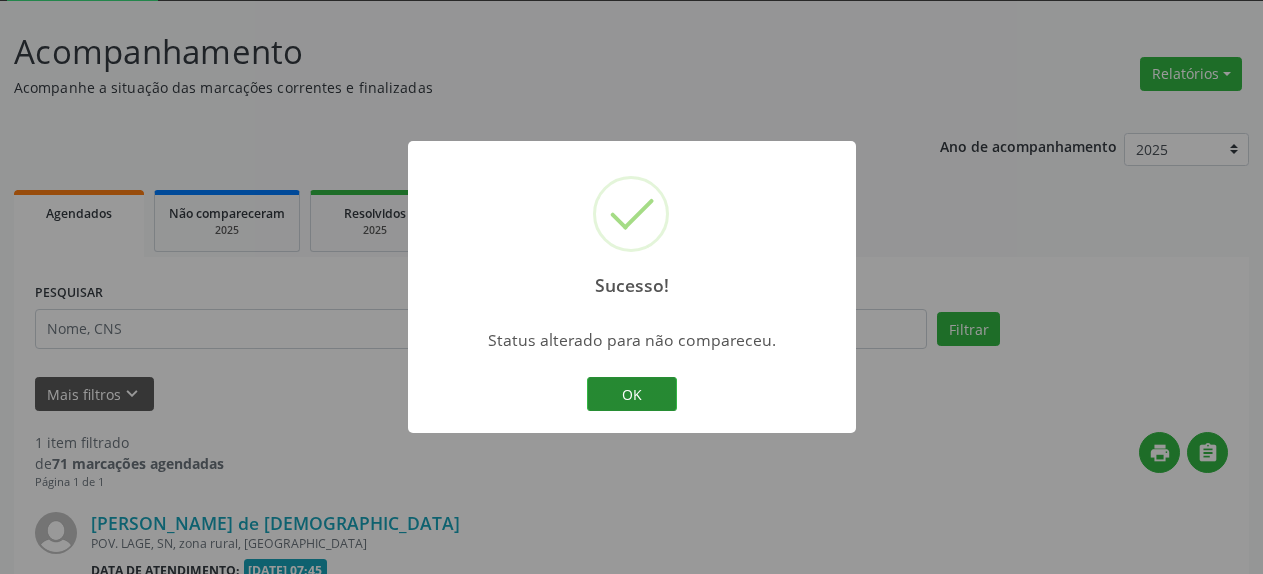 click on "OK" at bounding box center (632, 394) 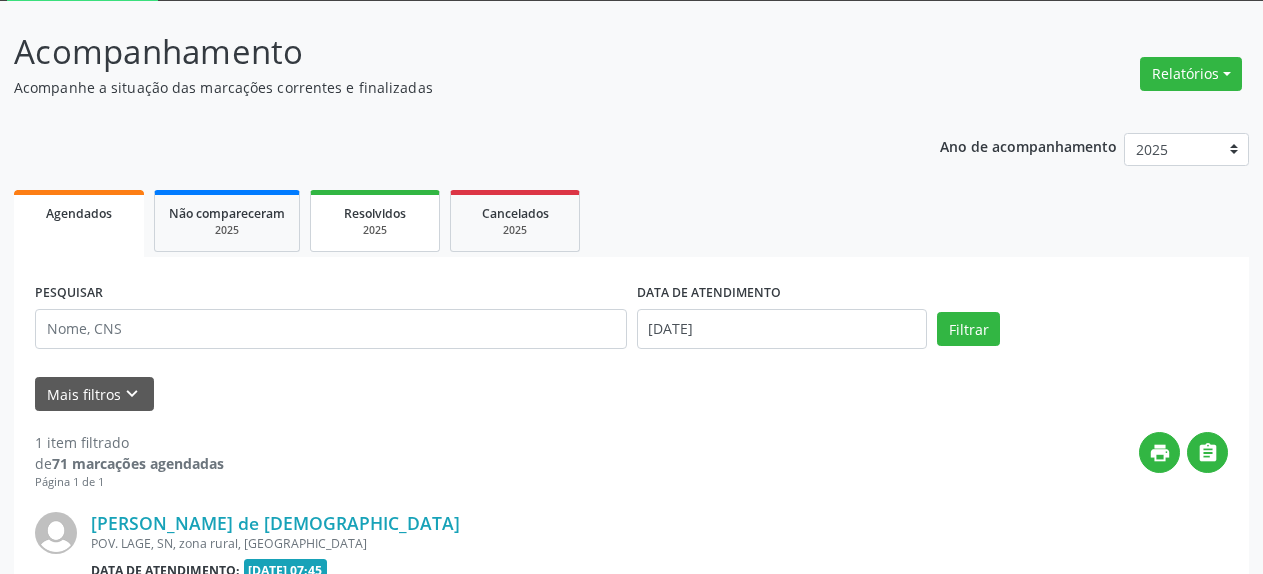 click on "2025" at bounding box center [375, 230] 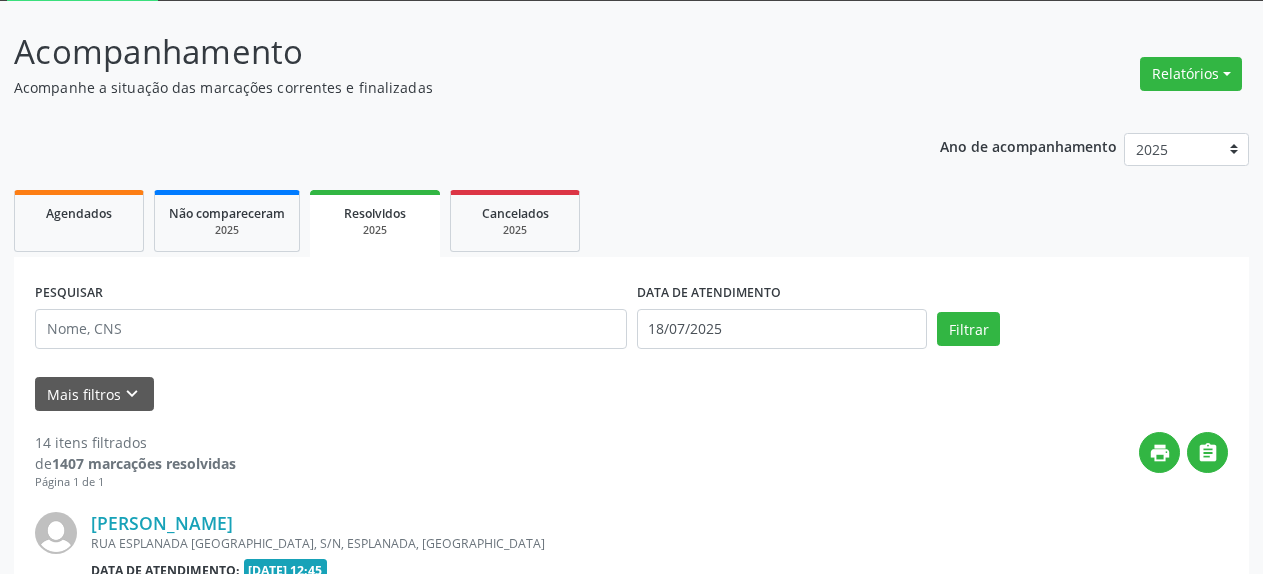 scroll, scrollTop: 88, scrollLeft: 0, axis: vertical 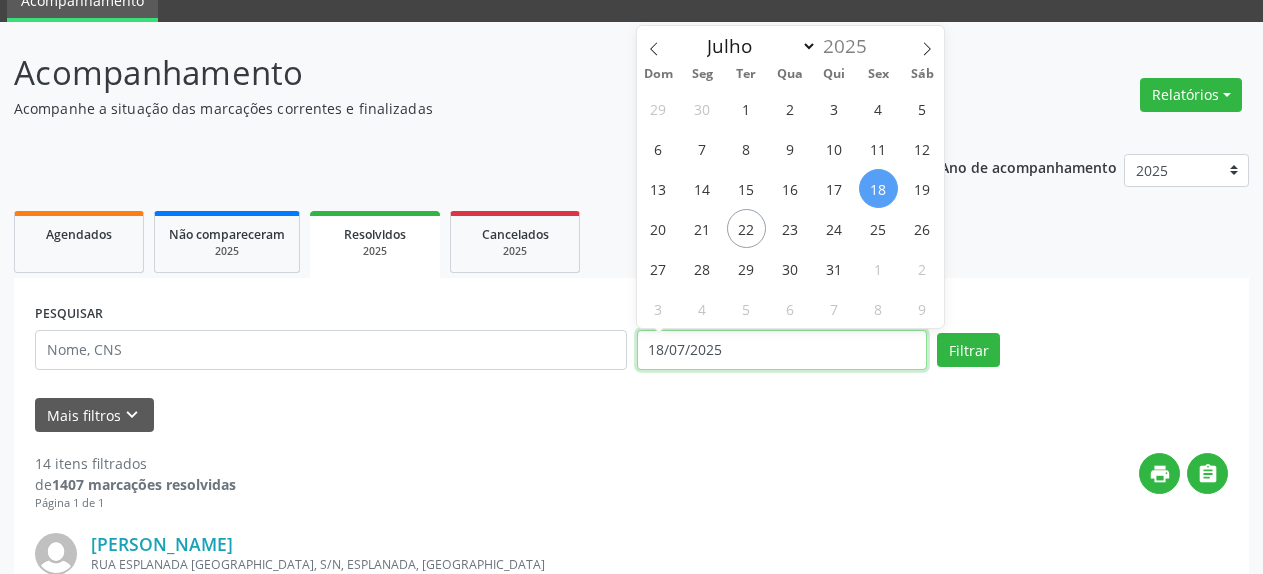 click on "18/07/2025" at bounding box center [782, 350] 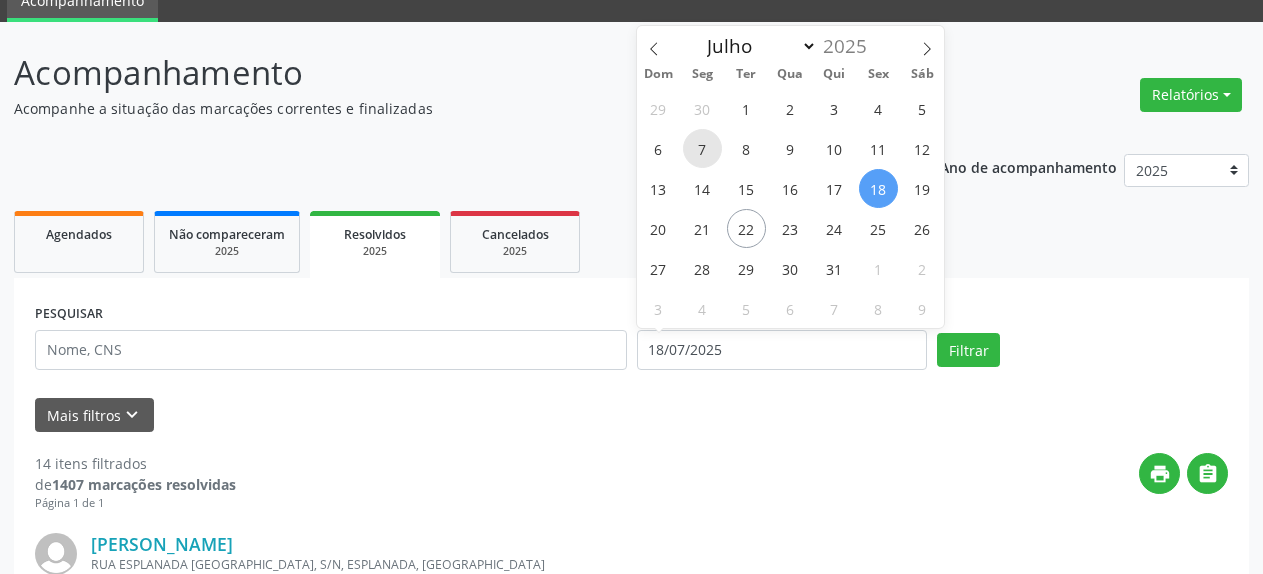click on "7" at bounding box center (702, 148) 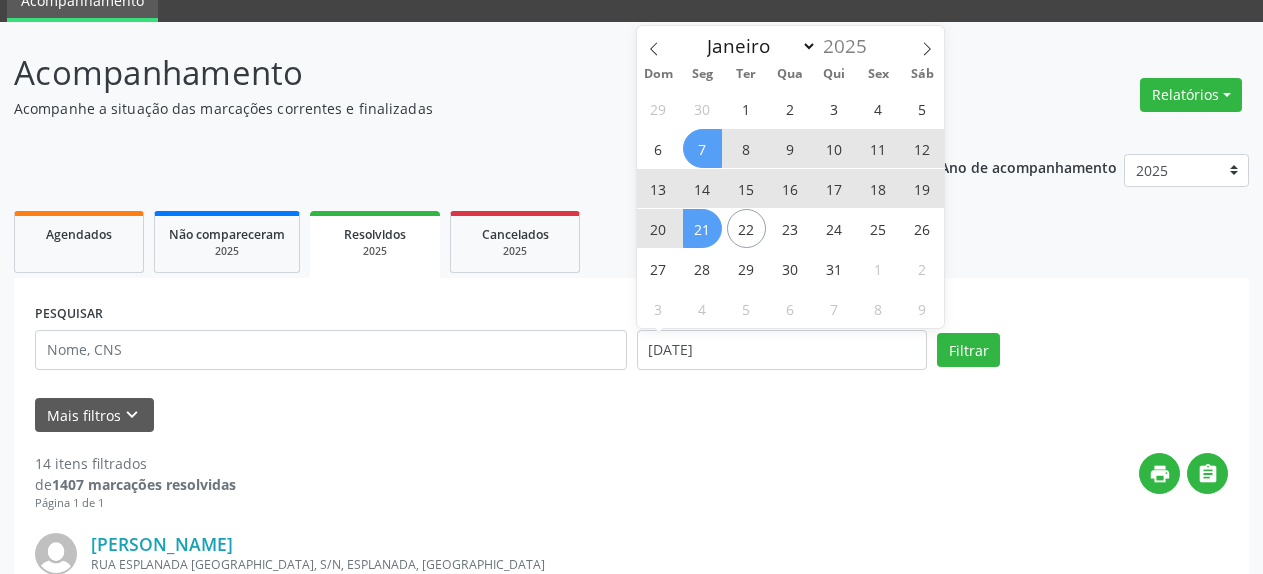 click on "21" at bounding box center [702, 228] 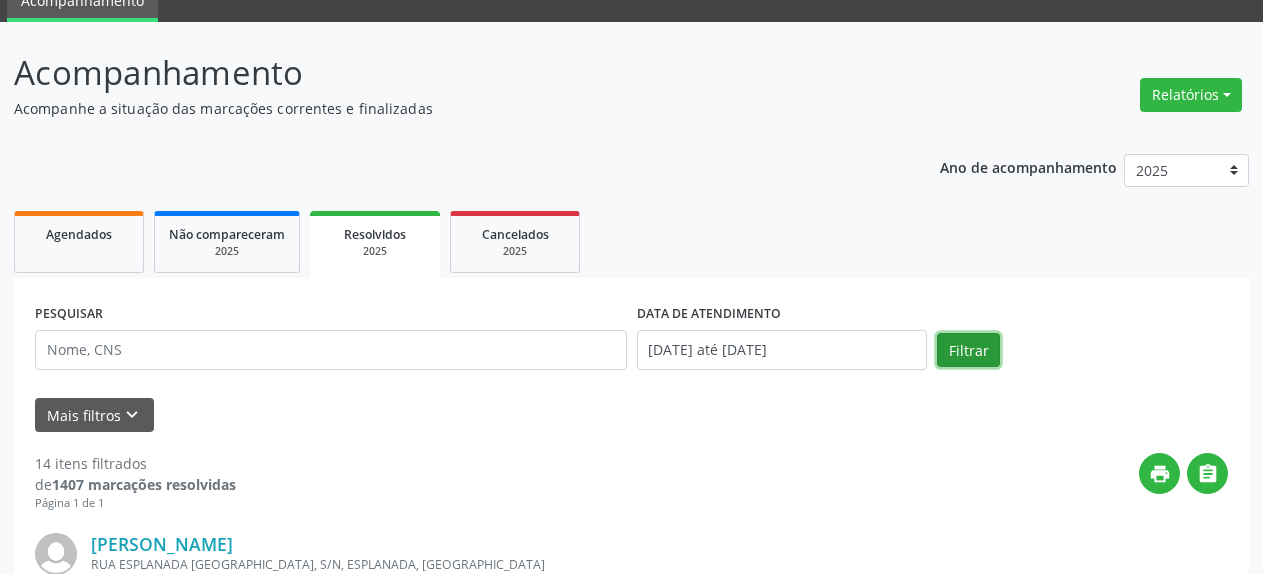 click on "Filtrar" at bounding box center (968, 350) 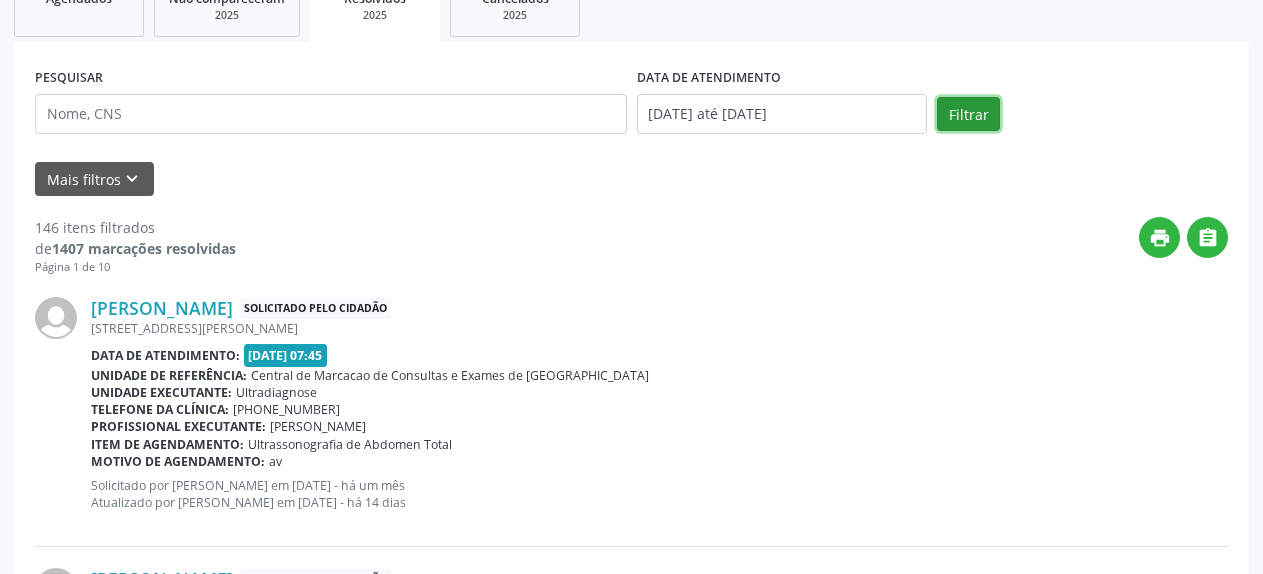 scroll, scrollTop: 190, scrollLeft: 0, axis: vertical 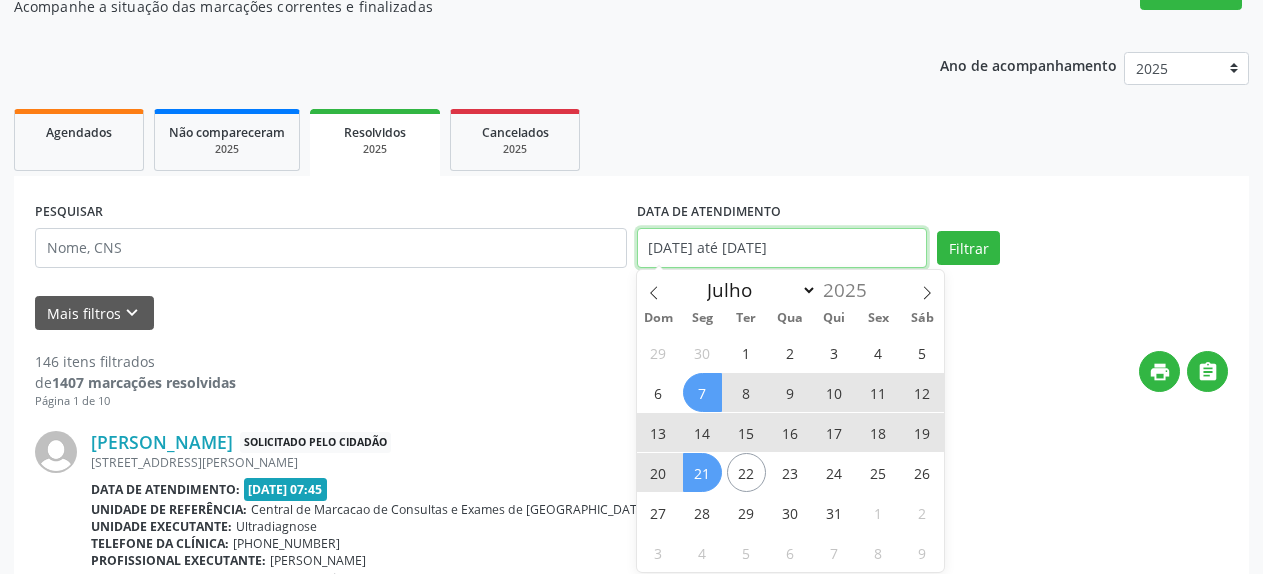 click on "[DATE] até [DATE]" at bounding box center [782, 248] 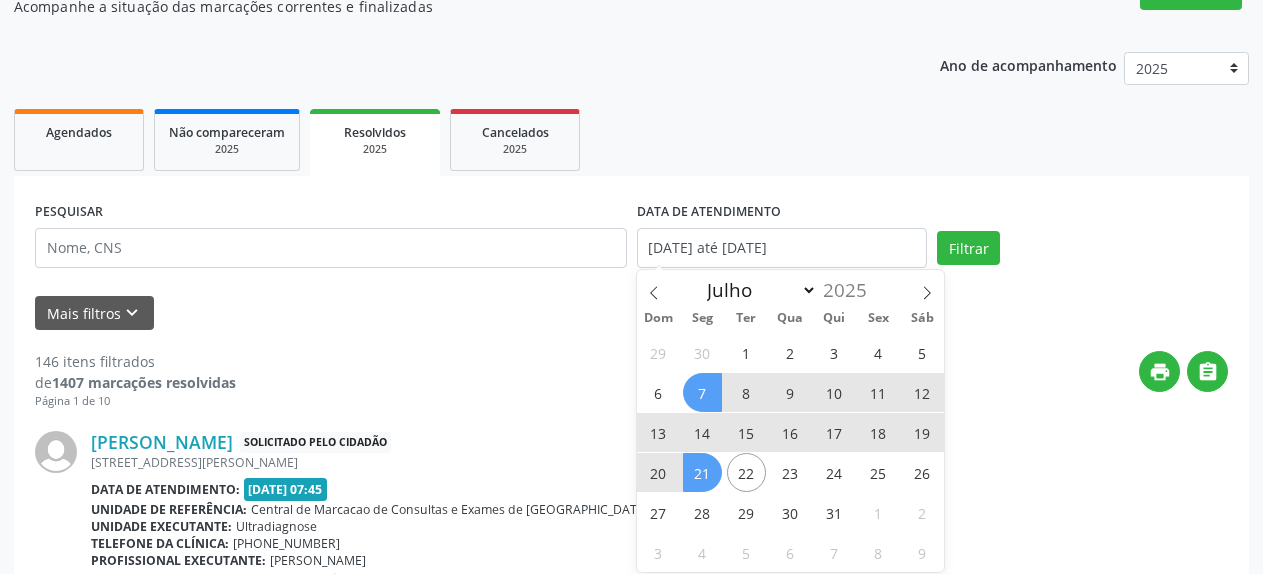 click on "21" at bounding box center [702, 472] 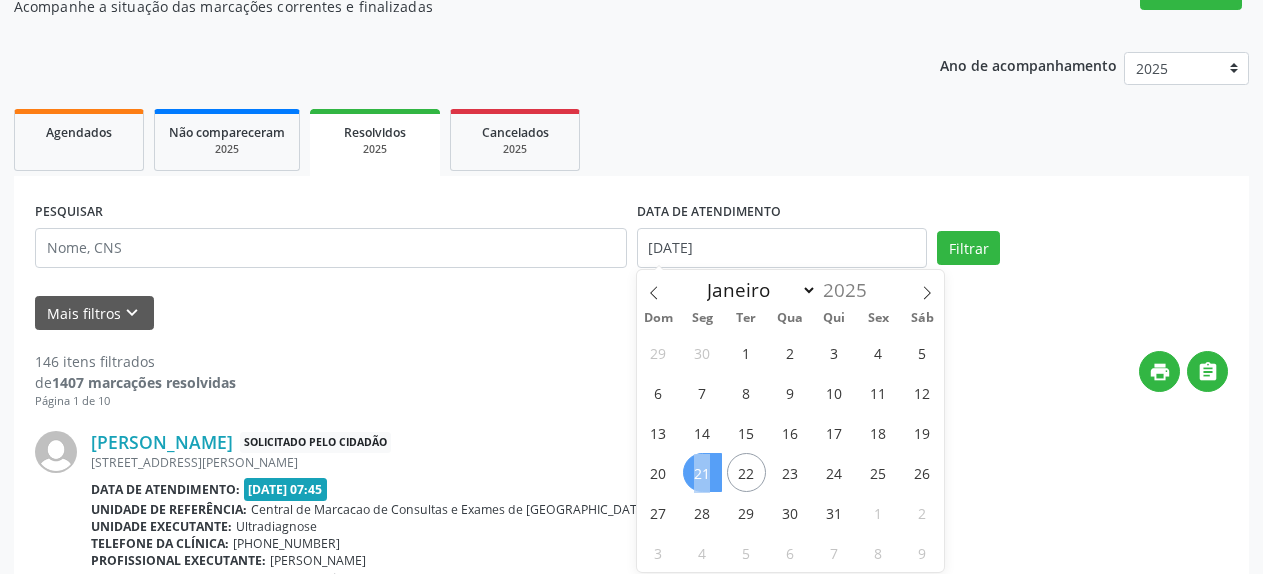 click on "21" at bounding box center [702, 472] 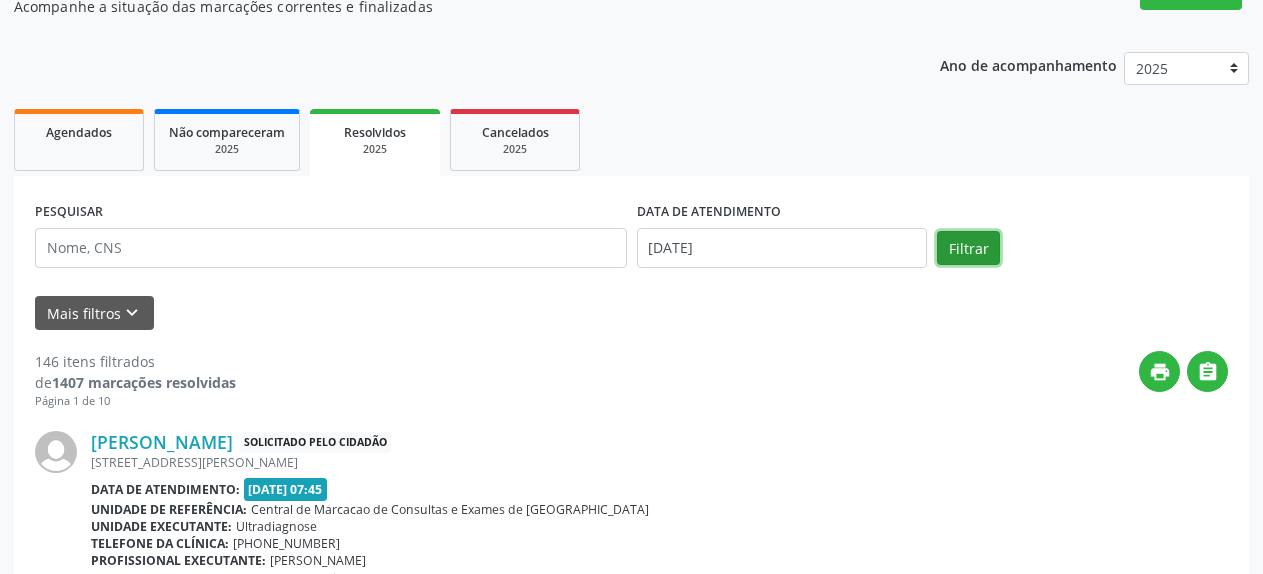 click on "Filtrar" at bounding box center (968, 248) 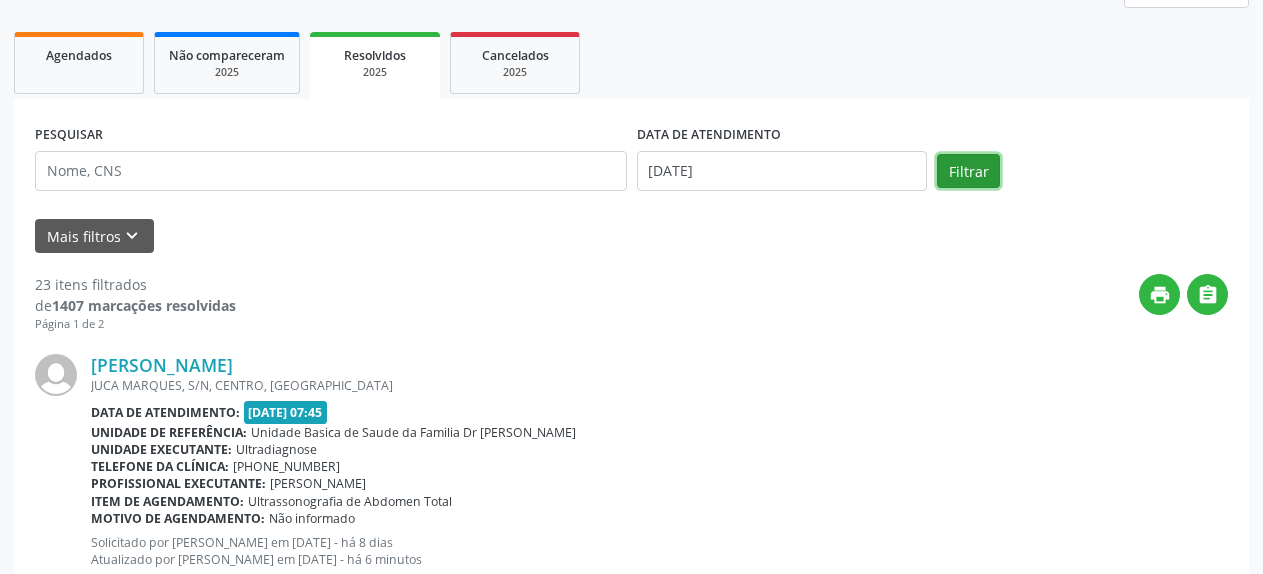 scroll, scrollTop: 313, scrollLeft: 0, axis: vertical 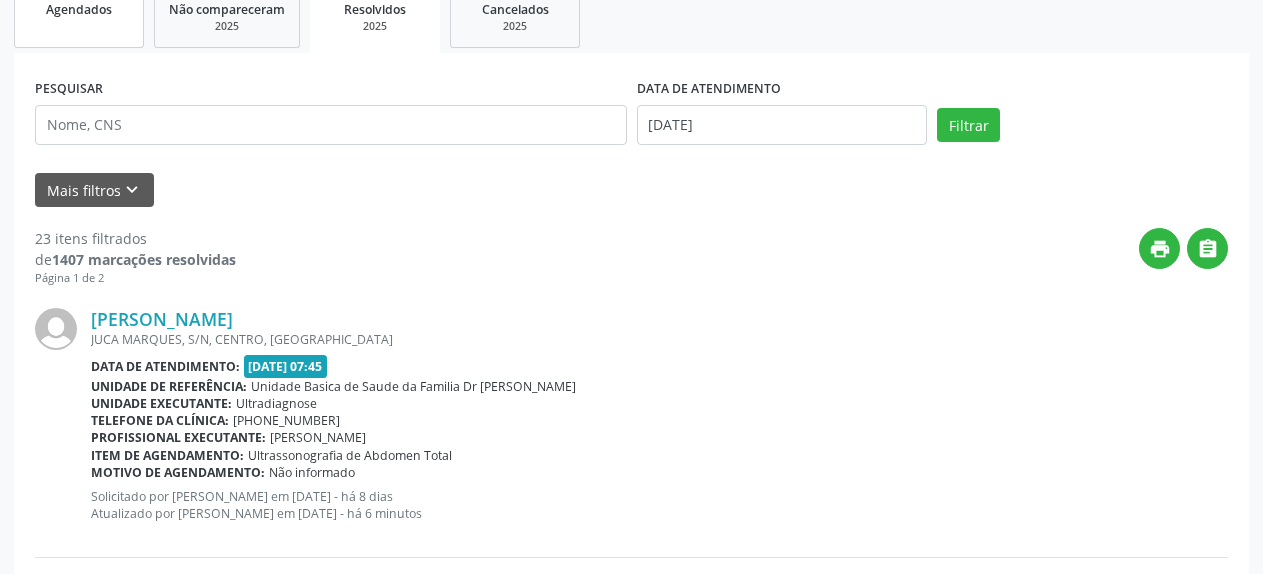 click on "Agendados" at bounding box center (79, 17) 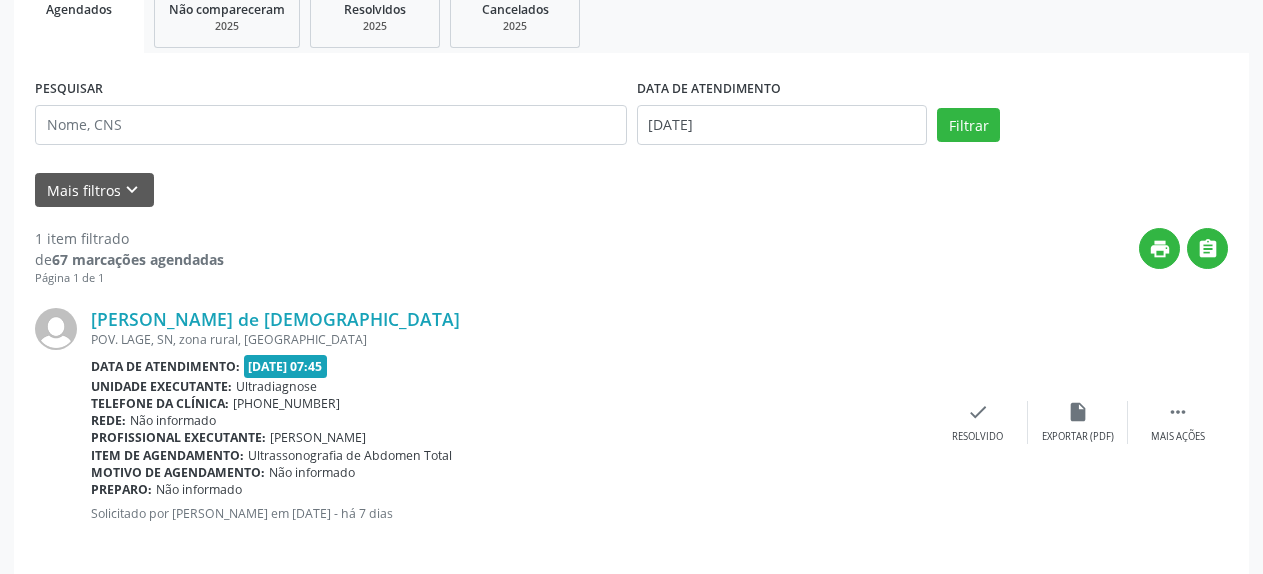 scroll, scrollTop: 88, scrollLeft: 0, axis: vertical 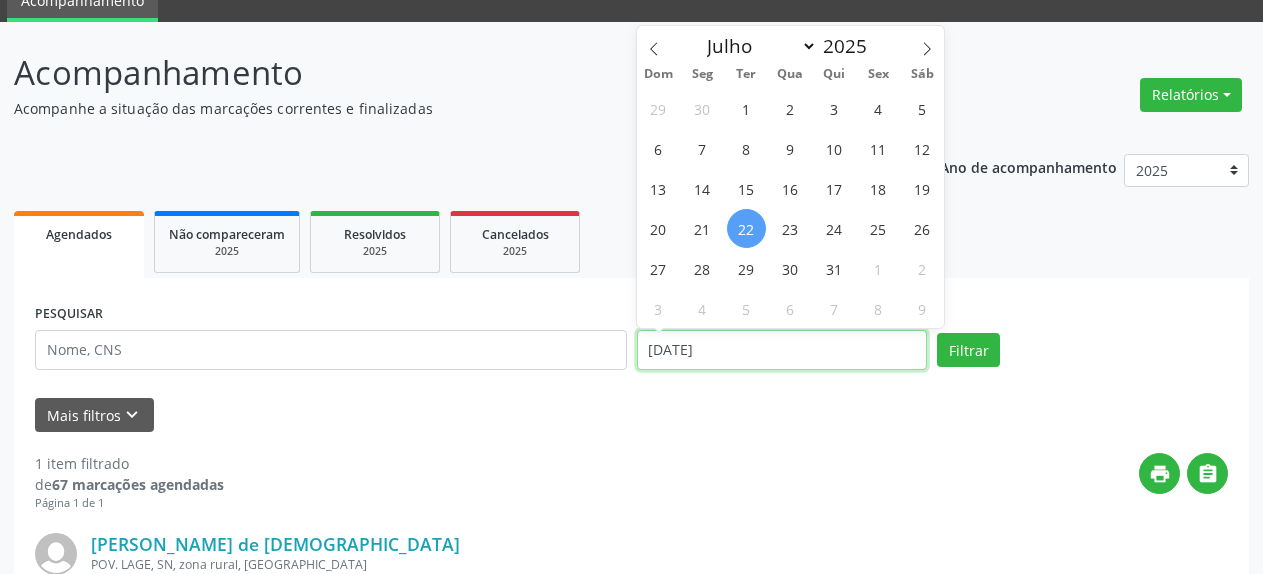 click on "[DATE]" at bounding box center [782, 350] 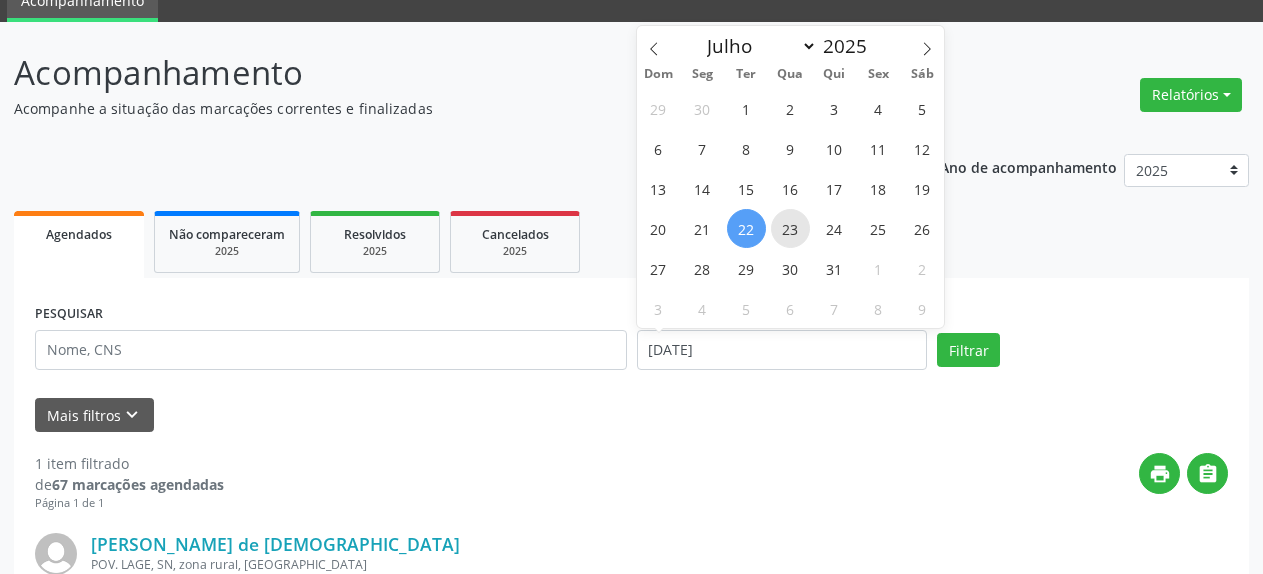 click on "23" at bounding box center [790, 228] 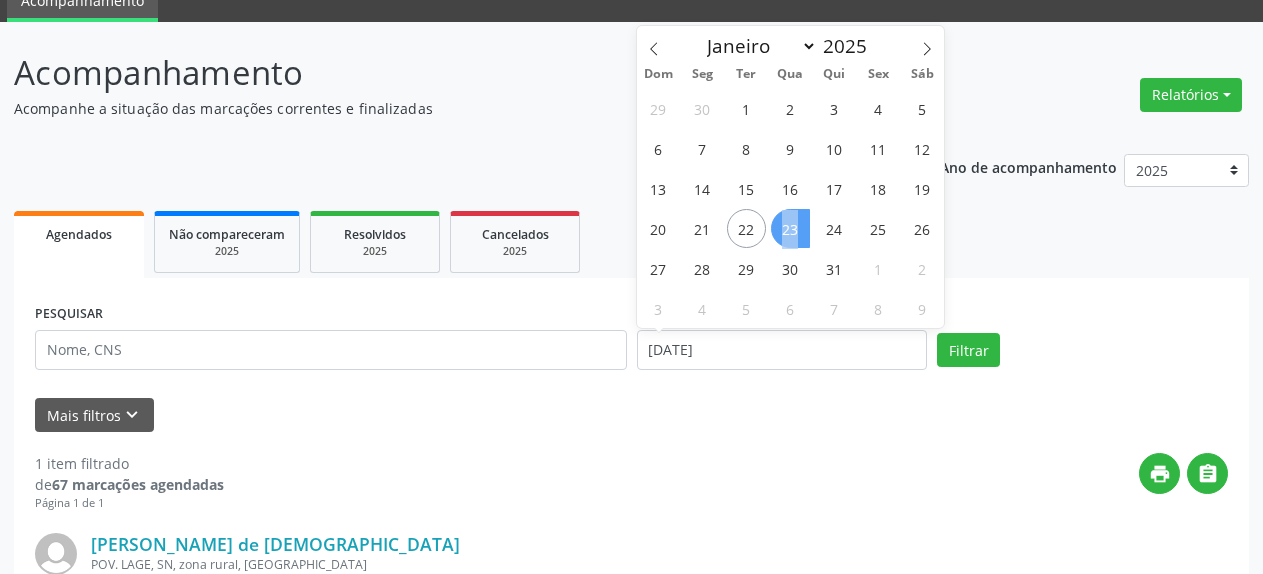 click on "23" at bounding box center (790, 228) 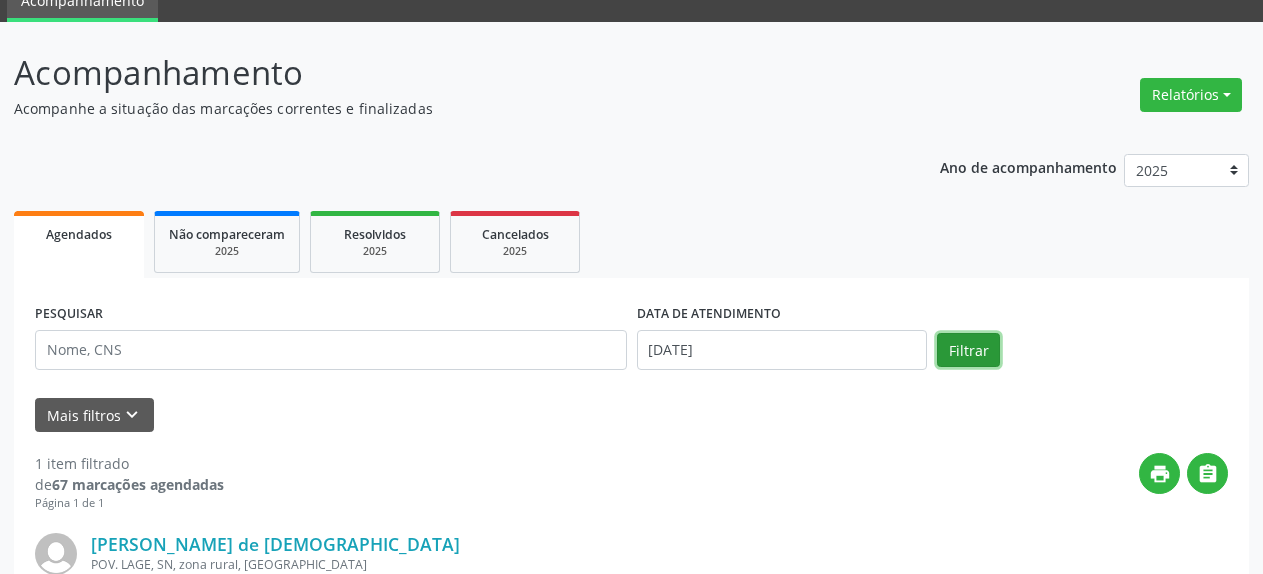 click on "Filtrar" at bounding box center (968, 350) 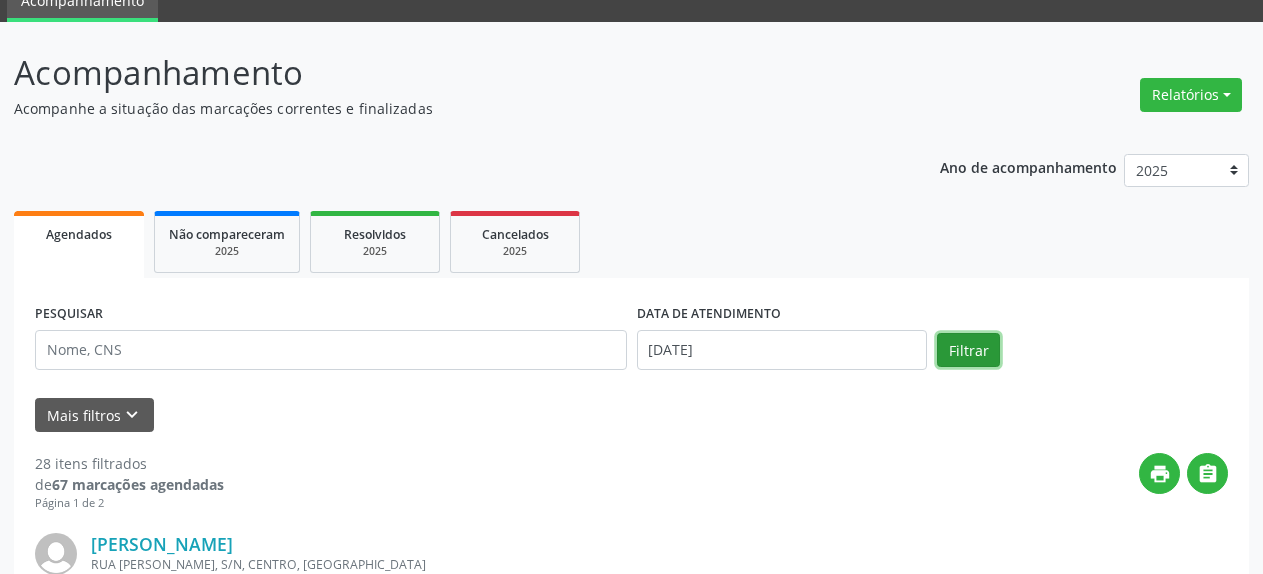 scroll, scrollTop: 394, scrollLeft: 0, axis: vertical 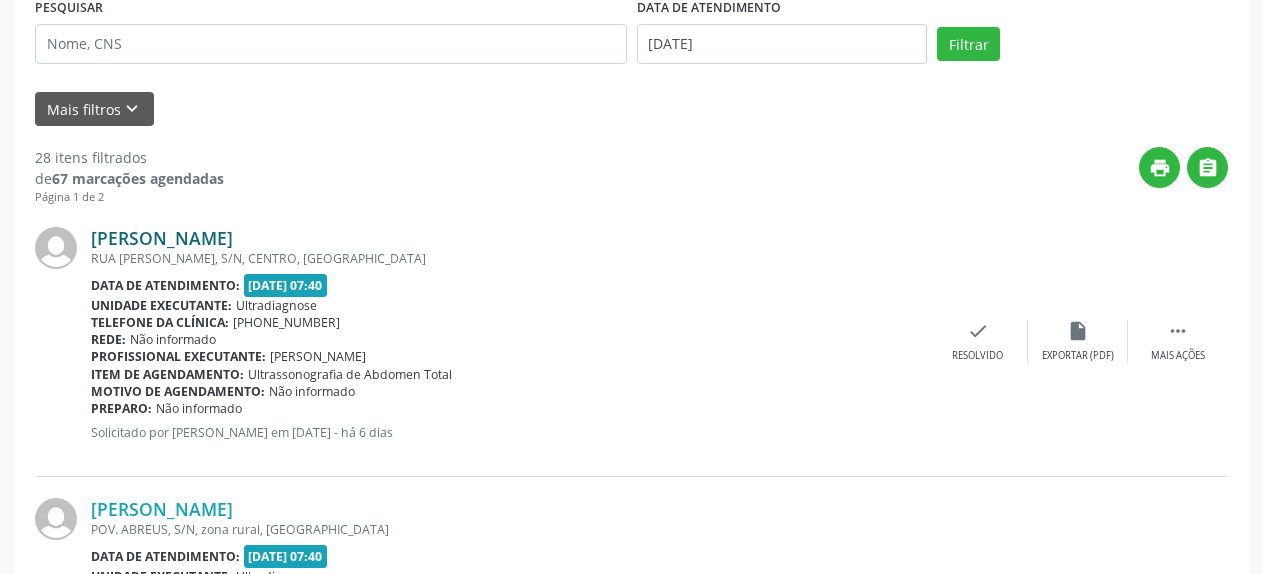 click on "[PERSON_NAME]" at bounding box center (162, 238) 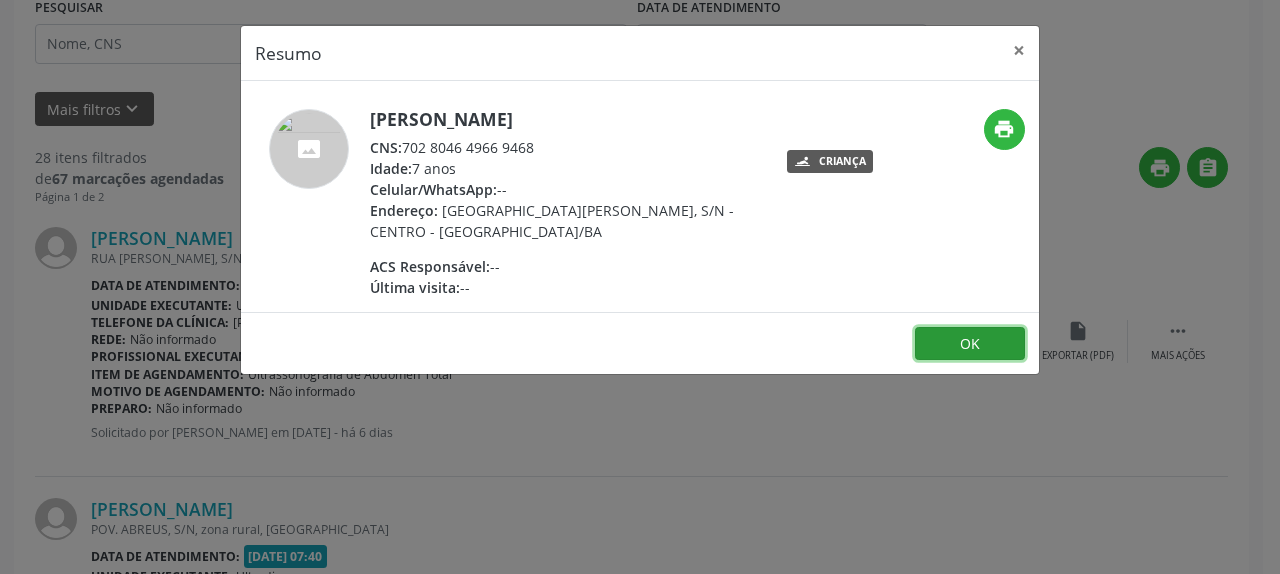 click on "OK" at bounding box center [970, 344] 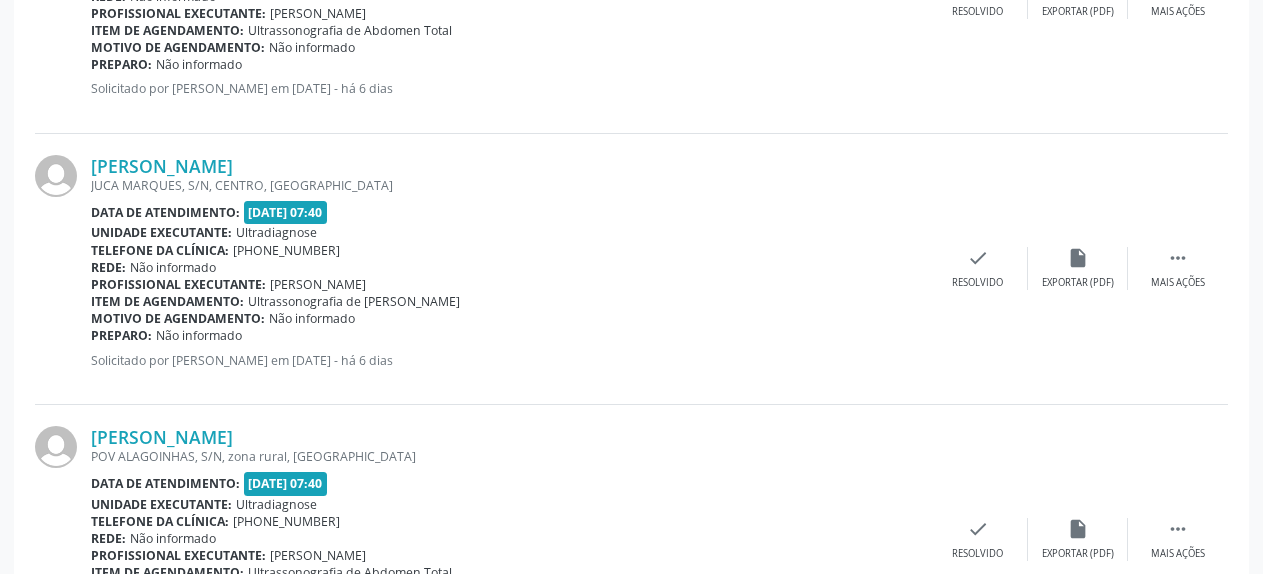 scroll, scrollTop: 1924, scrollLeft: 0, axis: vertical 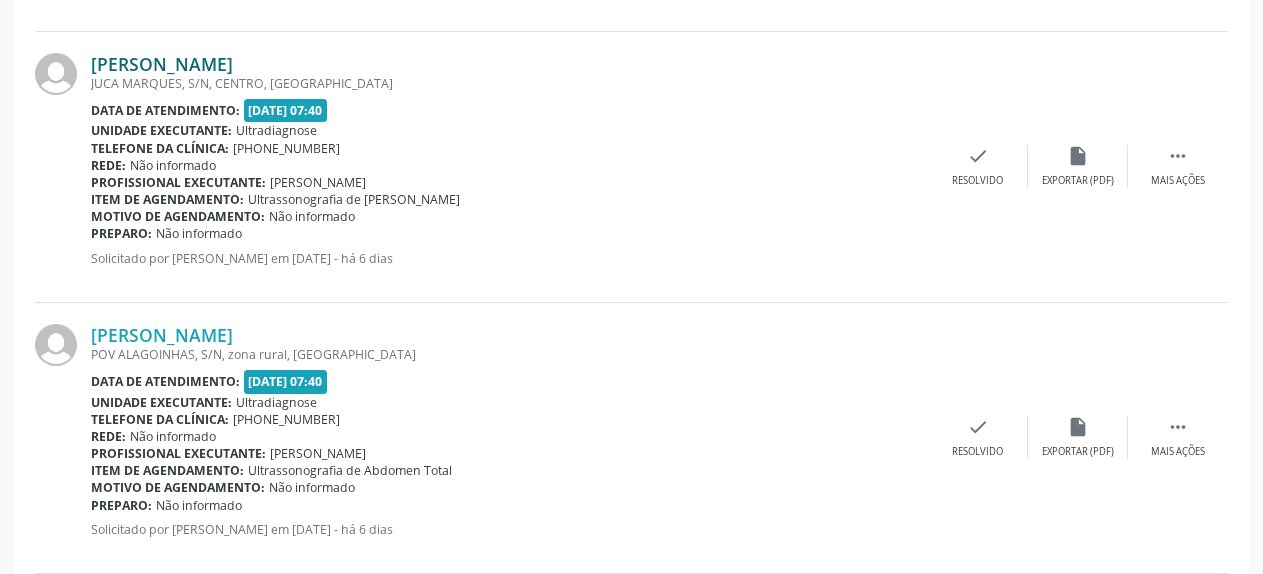 click on "[PERSON_NAME]" at bounding box center [162, 64] 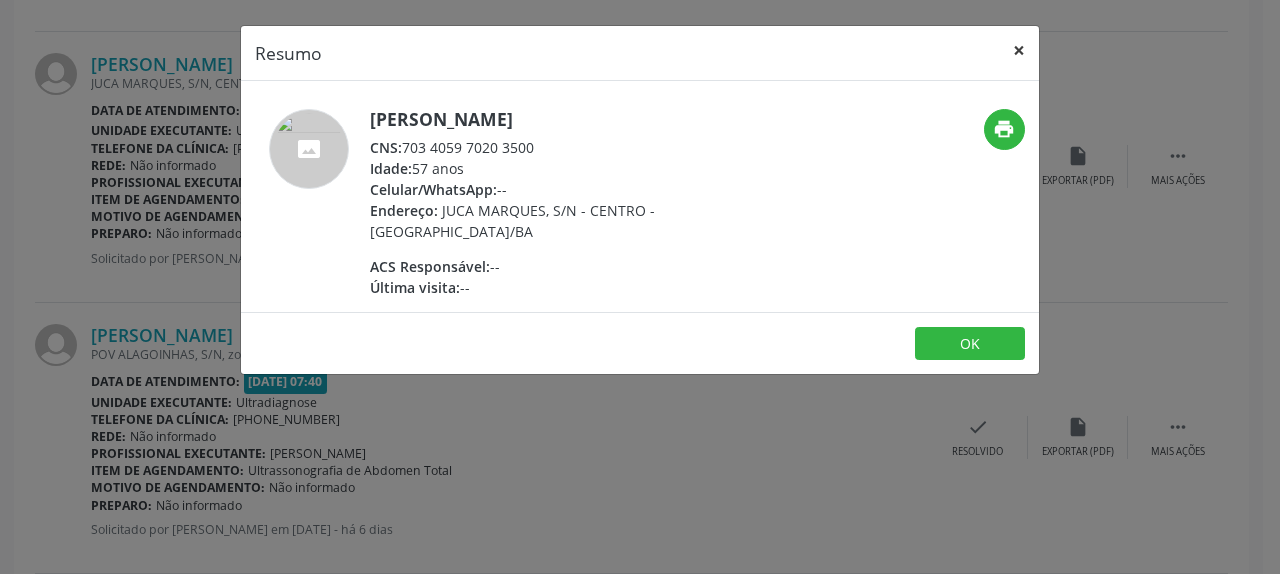 click on "×" at bounding box center (1019, 50) 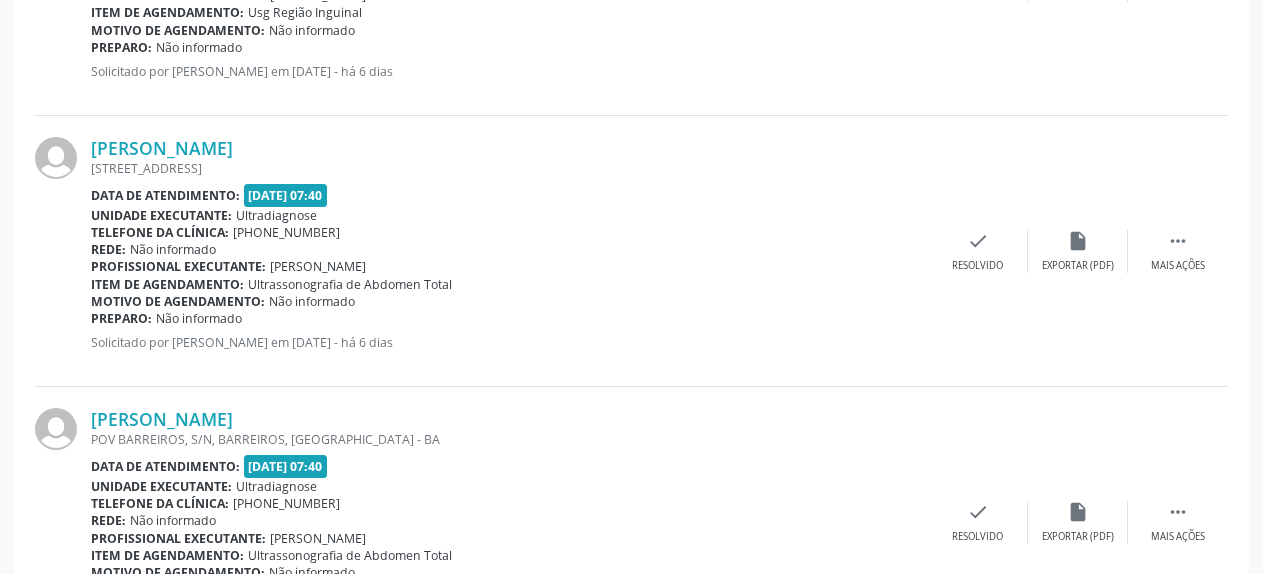 scroll, scrollTop: 3250, scrollLeft: 0, axis: vertical 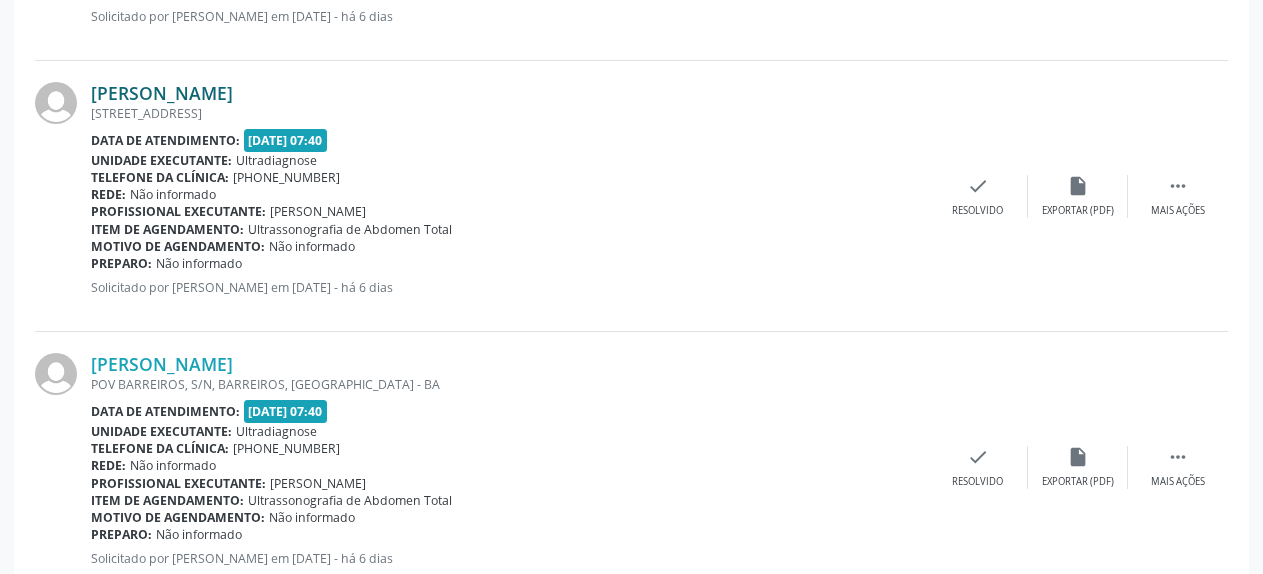 click on "[PERSON_NAME]" at bounding box center (162, 93) 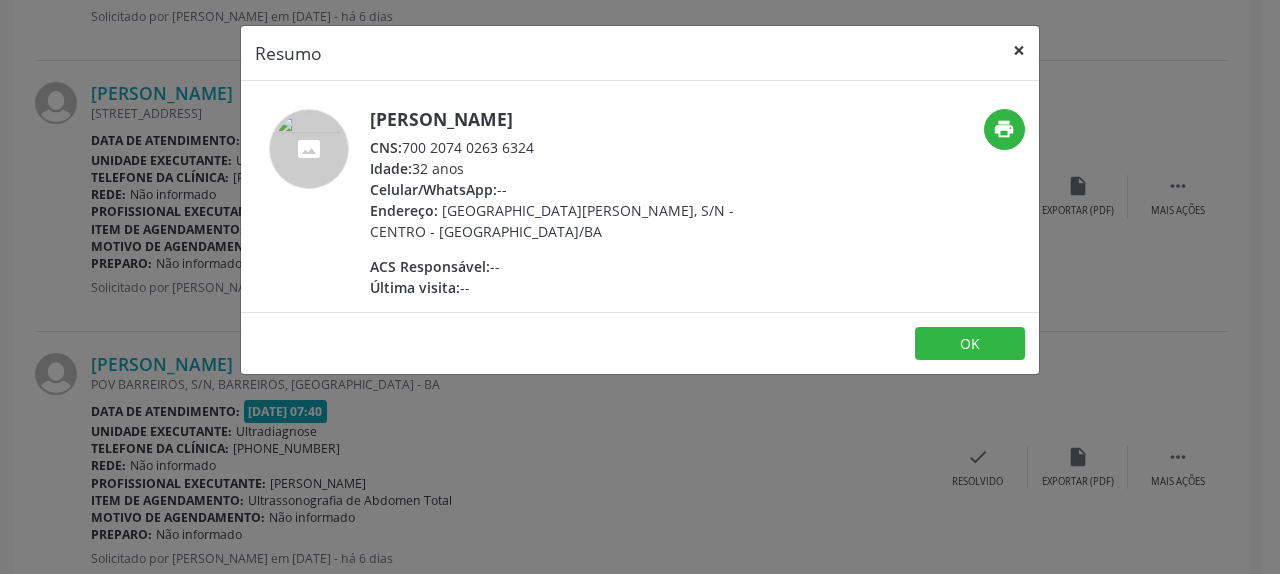 click on "×" at bounding box center (1019, 50) 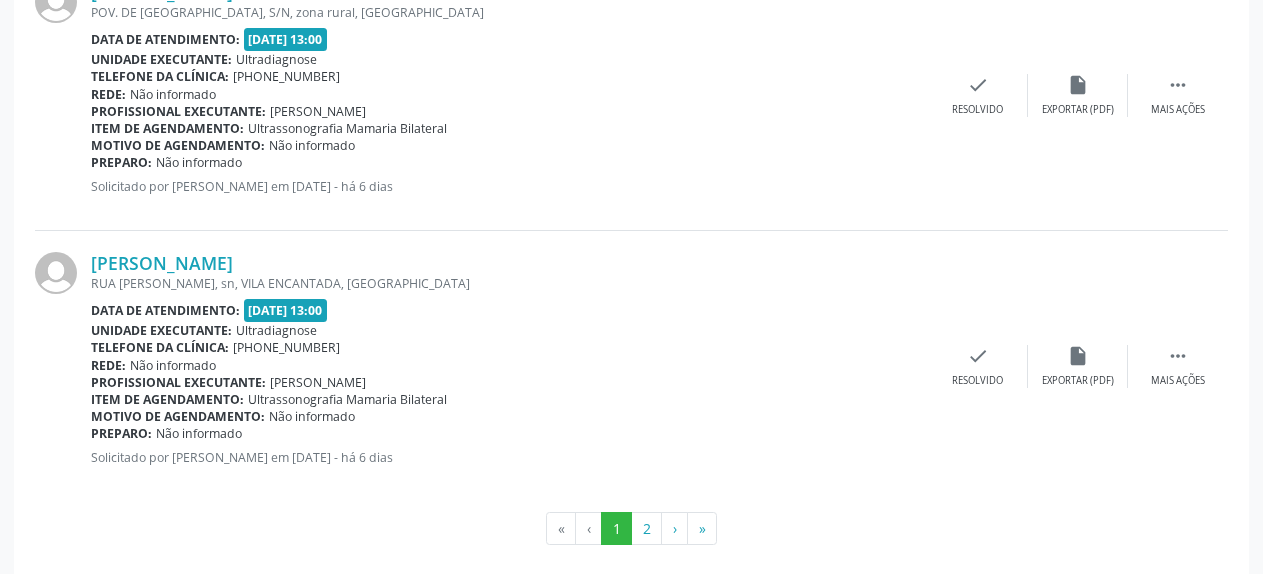 scroll, scrollTop: 4183, scrollLeft: 0, axis: vertical 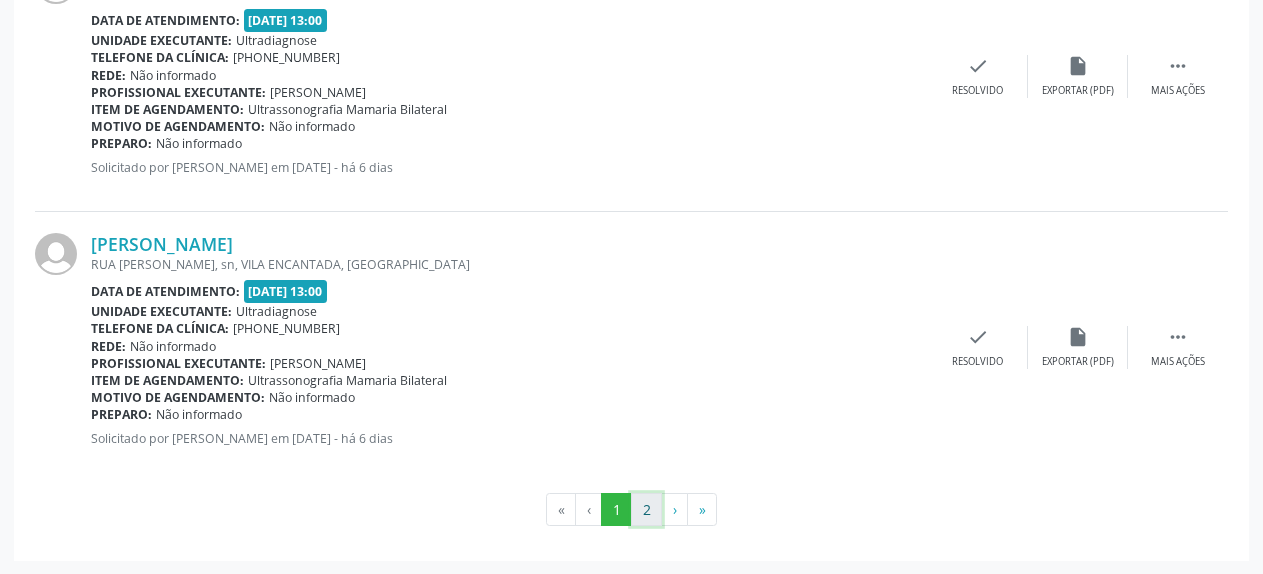 click on "2" at bounding box center (646, 510) 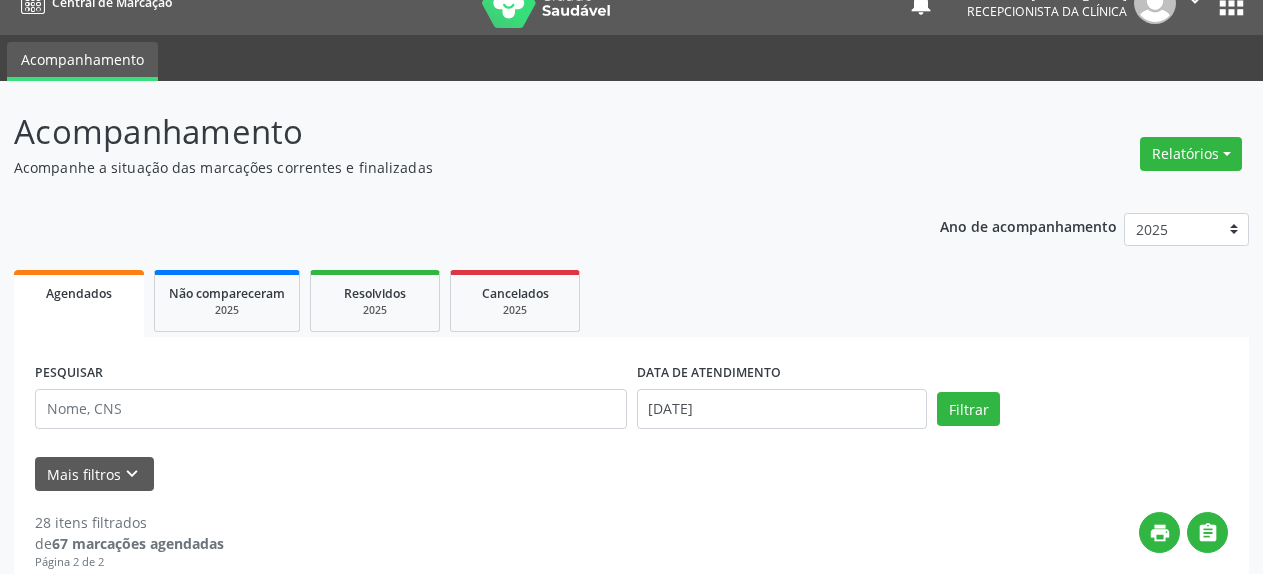 scroll, scrollTop: 0, scrollLeft: 0, axis: both 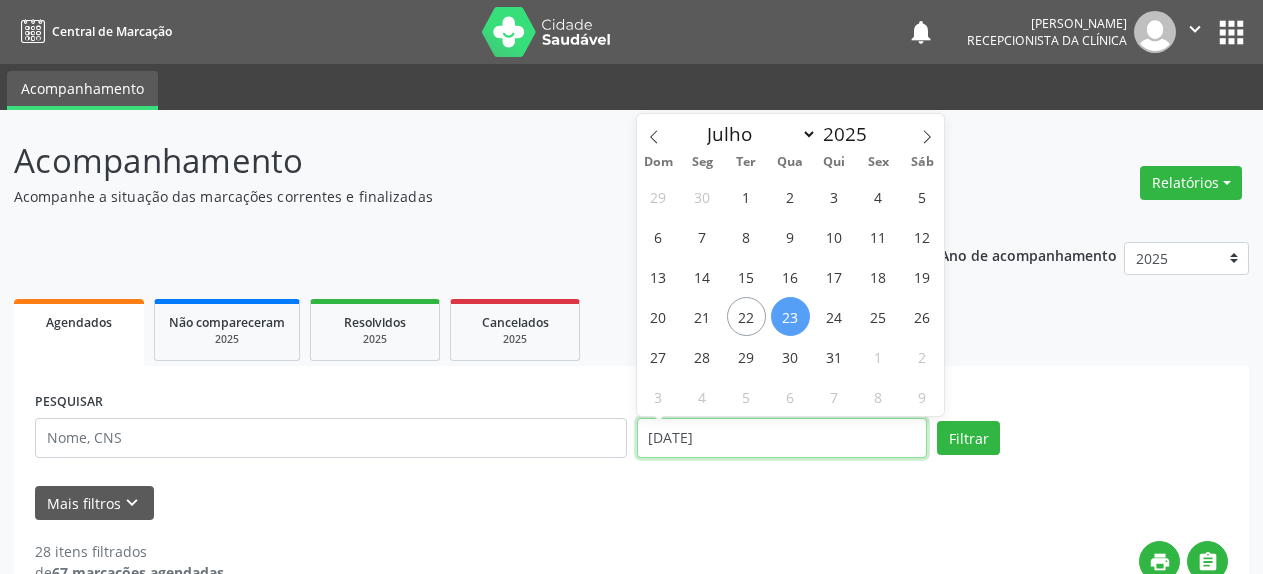 click on "[DATE]" at bounding box center (782, 438) 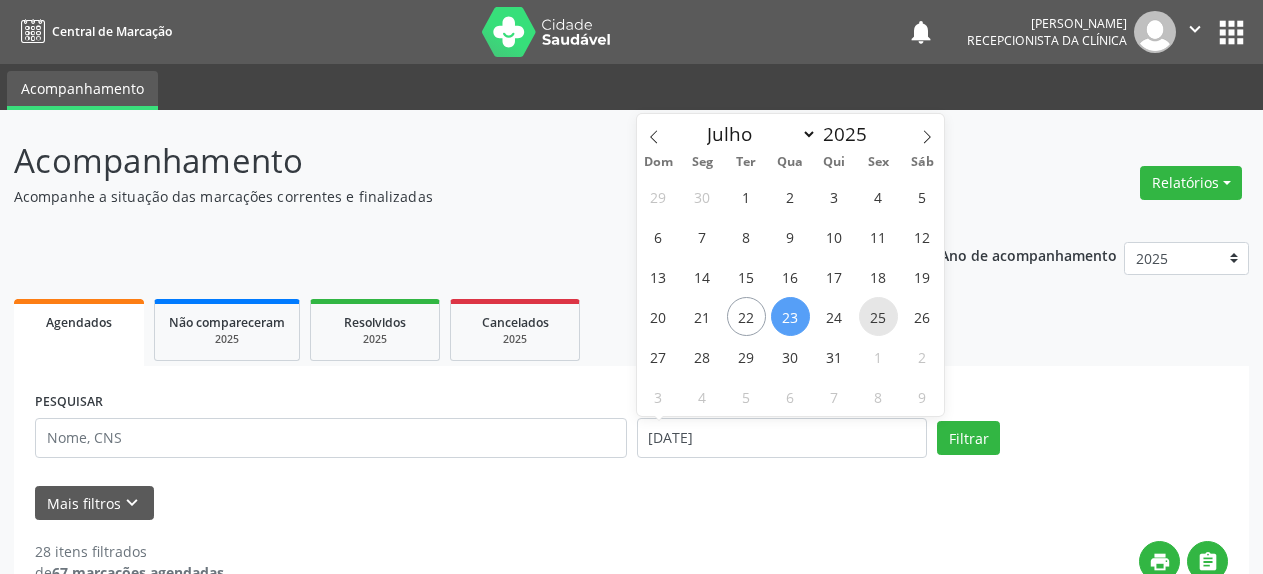 click on "25" at bounding box center [878, 316] 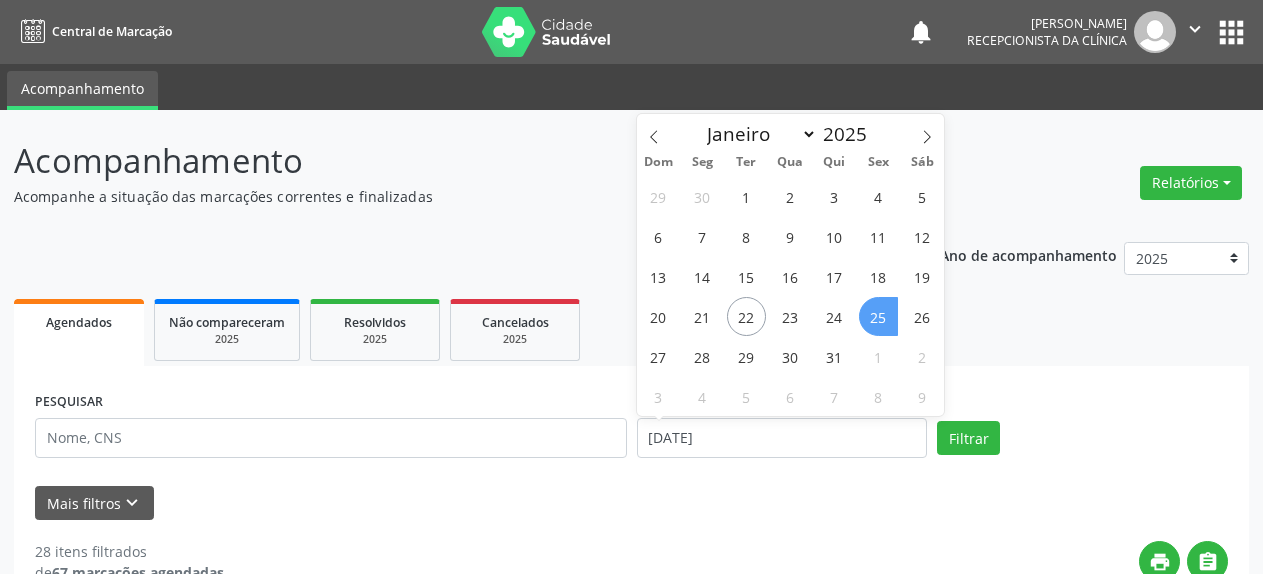 click on "25" at bounding box center [878, 316] 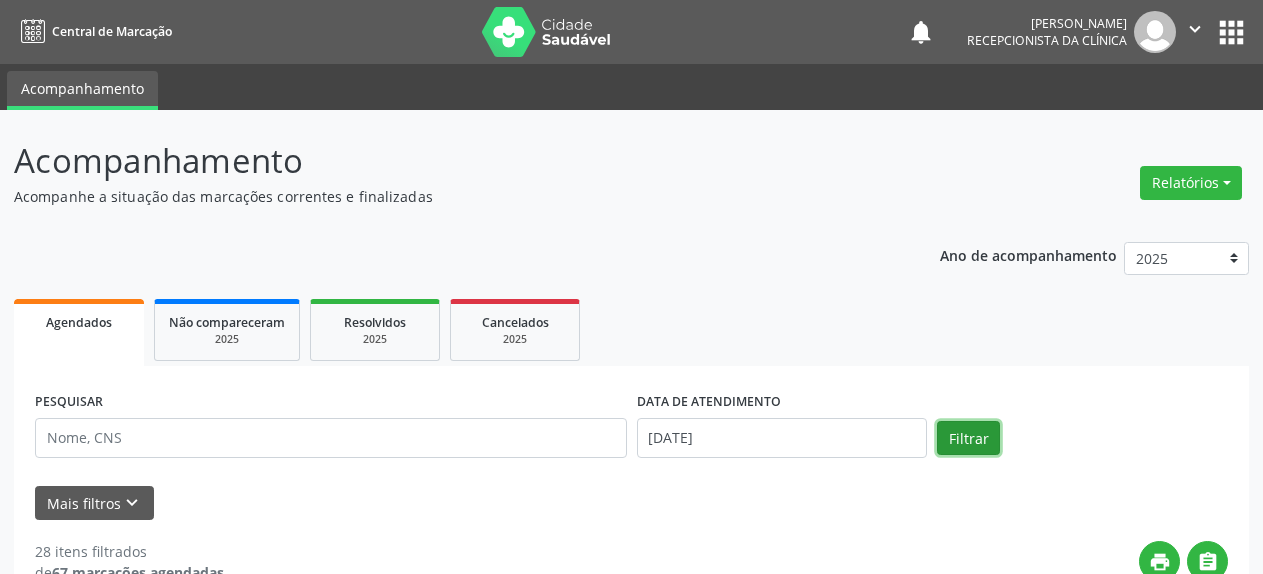 click on "Filtrar" at bounding box center [968, 438] 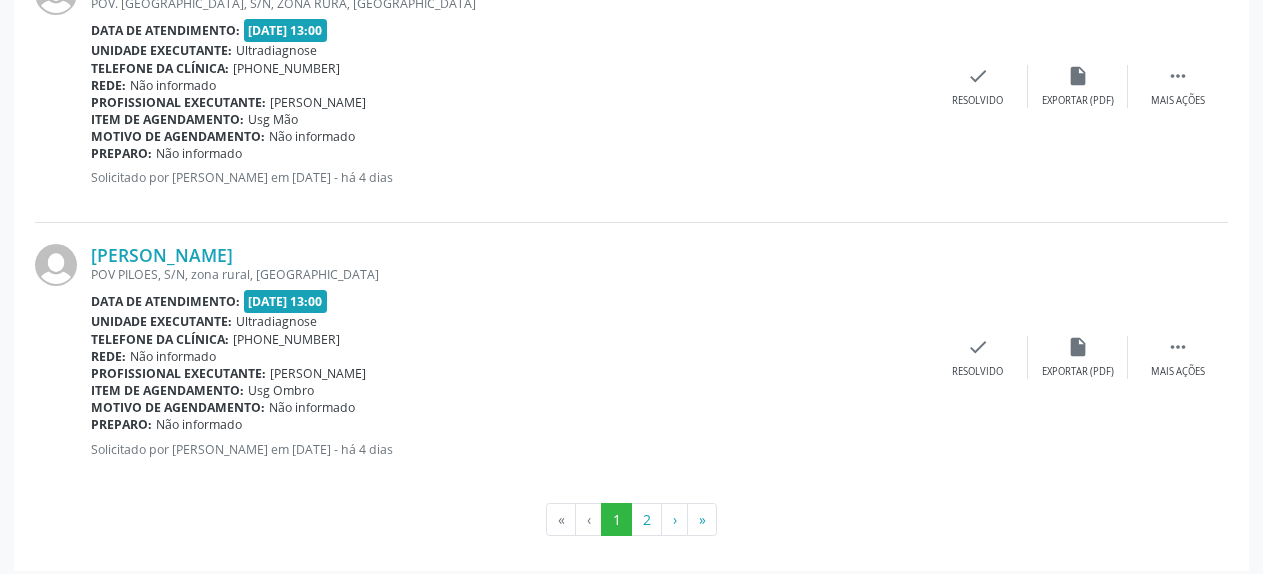 scroll, scrollTop: 4200, scrollLeft: 0, axis: vertical 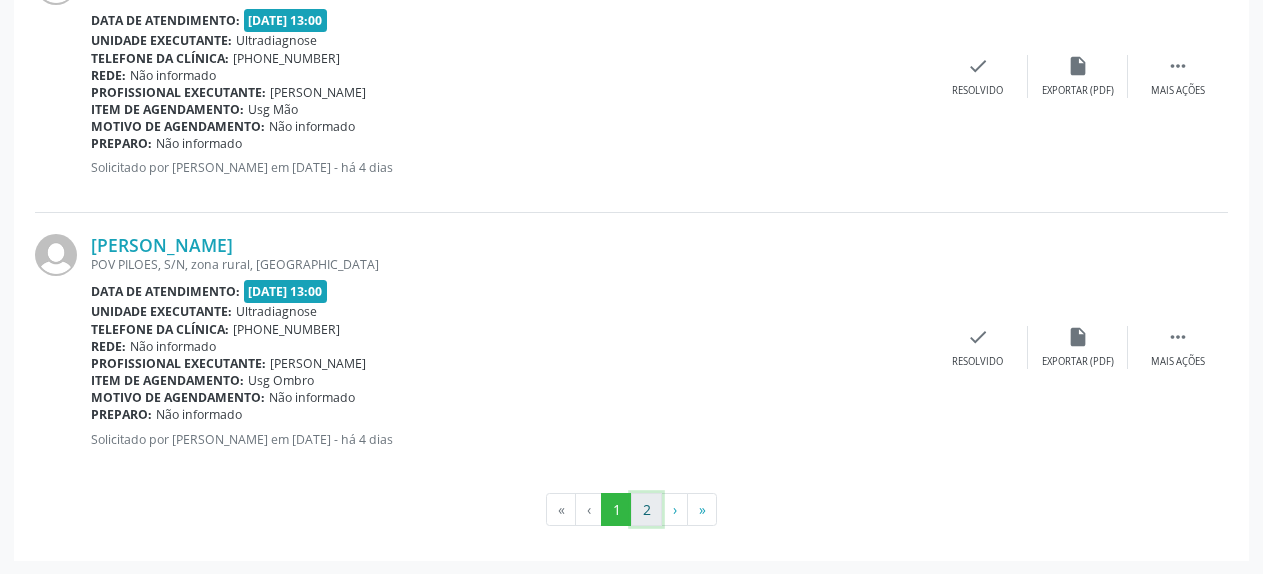 click on "2" at bounding box center (646, 510) 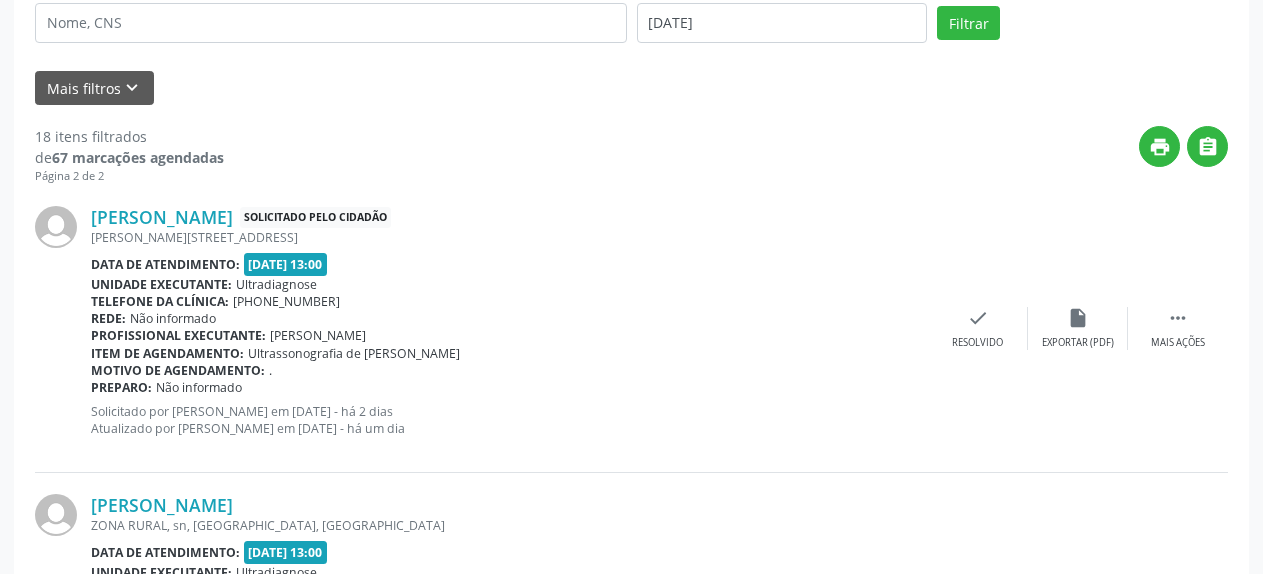 scroll, scrollTop: 313, scrollLeft: 0, axis: vertical 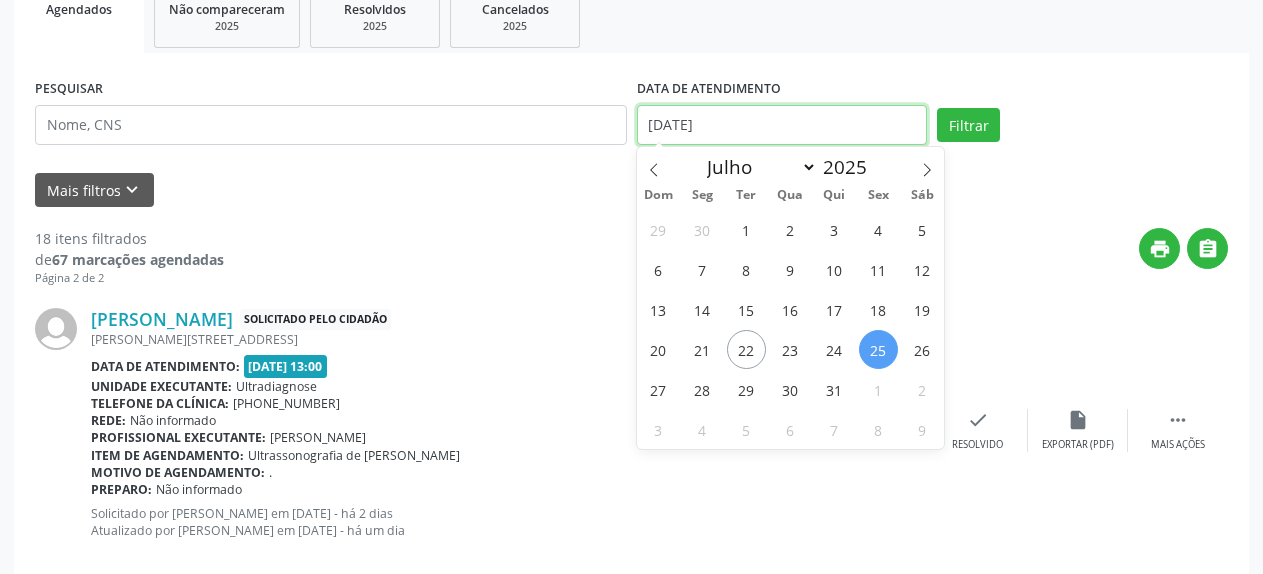 click on "[DATE]" at bounding box center (782, 125) 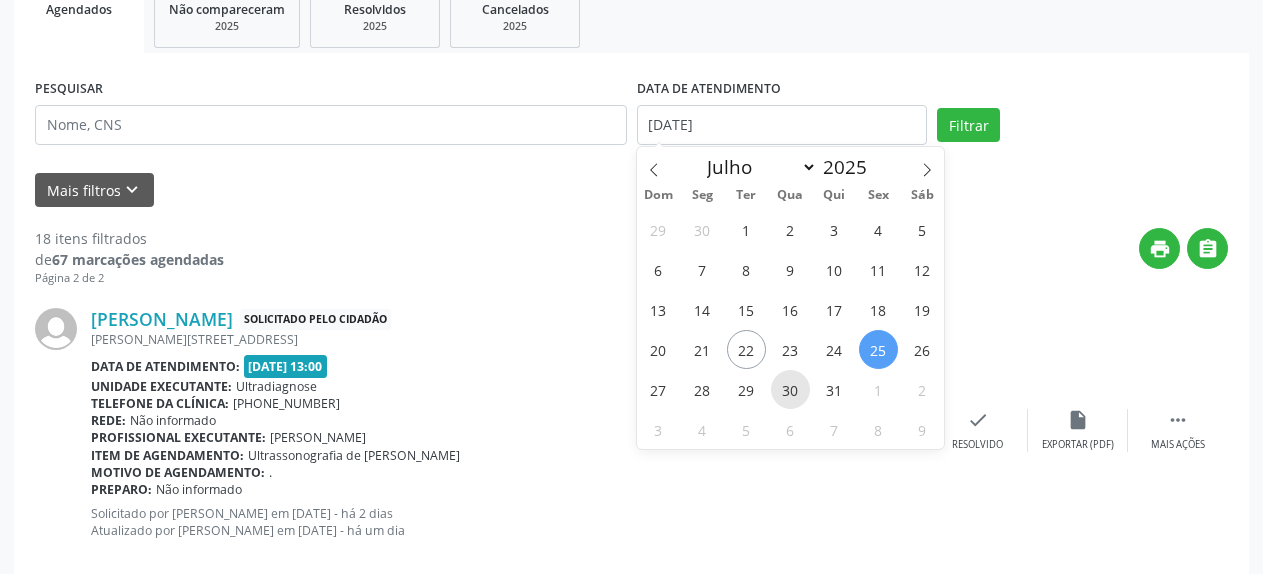 click on "30" at bounding box center (790, 389) 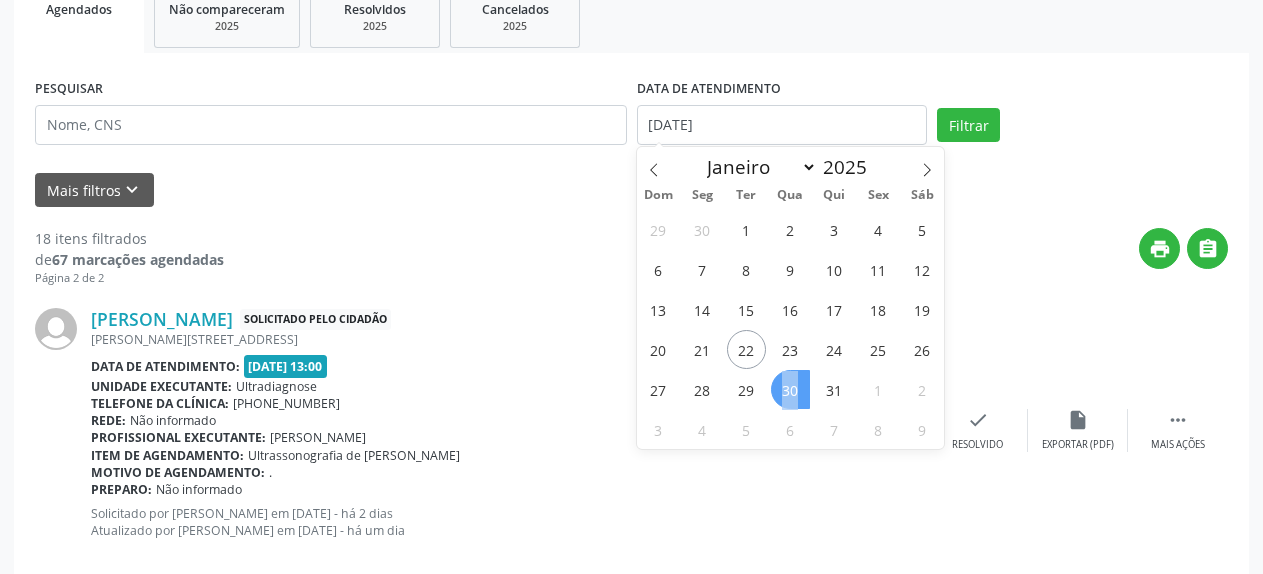 click on "30" at bounding box center [790, 389] 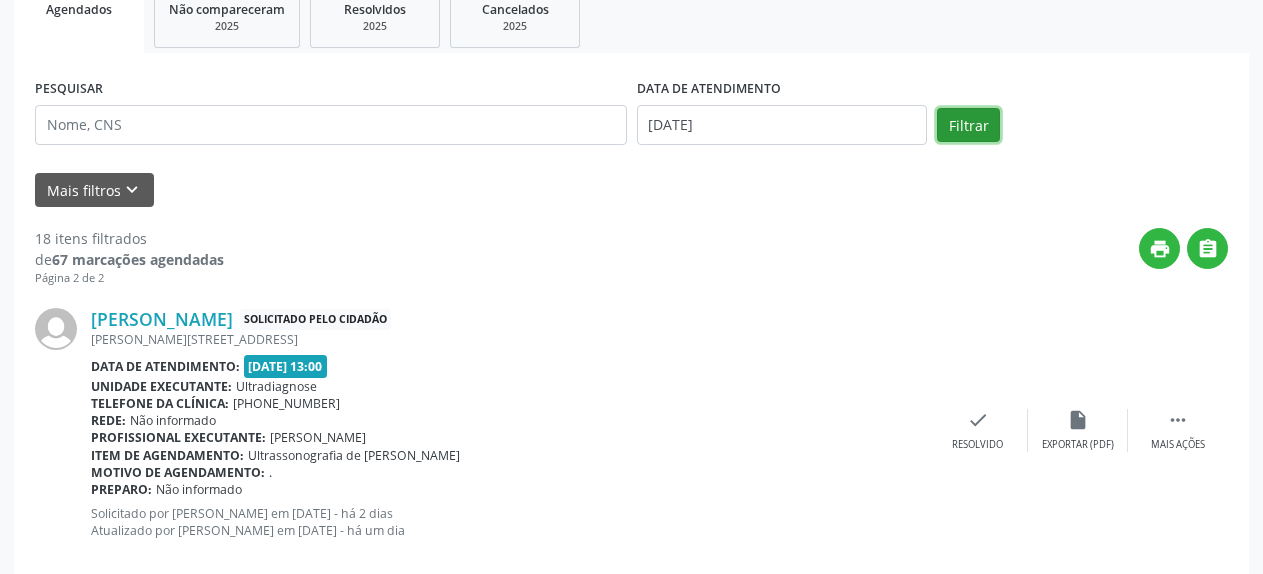 click on "Filtrar" at bounding box center (968, 125) 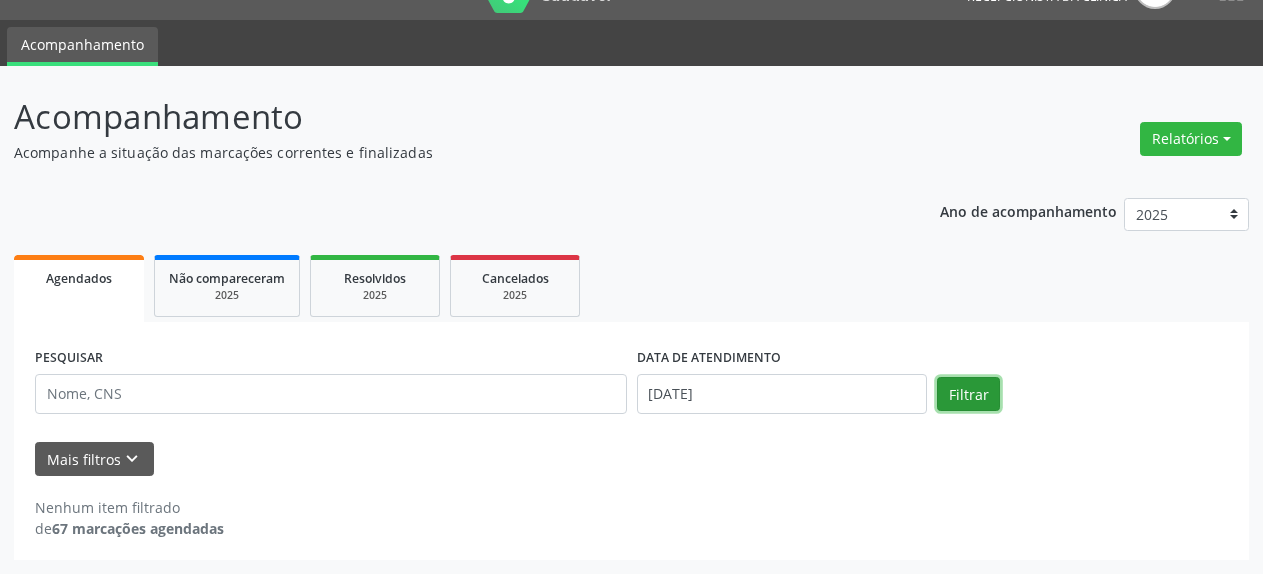 scroll, scrollTop: 44, scrollLeft: 0, axis: vertical 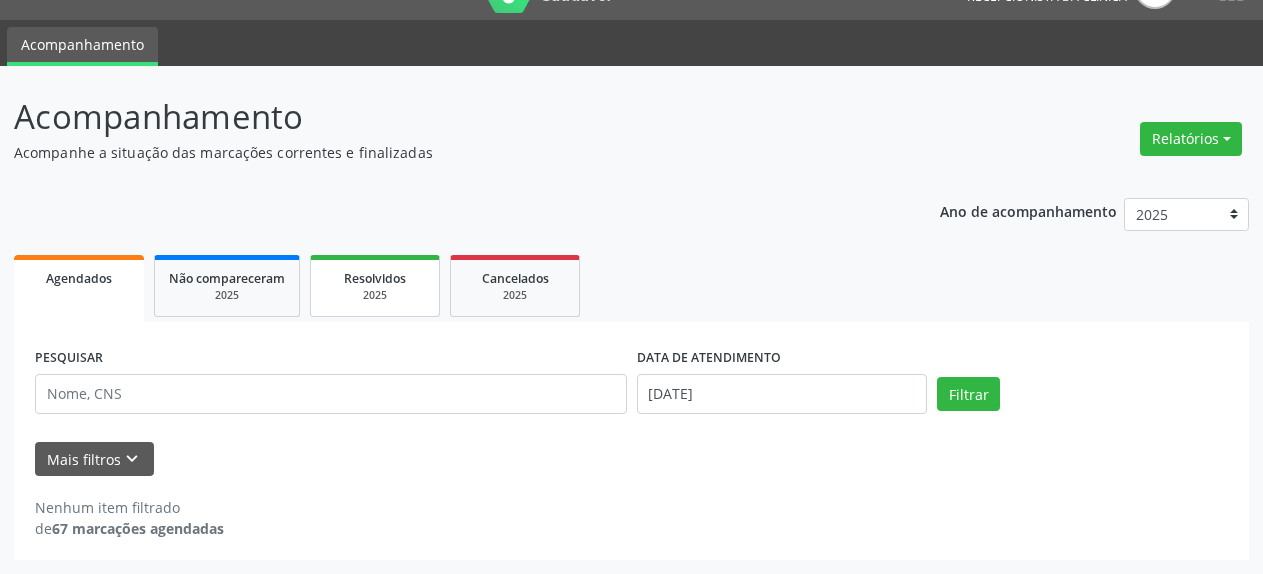 click on "2025" at bounding box center (375, 295) 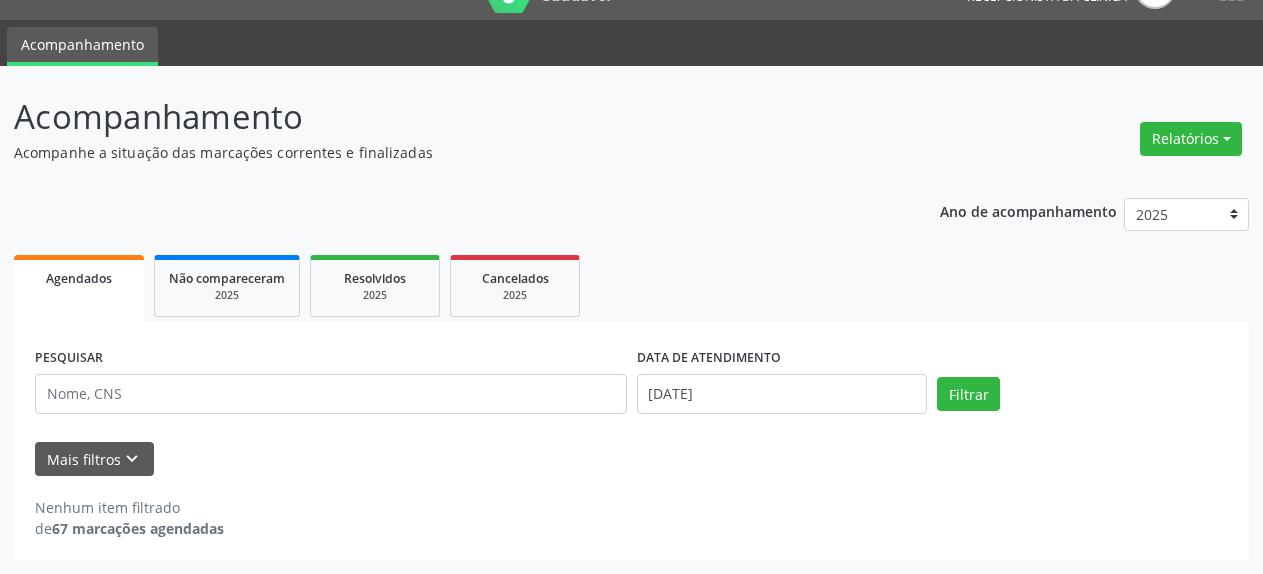 select on "6" 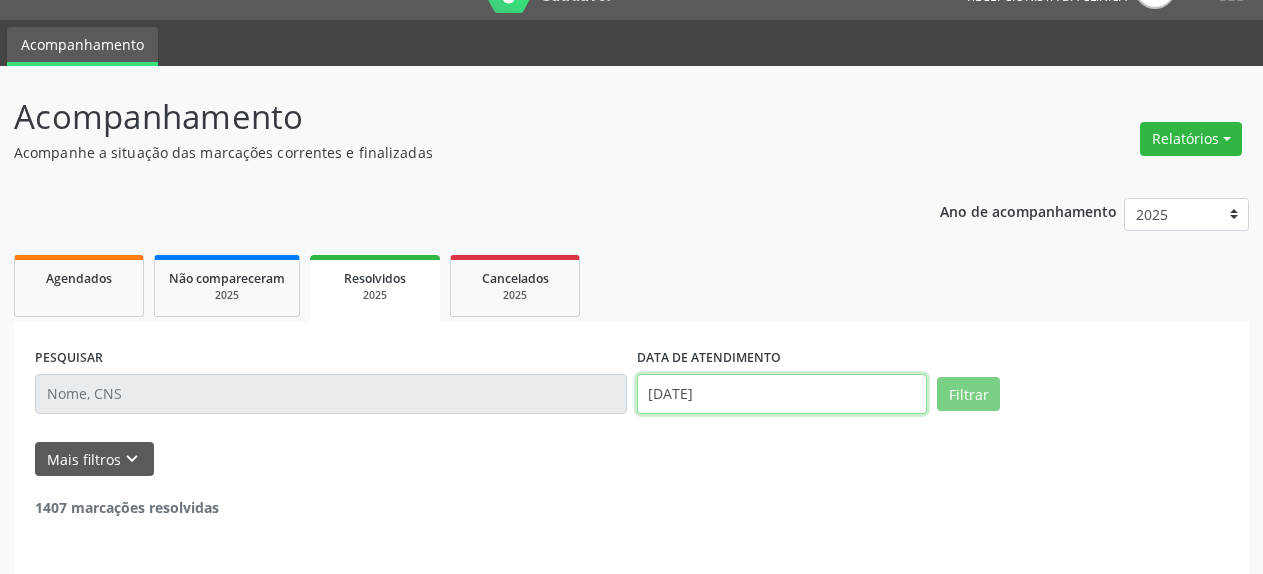 click on "[DATE]" at bounding box center [782, 394] 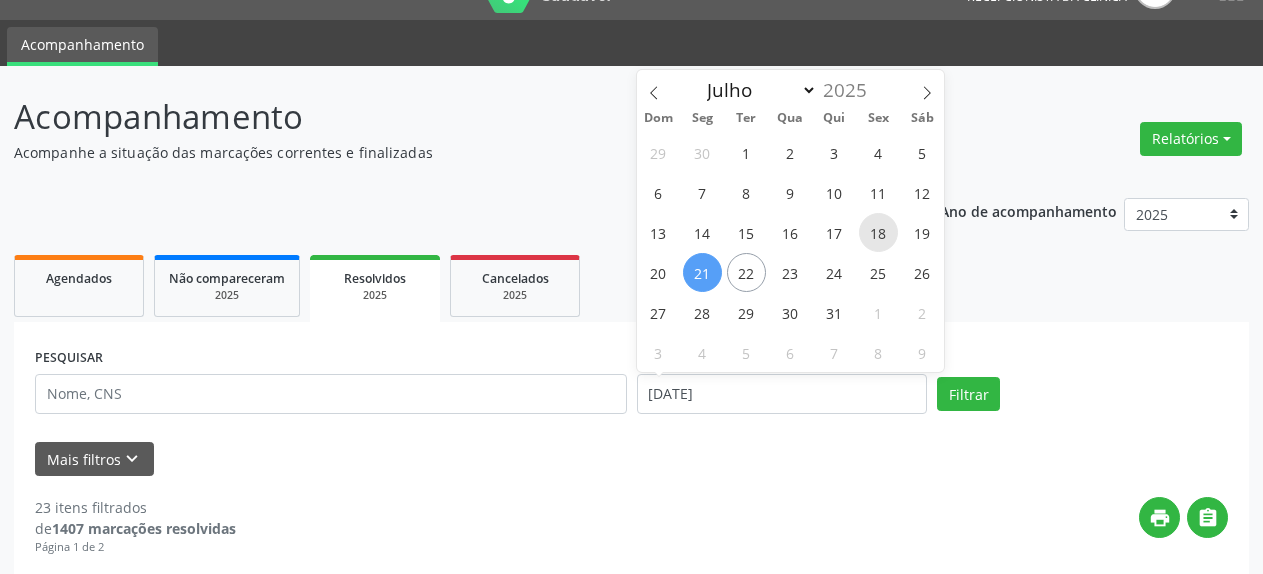 click on "18" at bounding box center [878, 232] 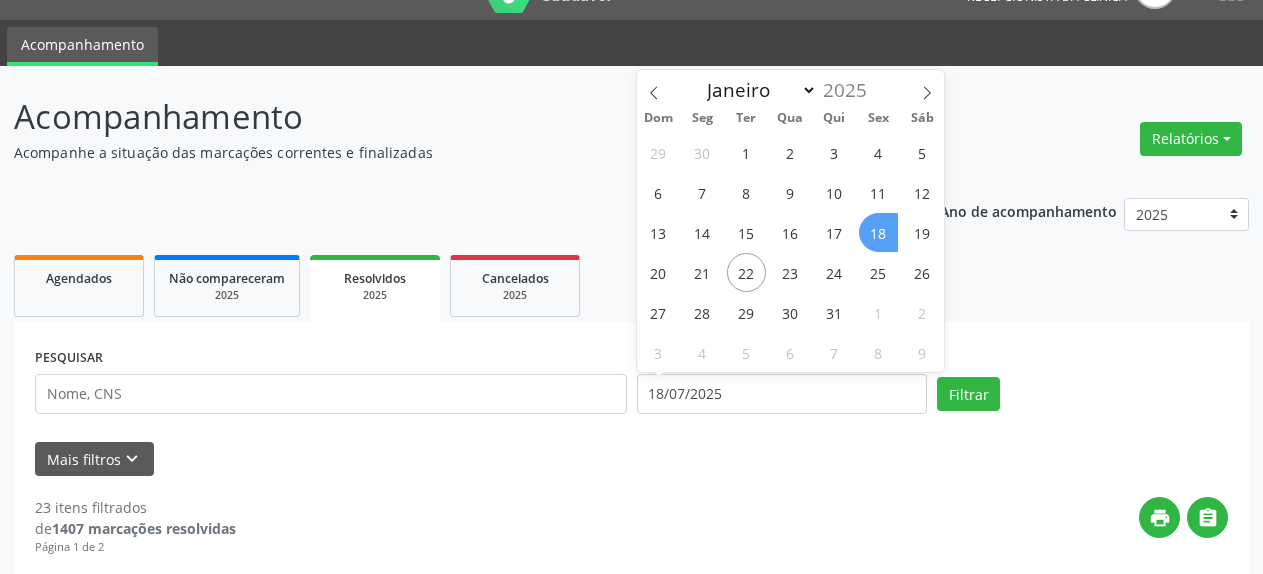 click on "18" at bounding box center (878, 232) 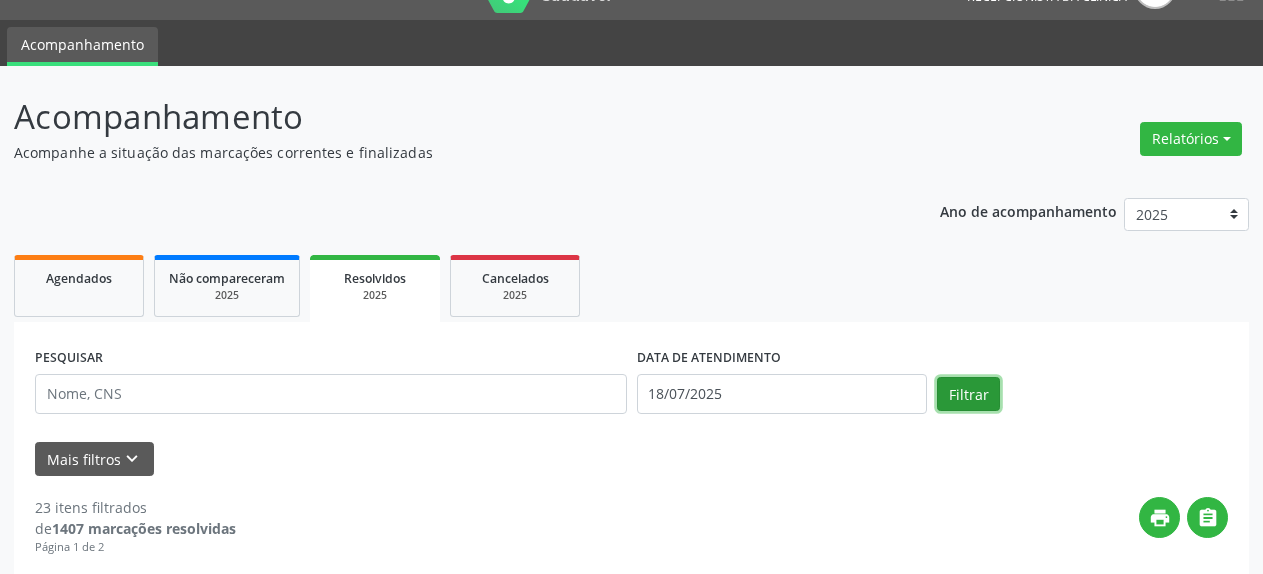 click on "Filtrar" at bounding box center [968, 394] 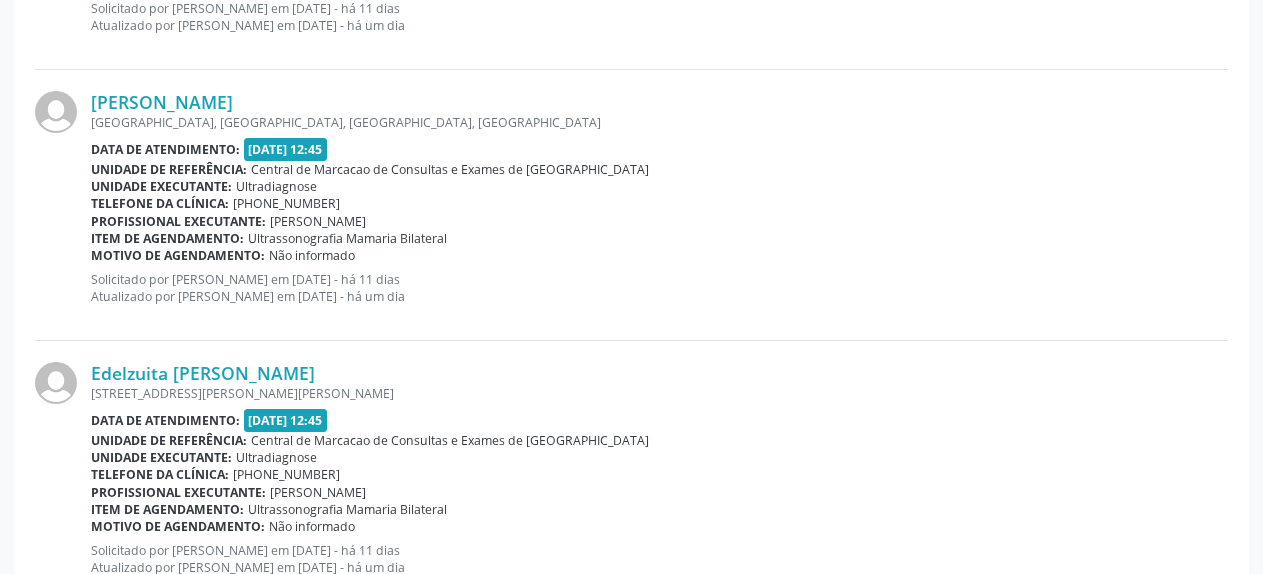 scroll, scrollTop: 3855, scrollLeft: 0, axis: vertical 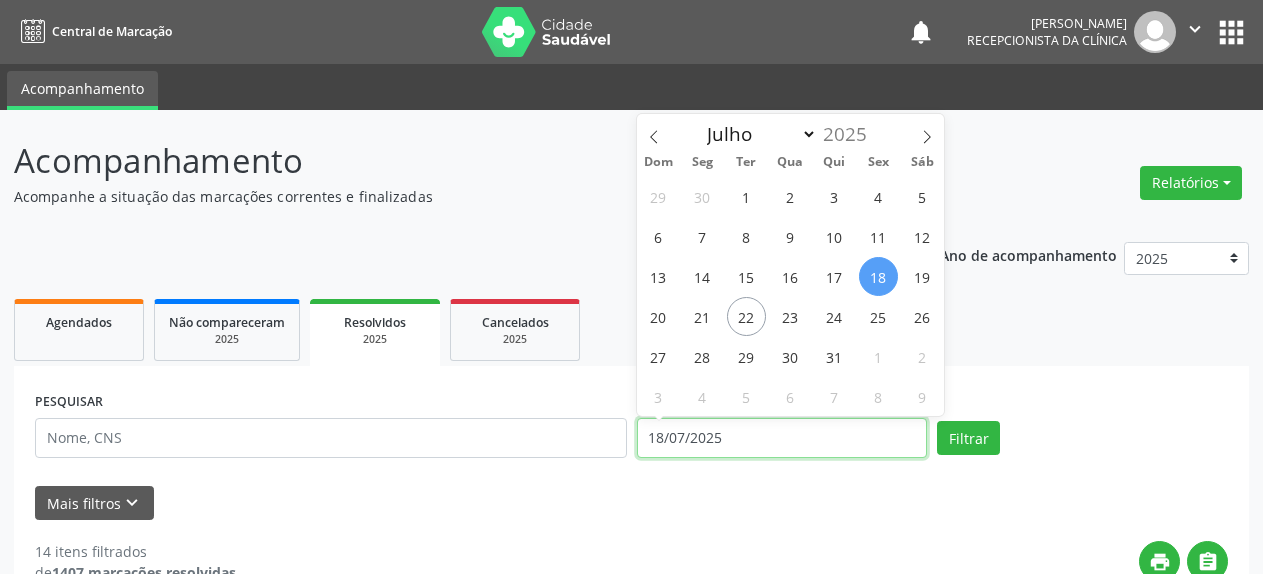 click on "18/07/2025" at bounding box center (782, 438) 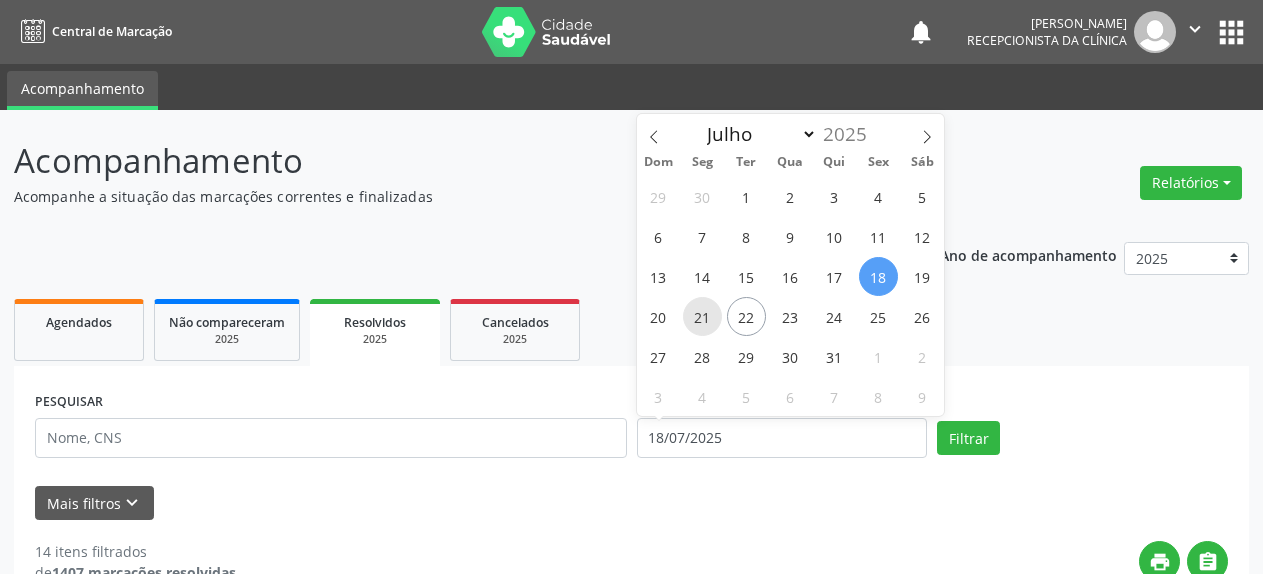 click on "21" at bounding box center (702, 316) 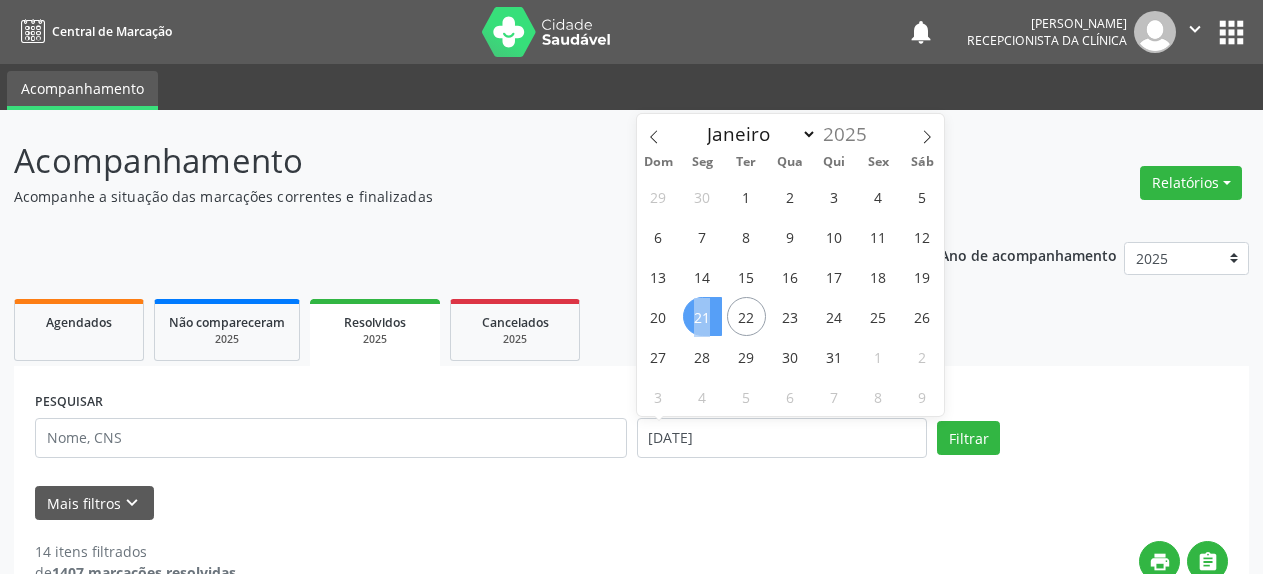 click on "21" at bounding box center (702, 316) 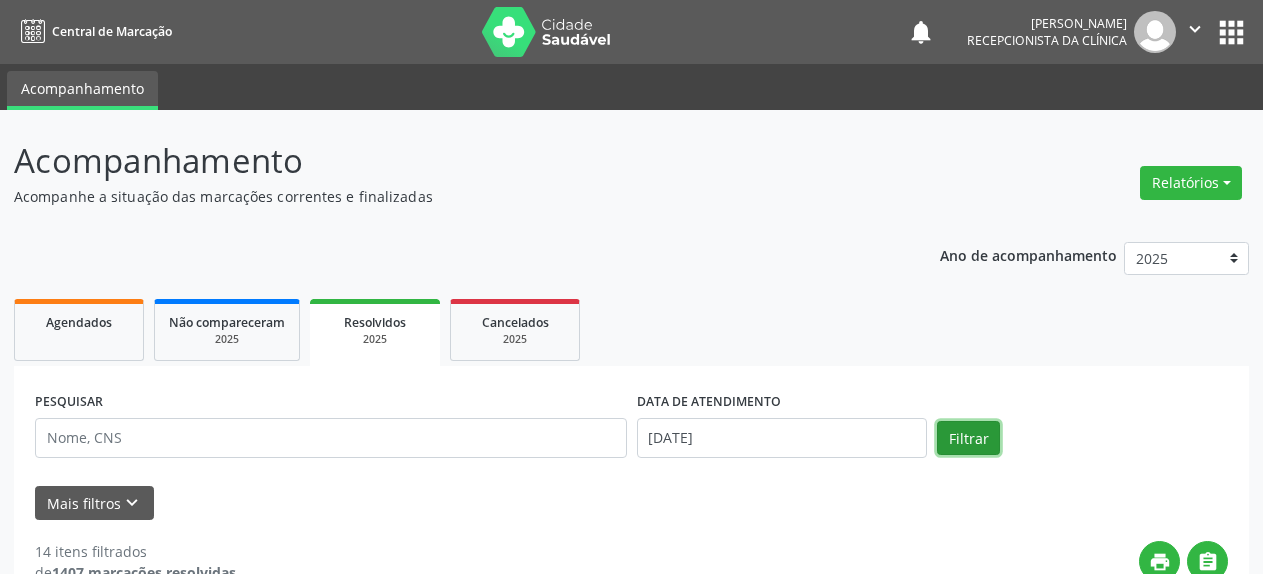 click on "Filtrar" at bounding box center (968, 438) 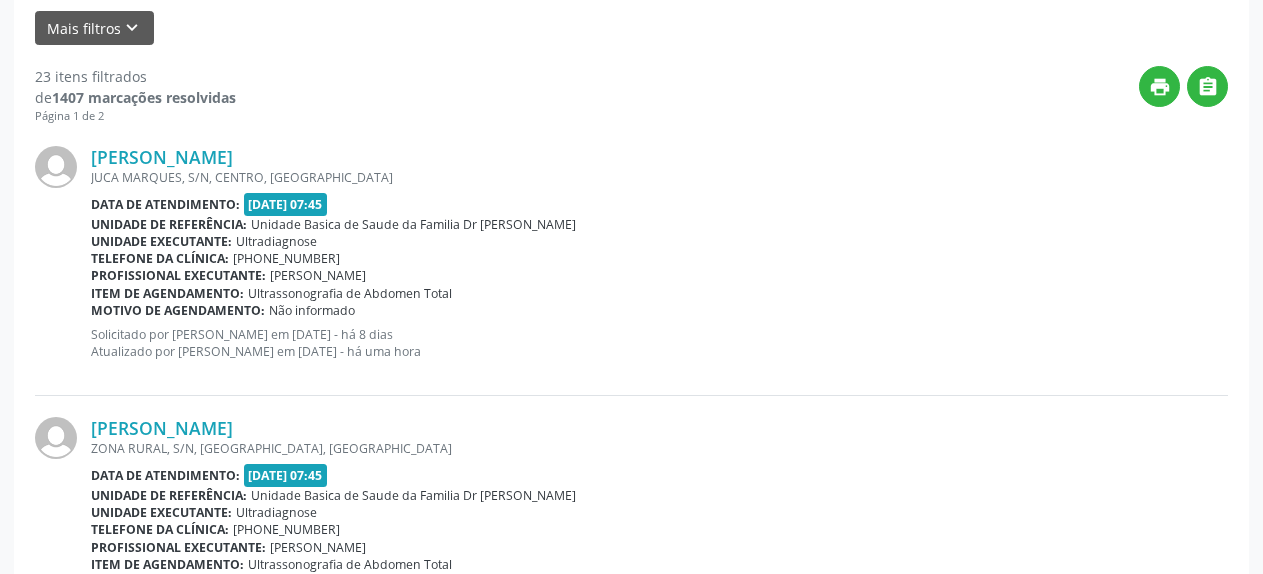 scroll, scrollTop: 510, scrollLeft: 0, axis: vertical 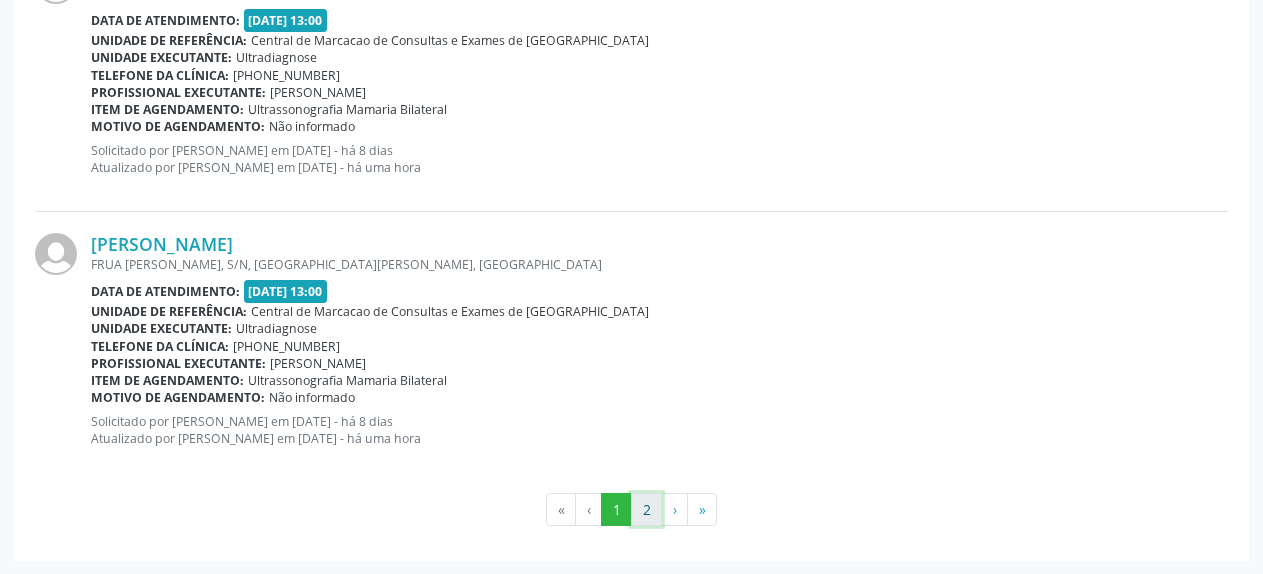 click on "2" at bounding box center [646, 510] 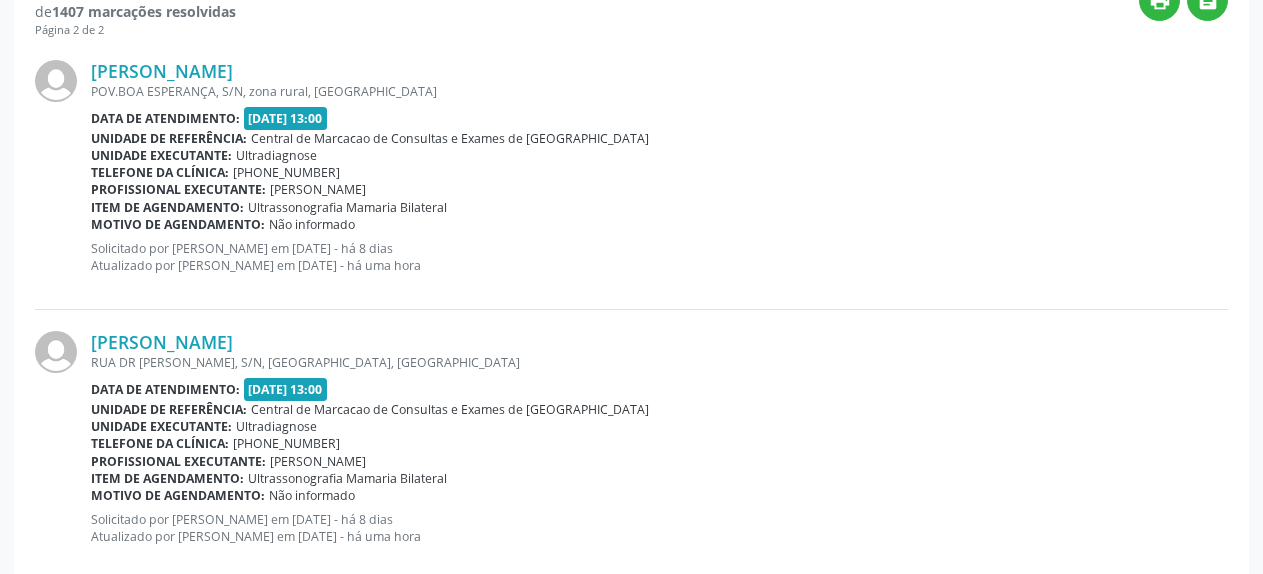 scroll, scrollTop: 619, scrollLeft: 0, axis: vertical 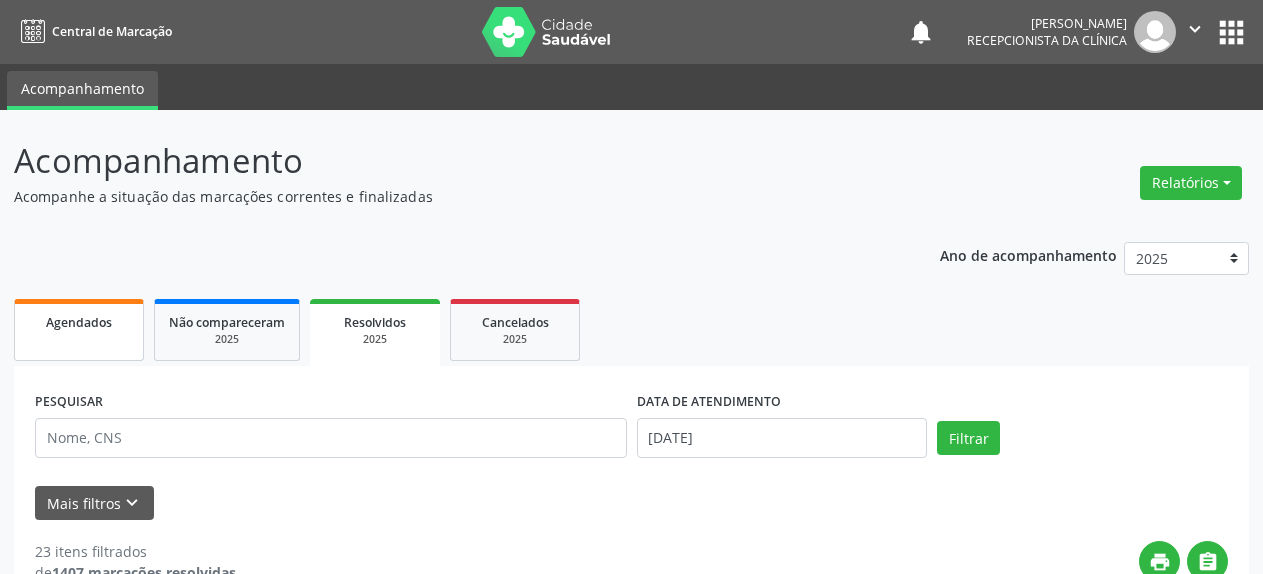 click on "Agendados" at bounding box center [79, 330] 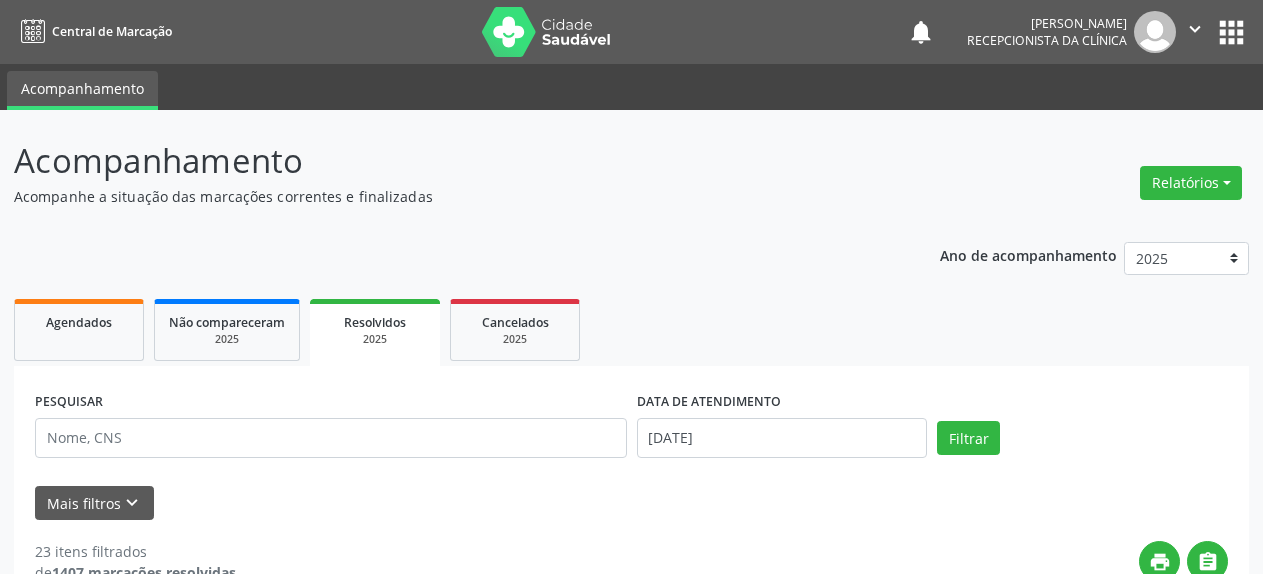 select on "6" 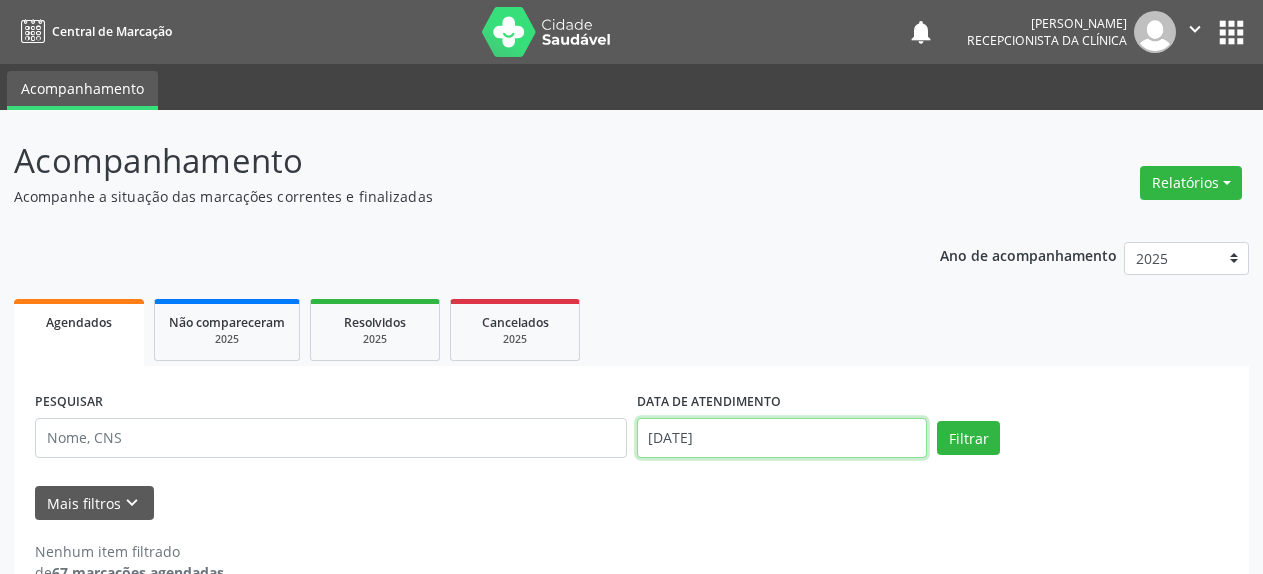 click on "[DATE]" at bounding box center [782, 438] 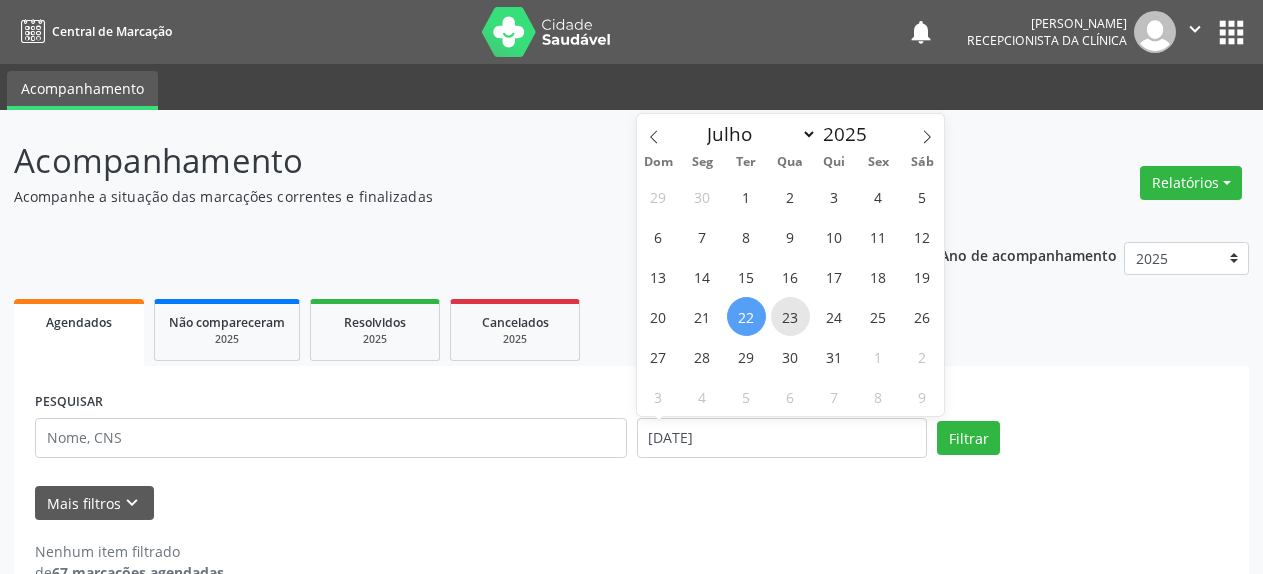 click on "23" at bounding box center [790, 316] 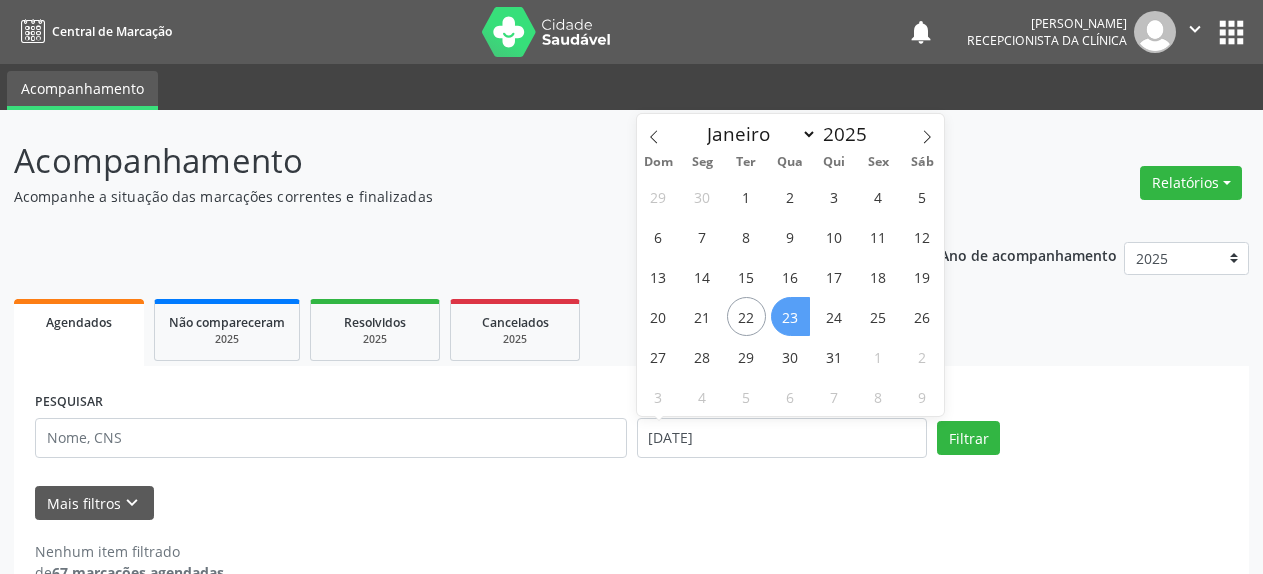 click on "23" at bounding box center [790, 316] 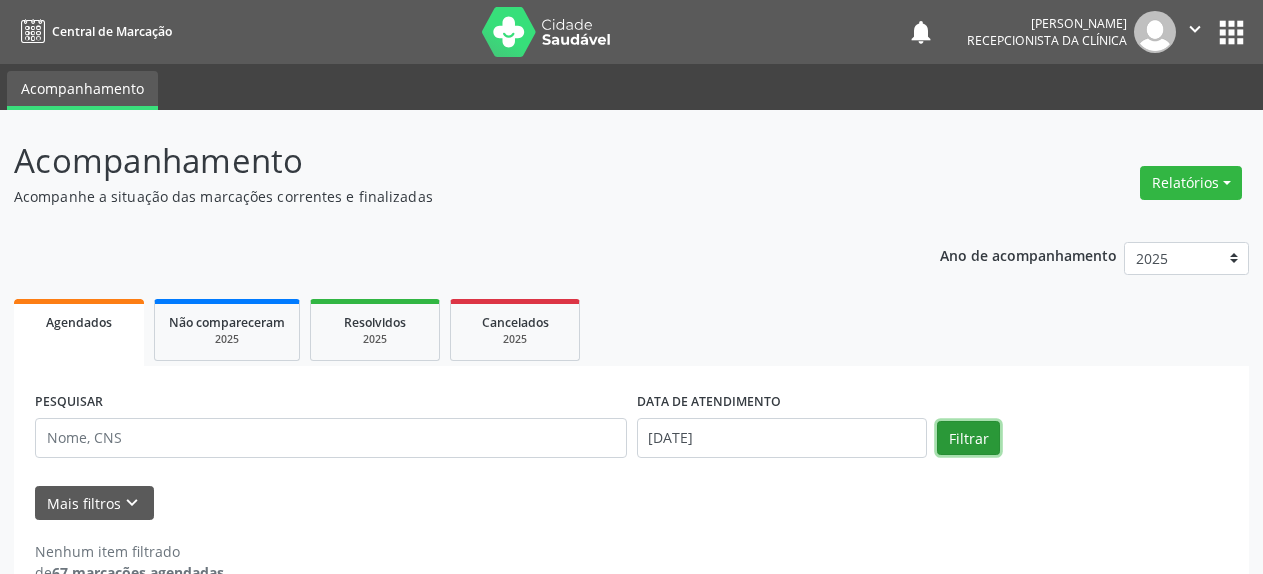click on "Filtrar" at bounding box center (968, 438) 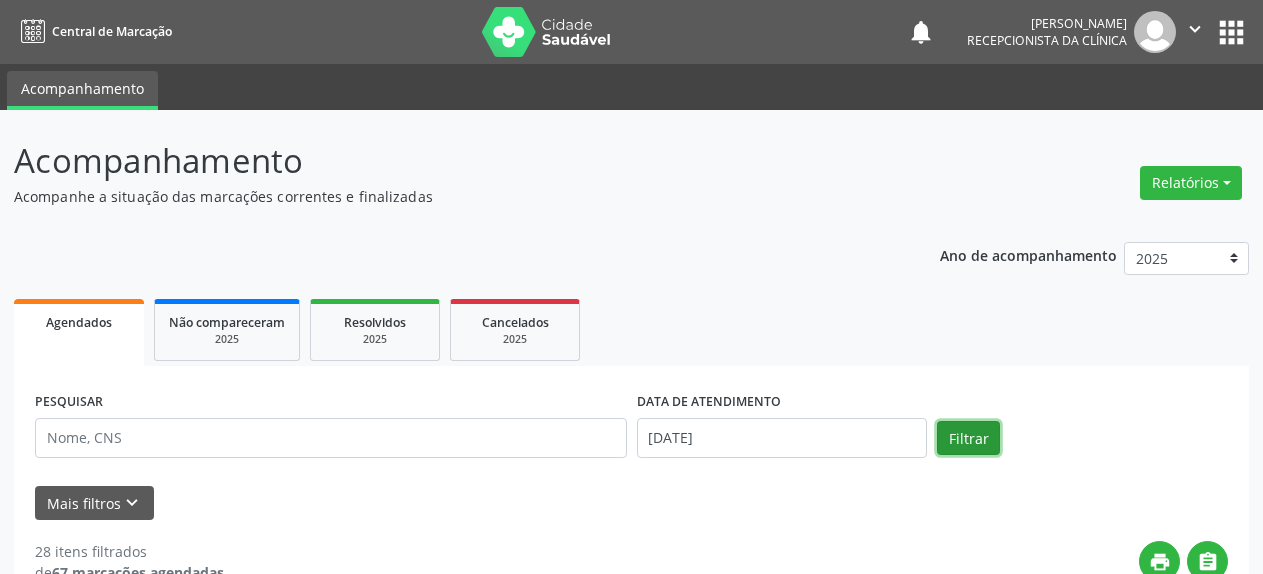click on "Mais filtros
keyboard_arrow_down" at bounding box center (631, 503) 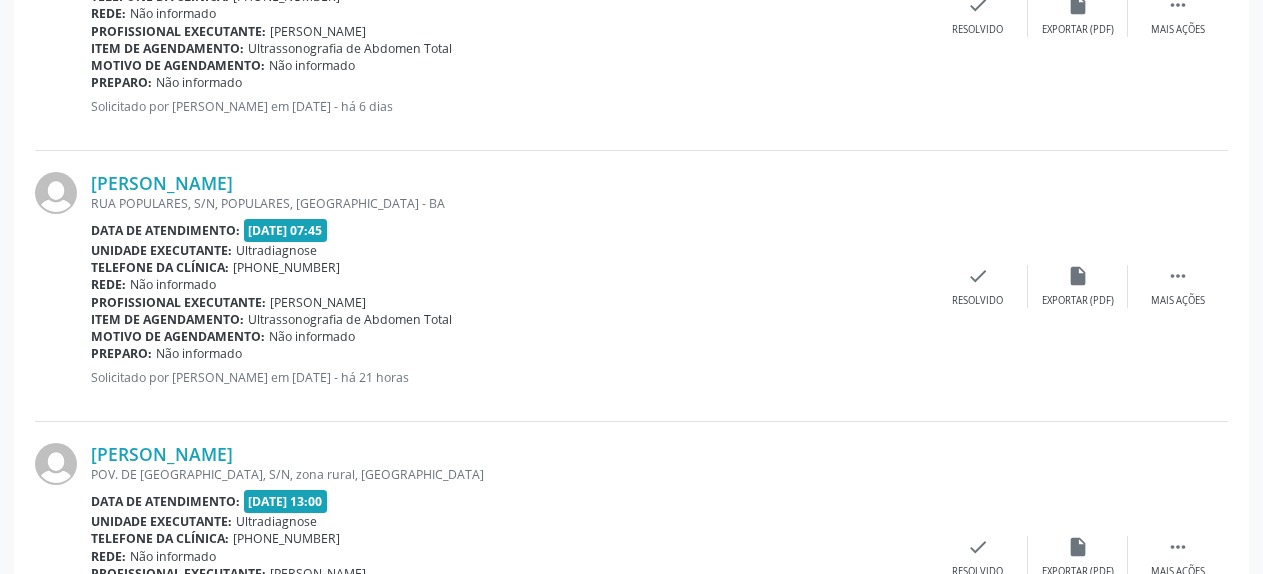 scroll, scrollTop: 3673, scrollLeft: 0, axis: vertical 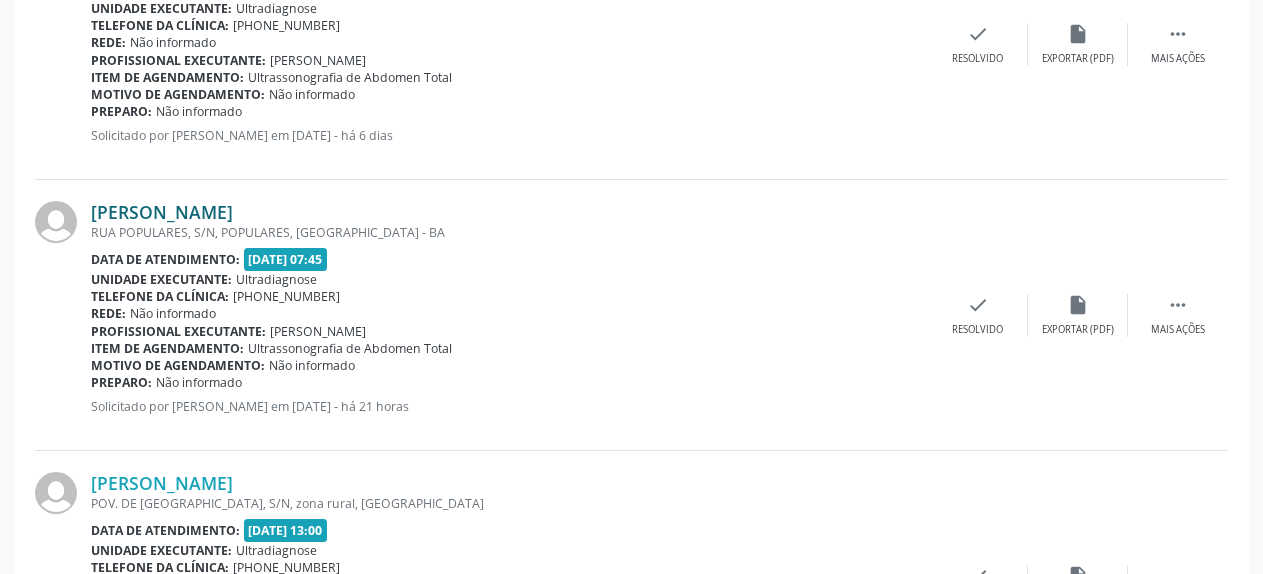 click on "[PERSON_NAME]" at bounding box center [162, 212] 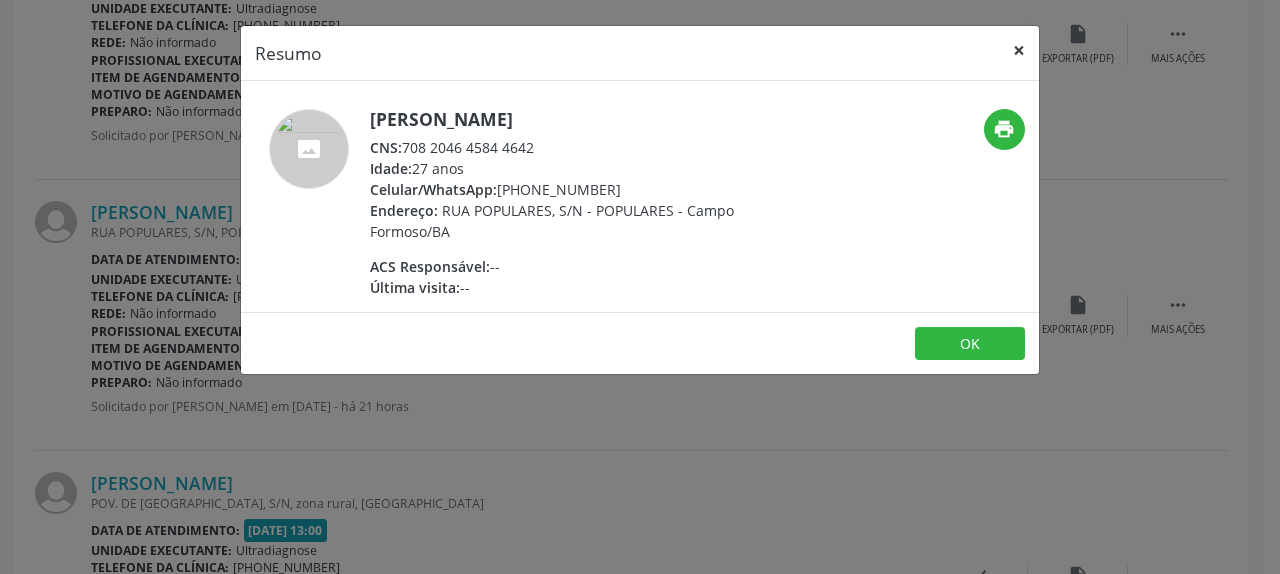click on "×" at bounding box center (1019, 50) 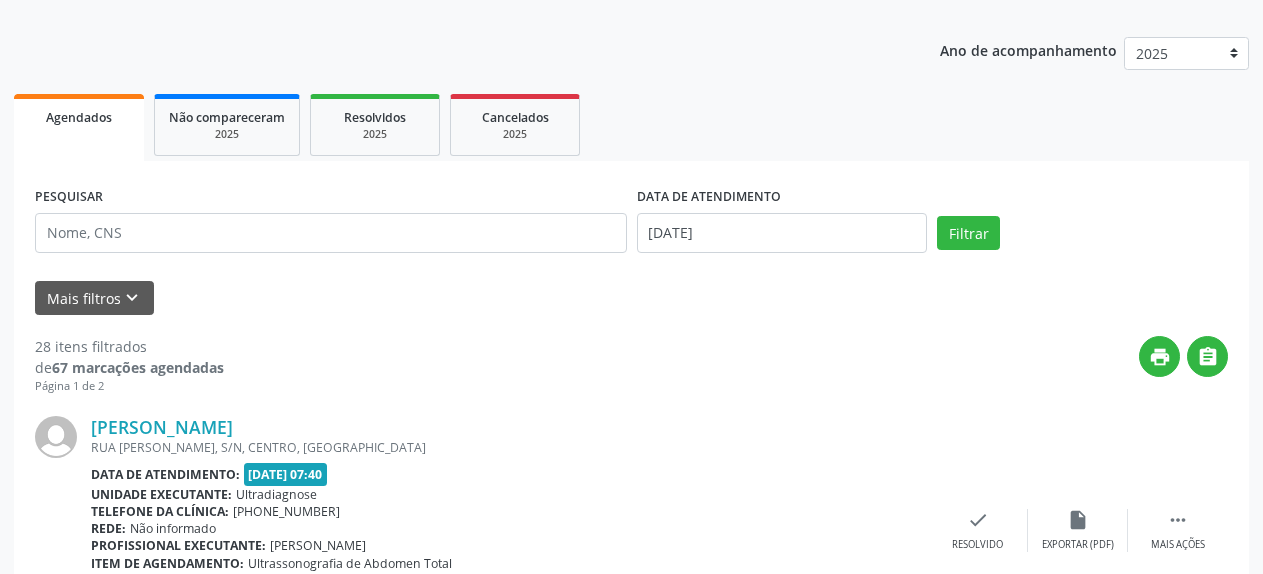 scroll, scrollTop: 0, scrollLeft: 0, axis: both 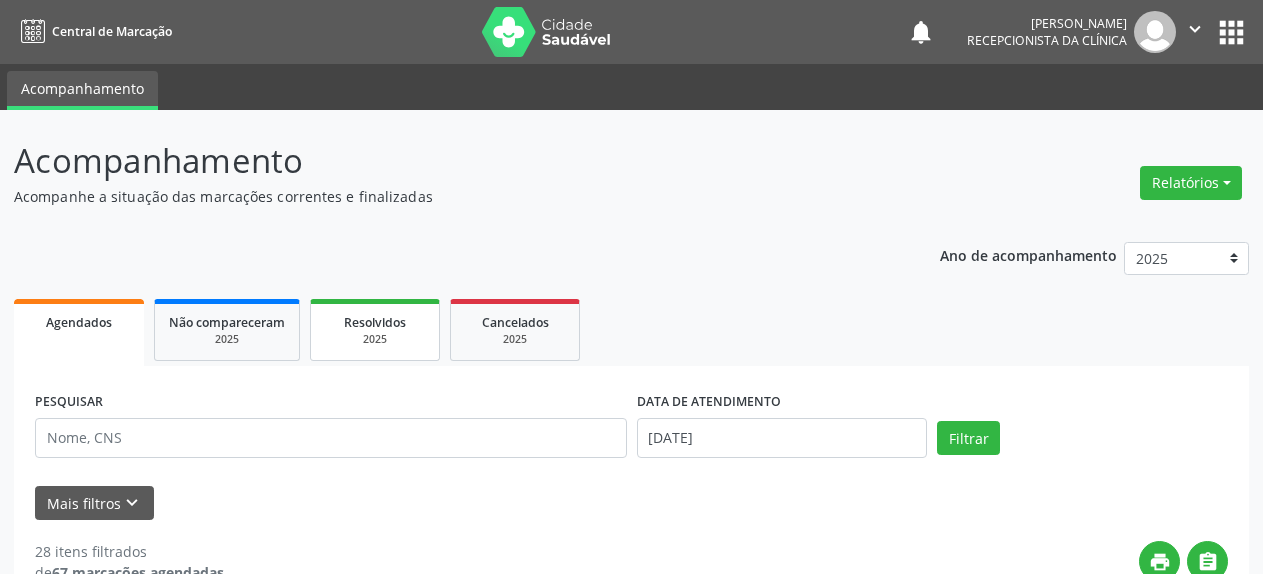 click on "2025" at bounding box center [375, 339] 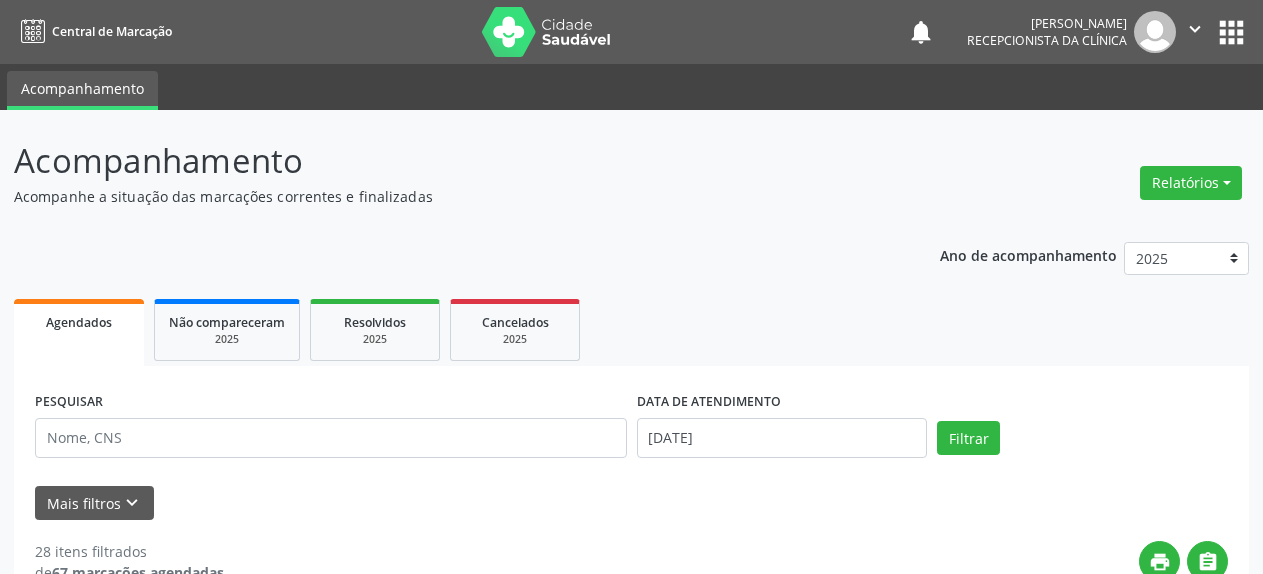 select on "6" 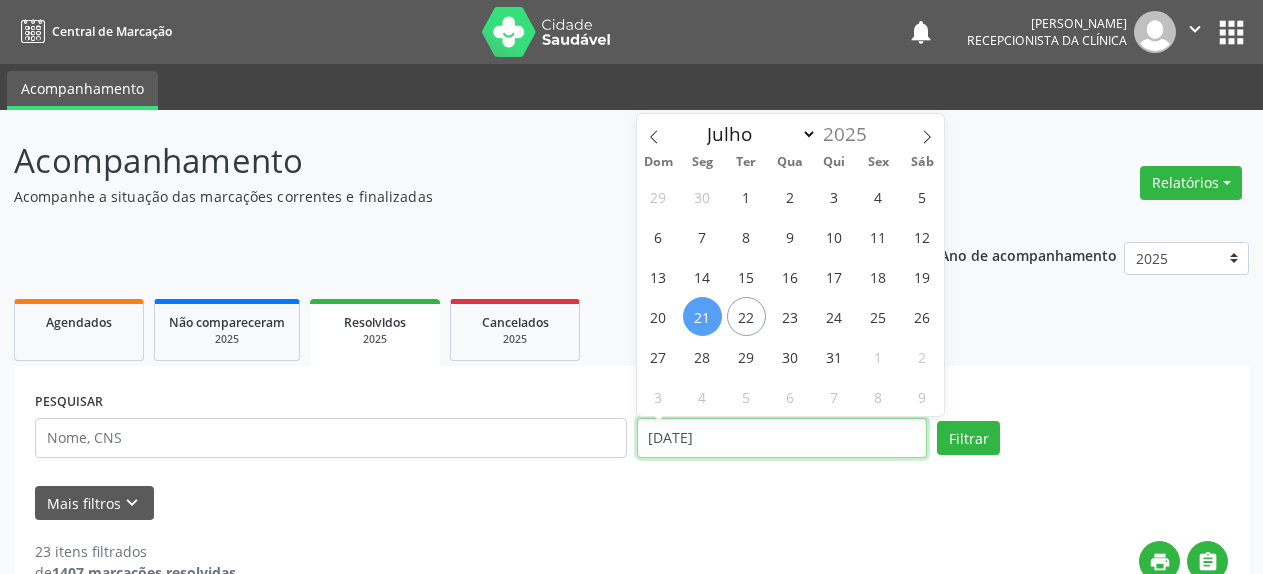 click on "[DATE]" at bounding box center (782, 438) 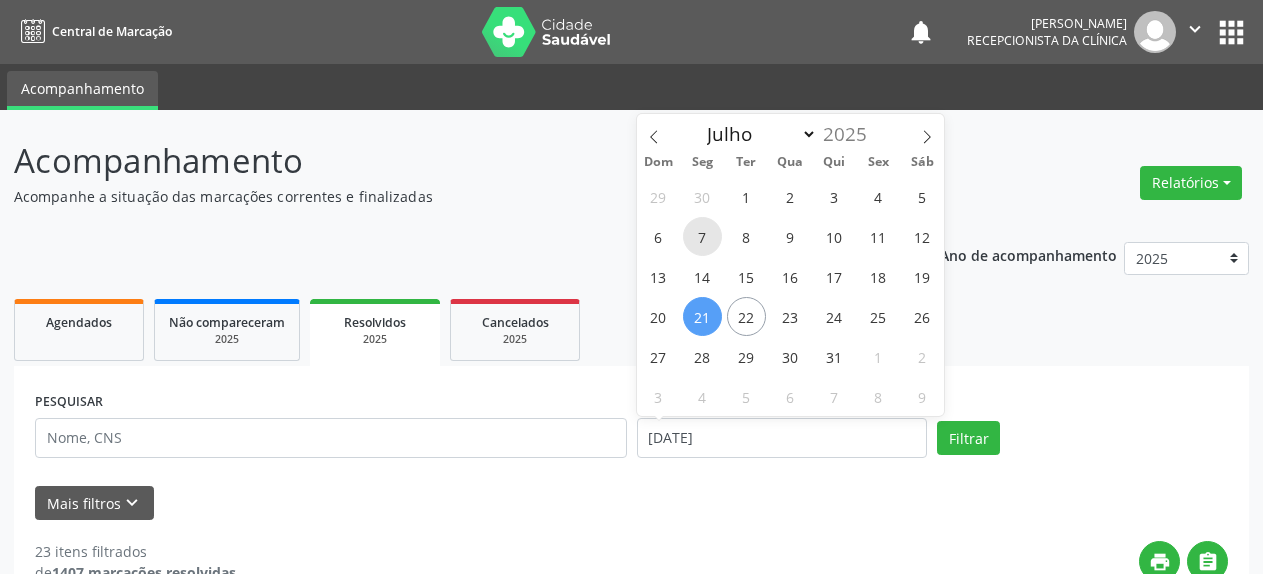 click on "7" at bounding box center [702, 236] 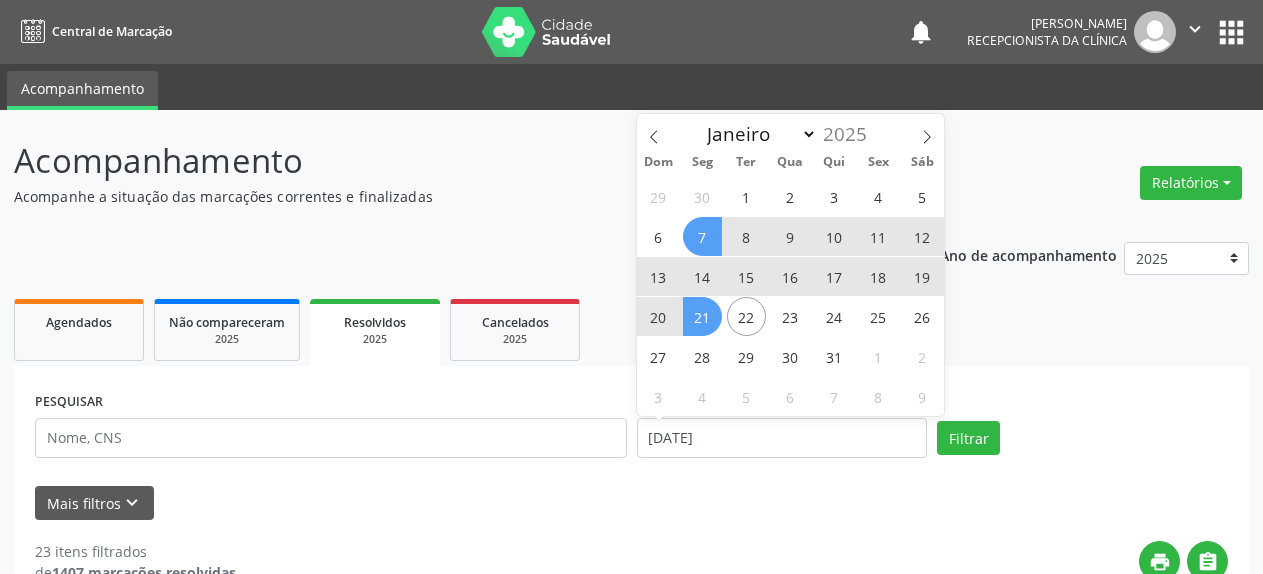 click on "21" at bounding box center (702, 316) 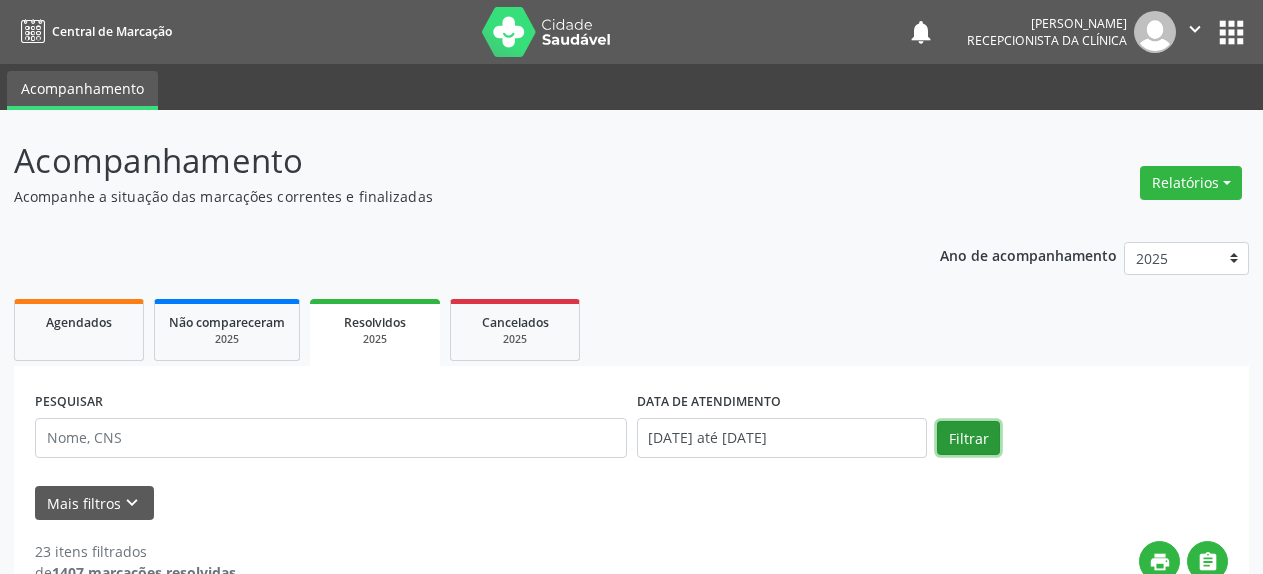 click on "Filtrar" at bounding box center (968, 438) 